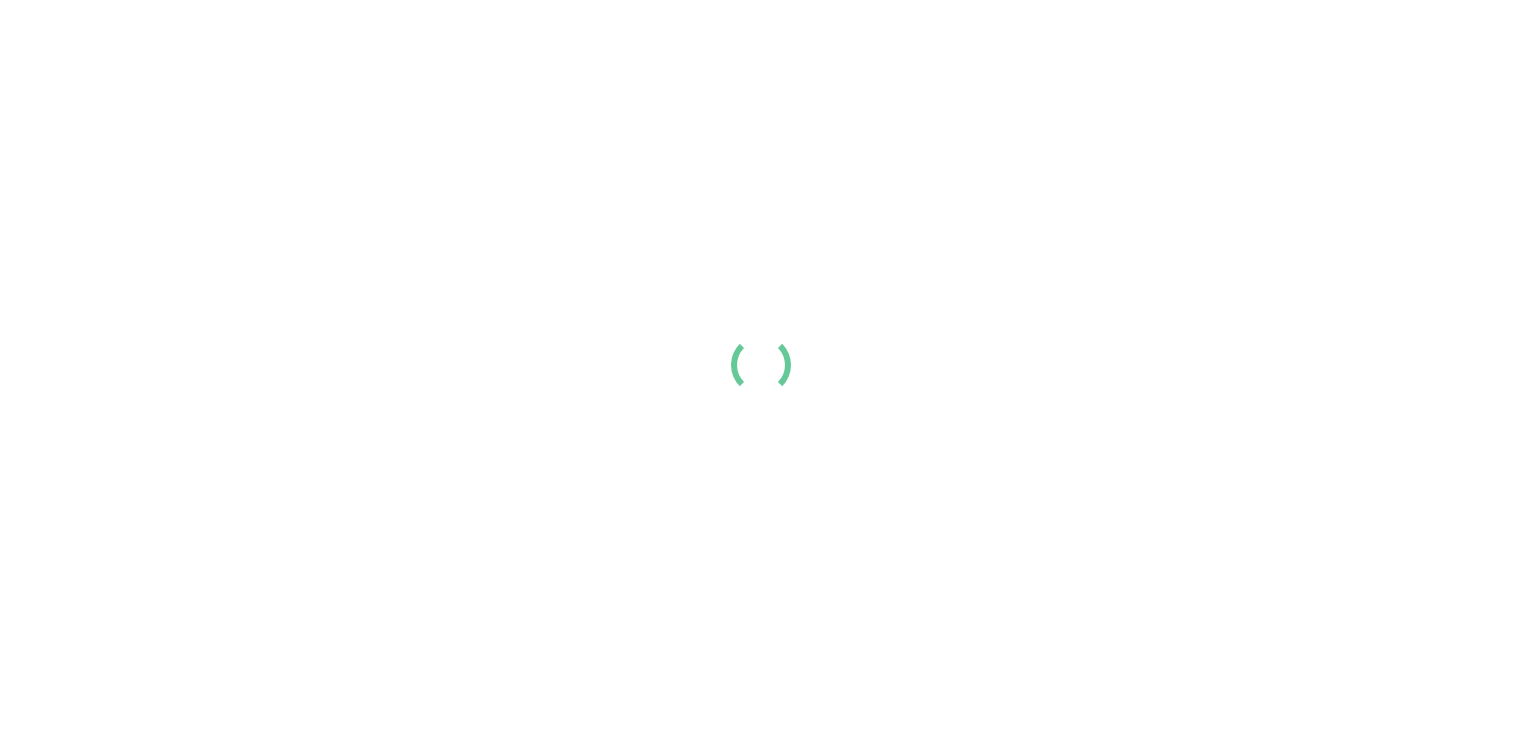 scroll, scrollTop: 0, scrollLeft: 0, axis: both 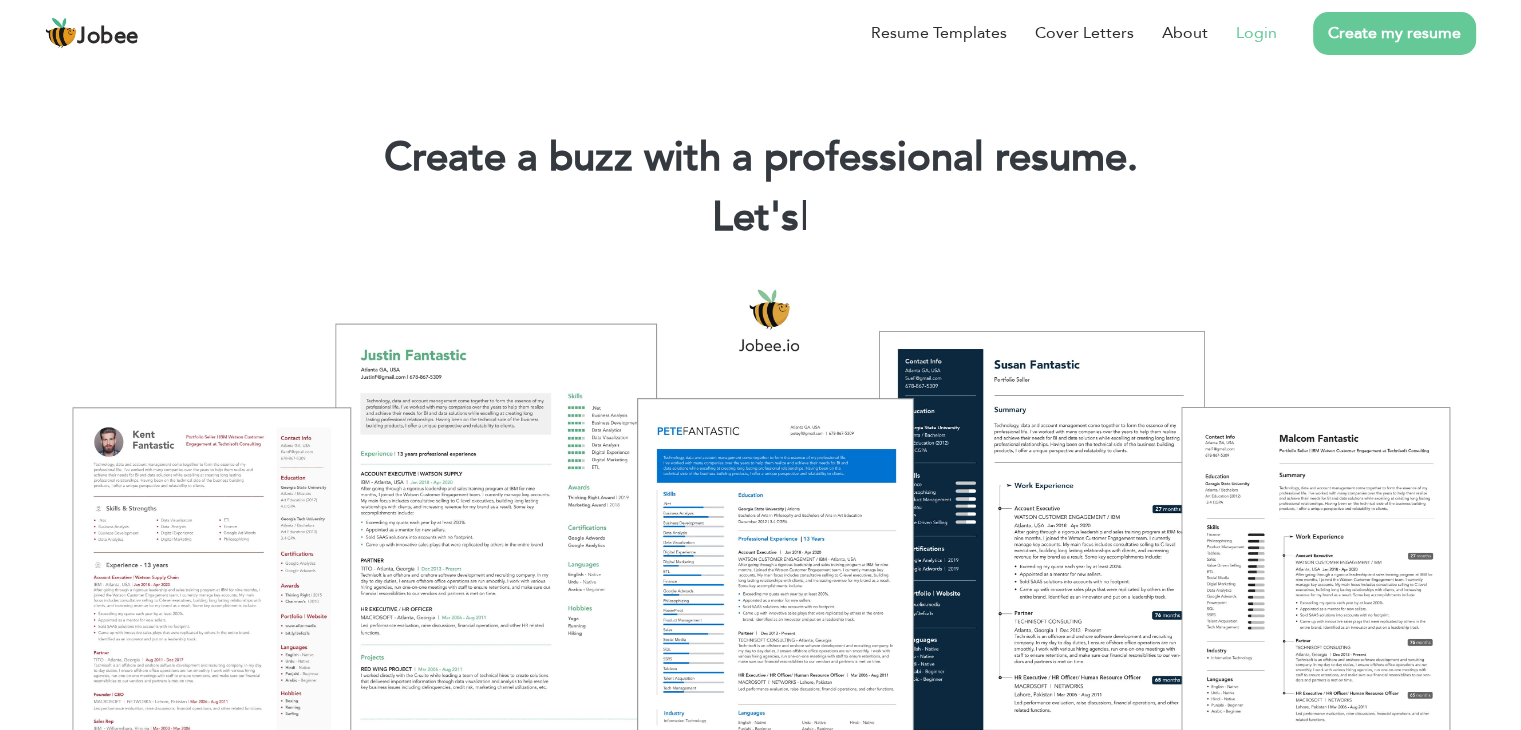 click on "Login" at bounding box center (1256, 33) 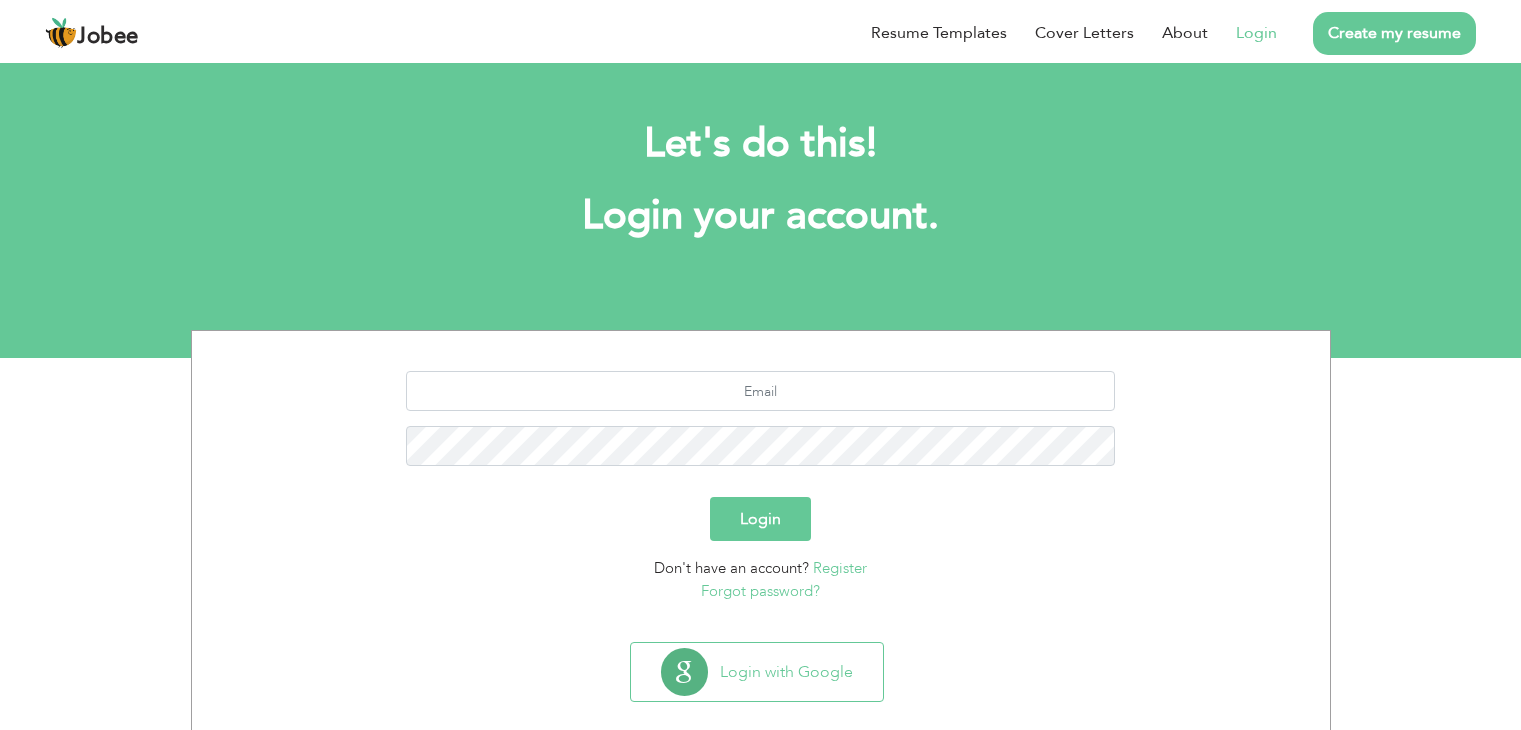 scroll, scrollTop: 0, scrollLeft: 0, axis: both 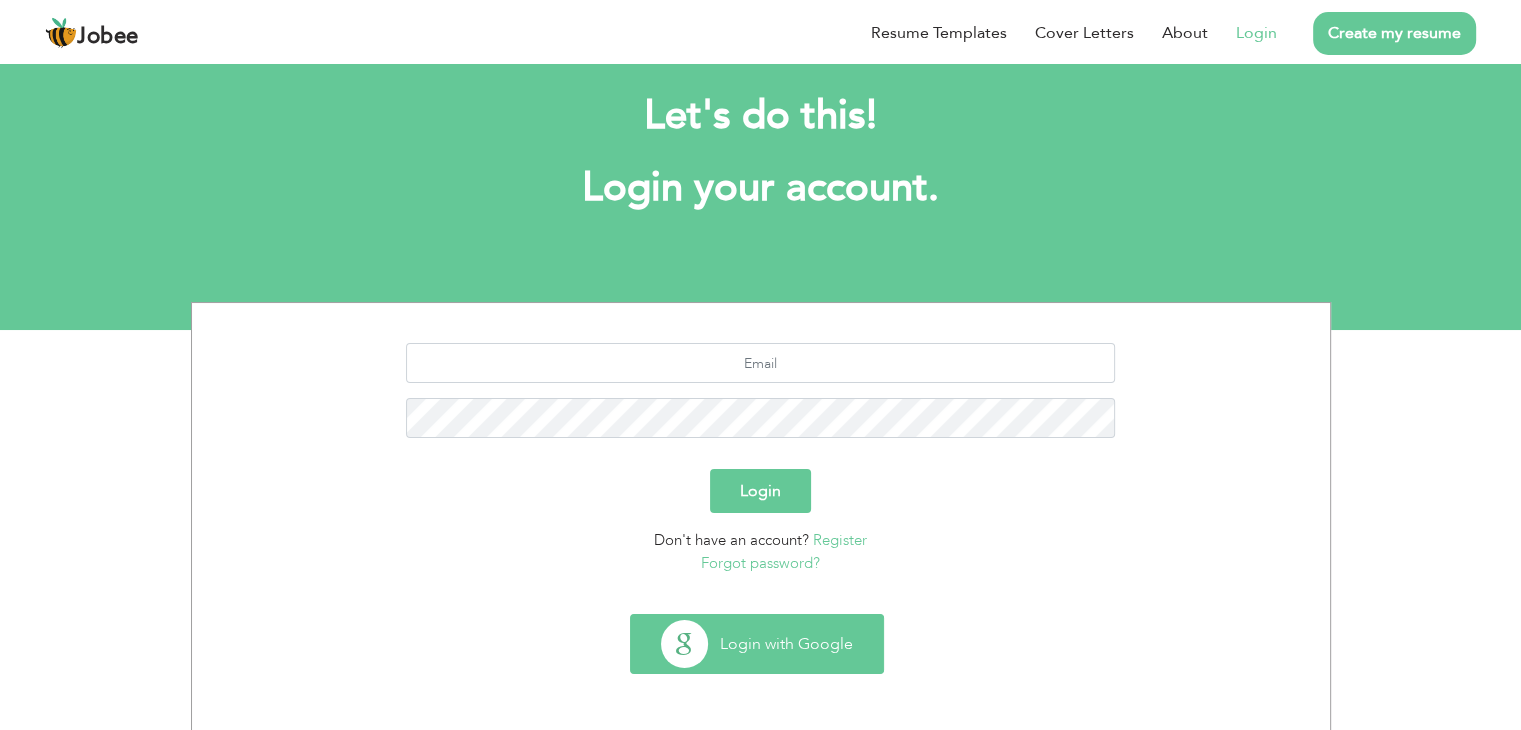 click on "Login with Google" at bounding box center [757, 644] 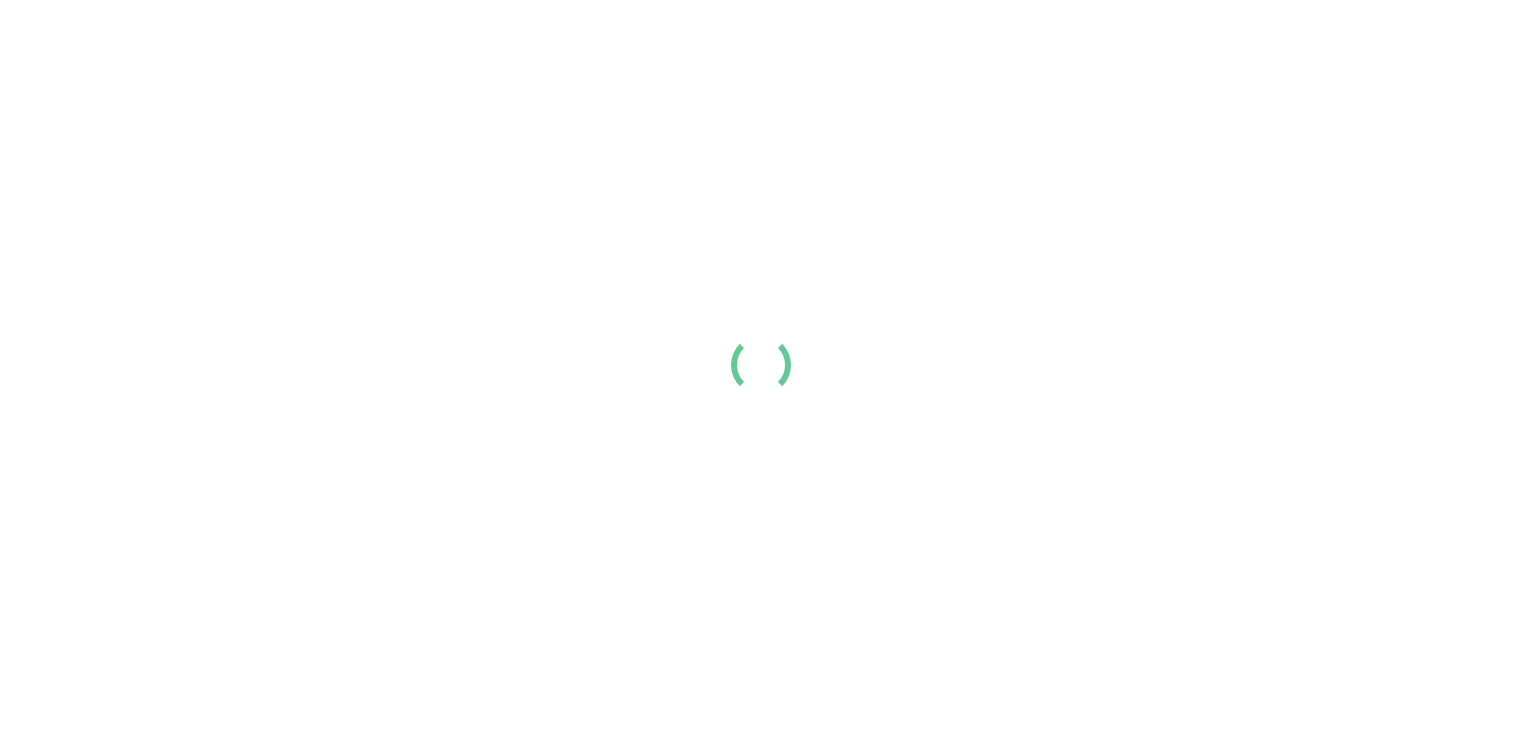 scroll, scrollTop: 0, scrollLeft: 0, axis: both 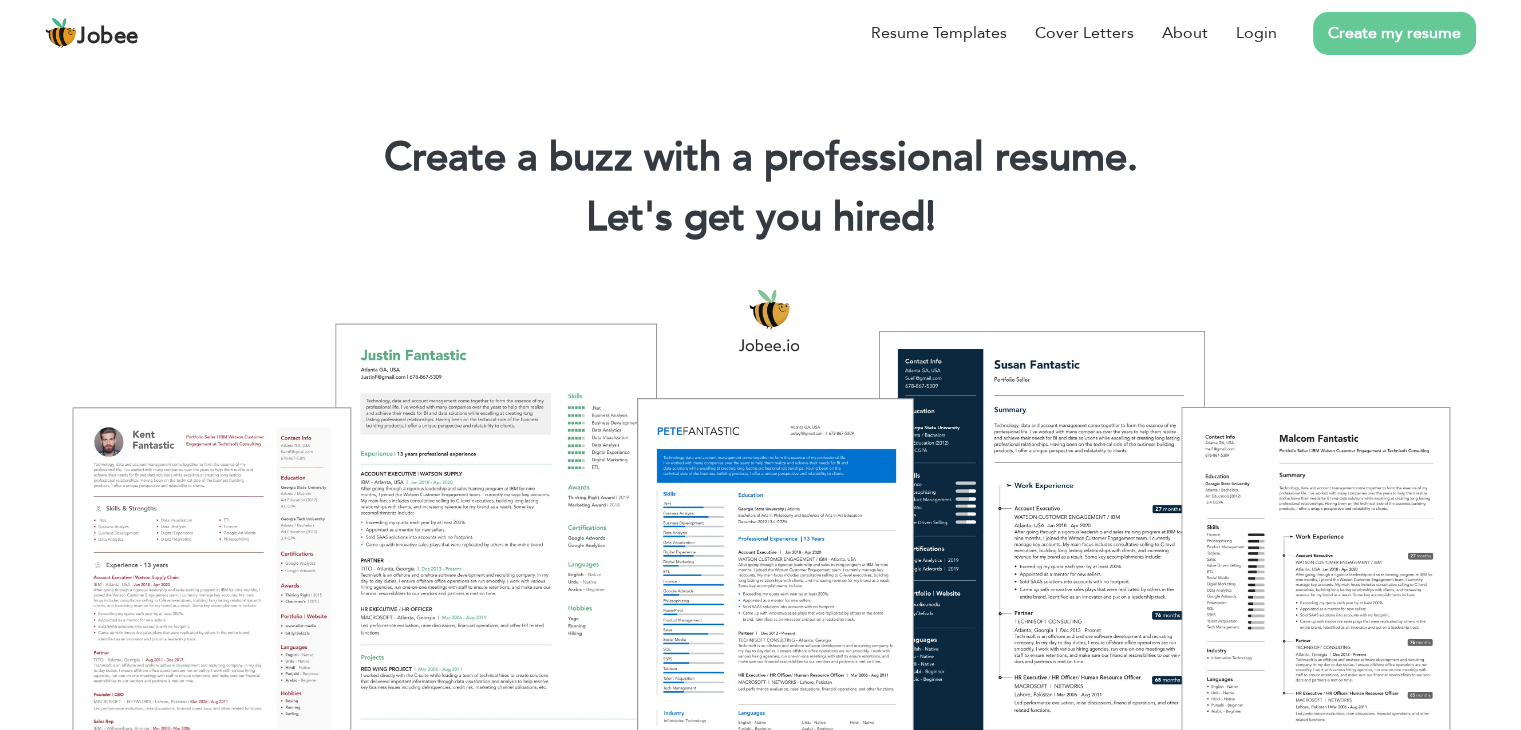 click on "Create my resume" at bounding box center (1394, 33) 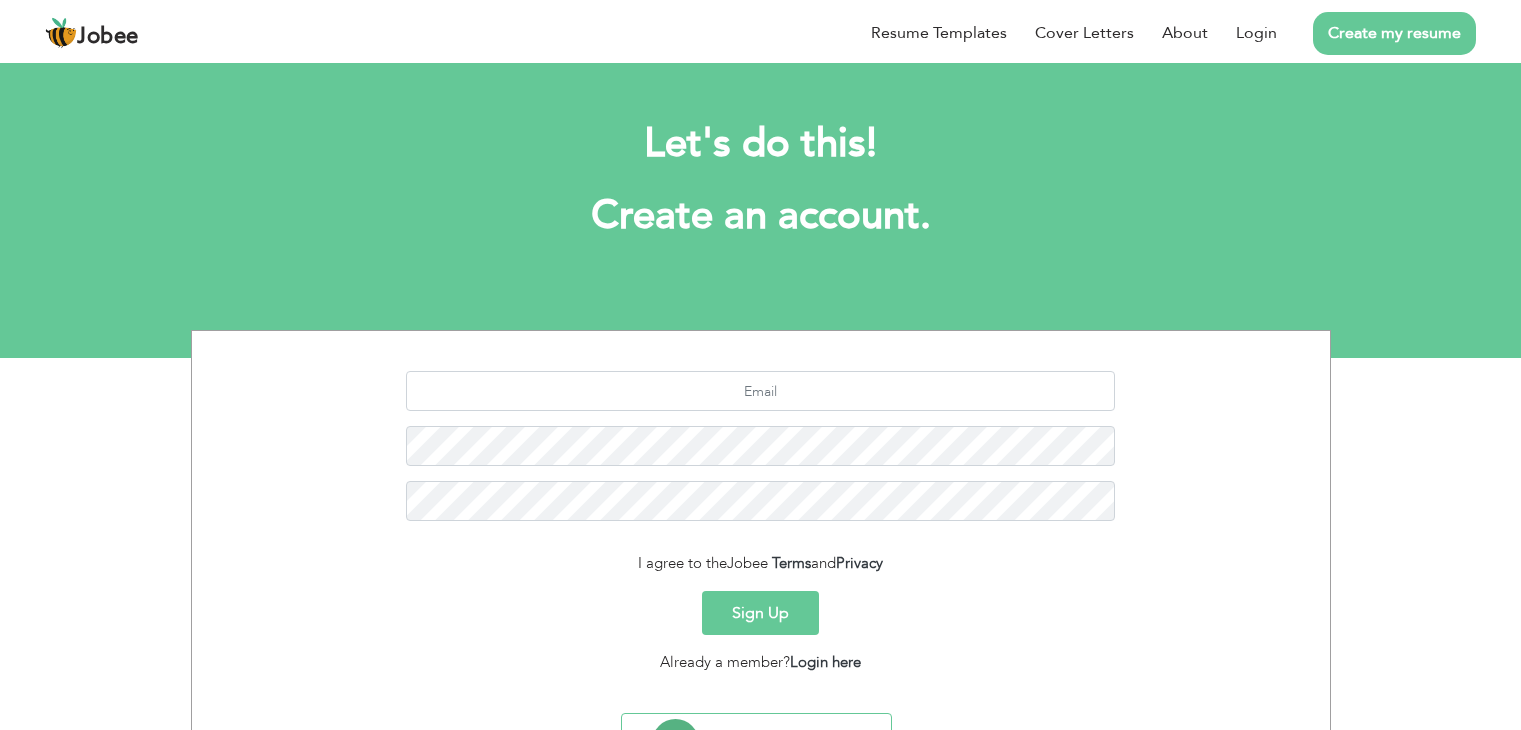 scroll, scrollTop: 0, scrollLeft: 0, axis: both 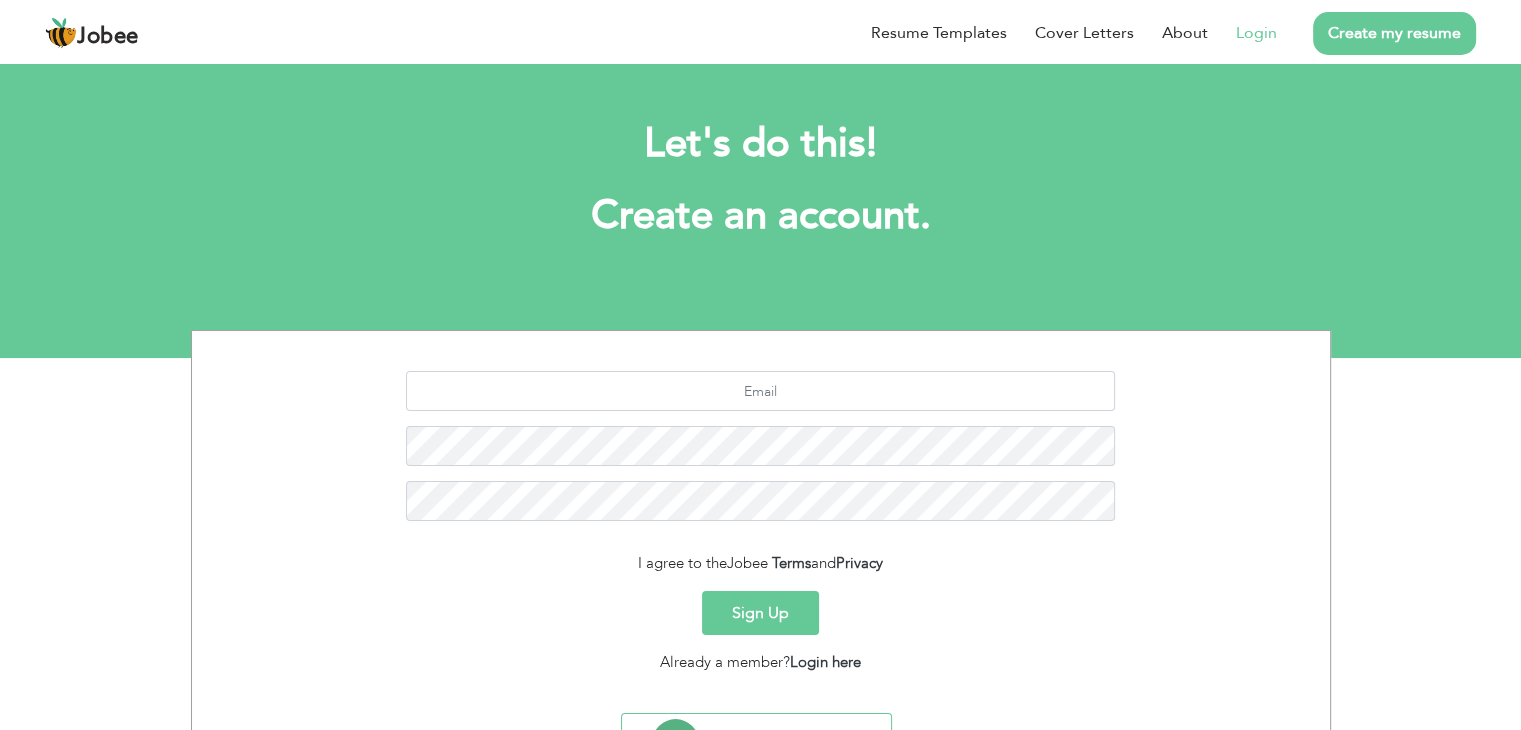 click on "Login" at bounding box center [1256, 33] 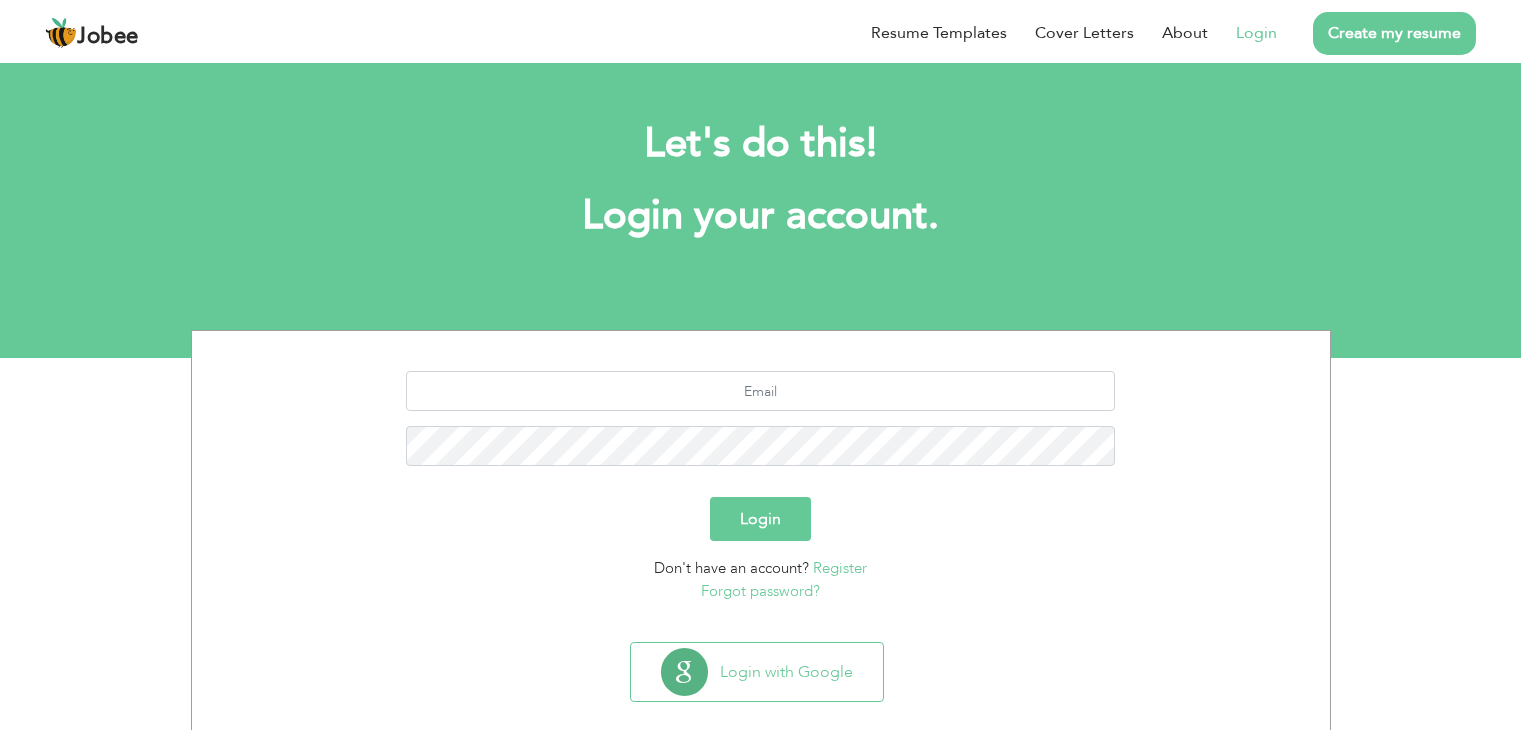 scroll, scrollTop: 0, scrollLeft: 0, axis: both 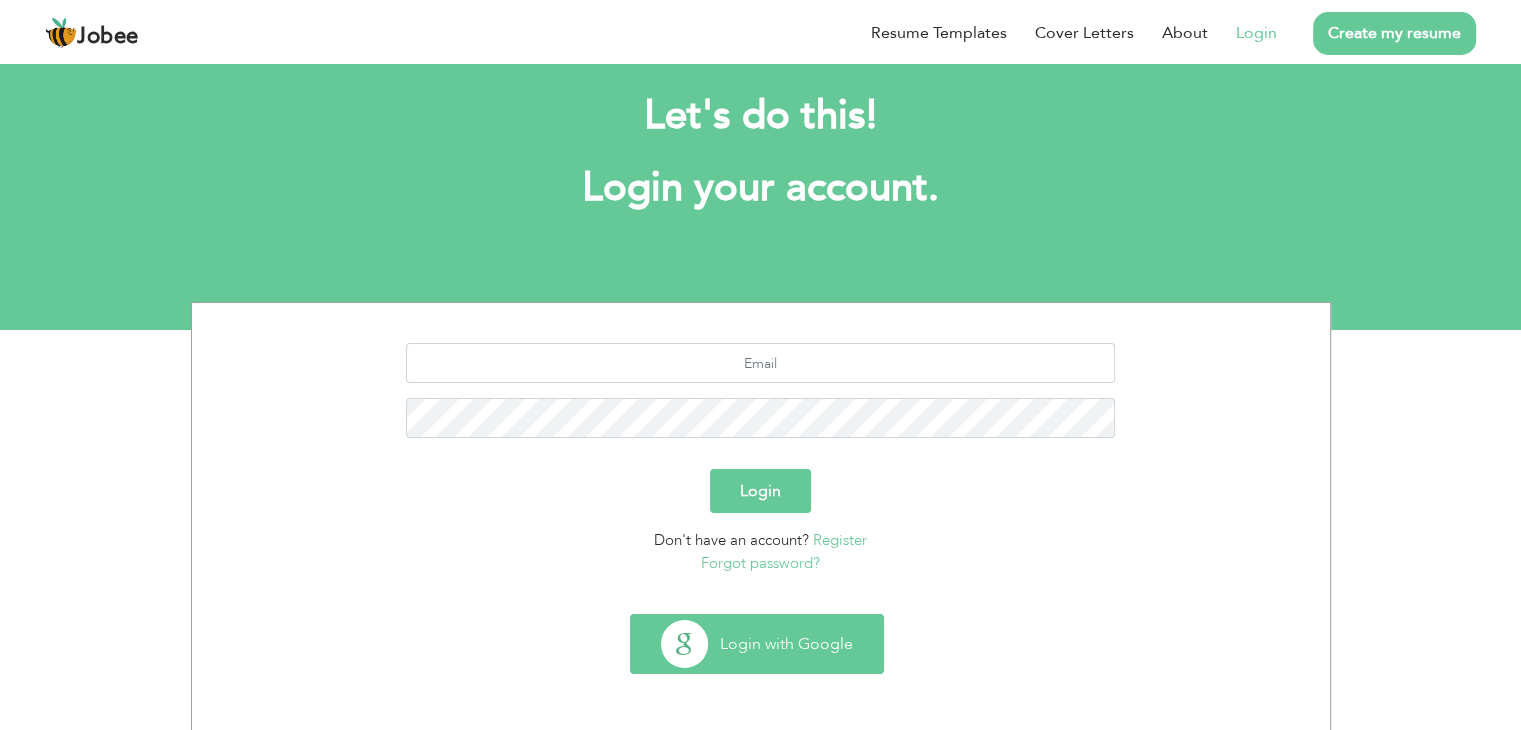 click on "Login with Google" at bounding box center (757, 644) 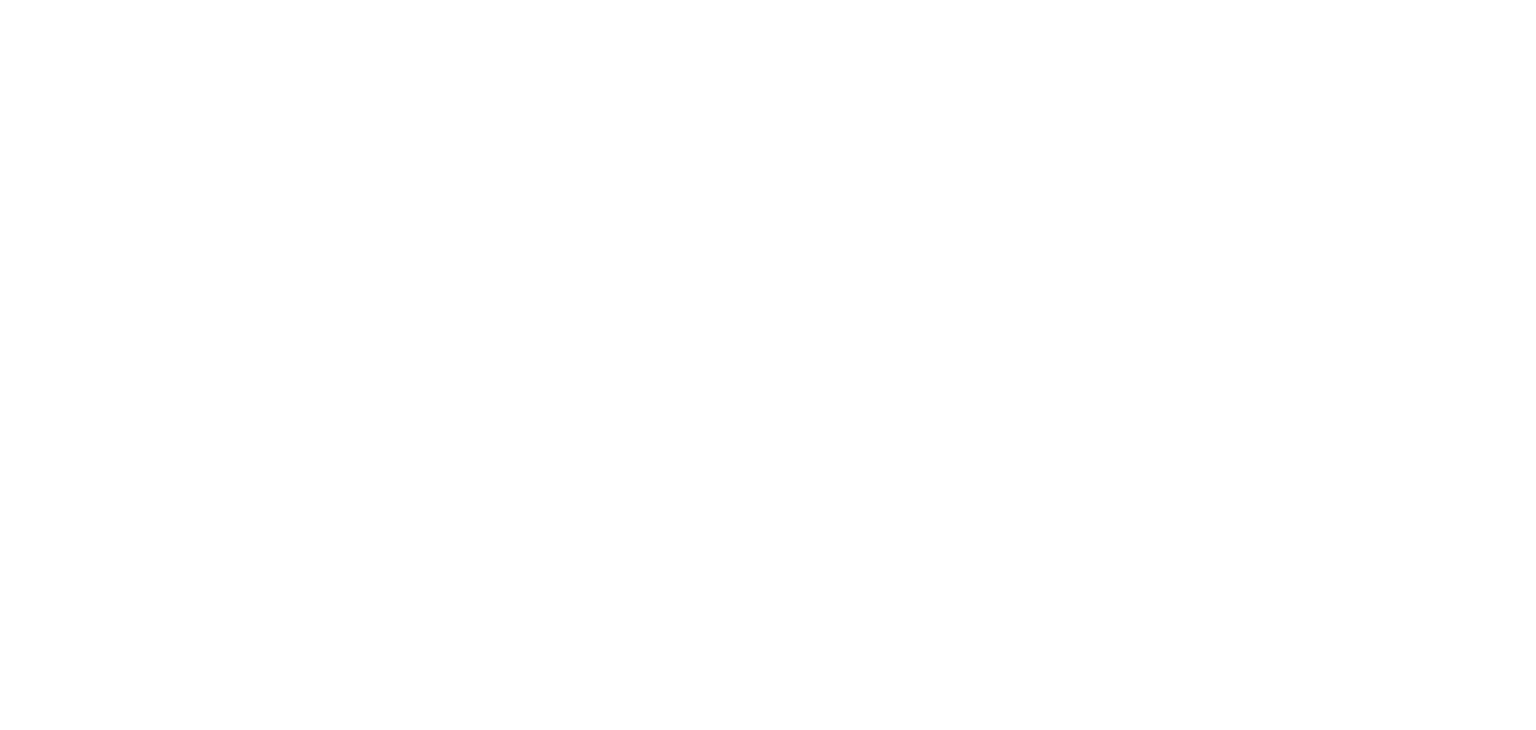scroll, scrollTop: 0, scrollLeft: 0, axis: both 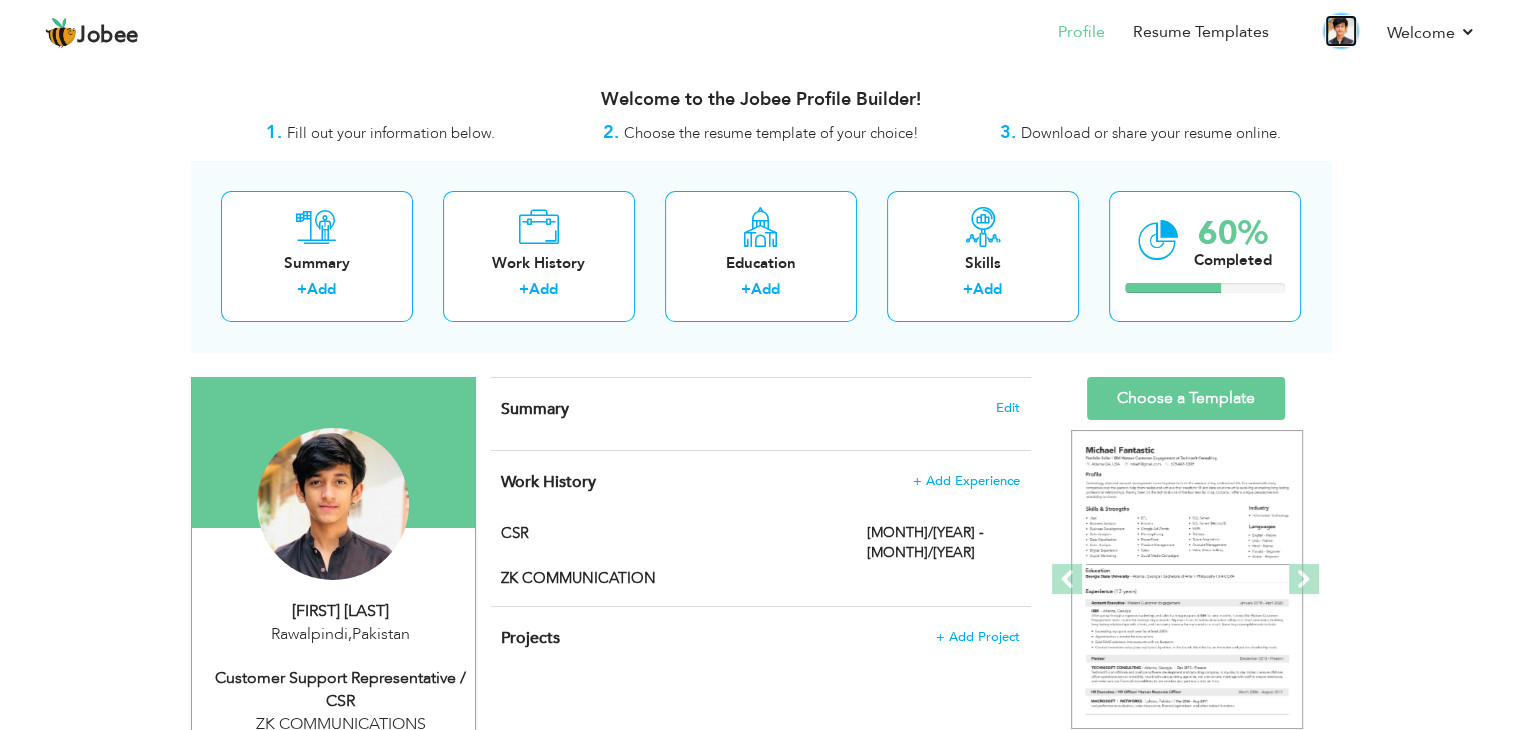 click at bounding box center [1341, 31] 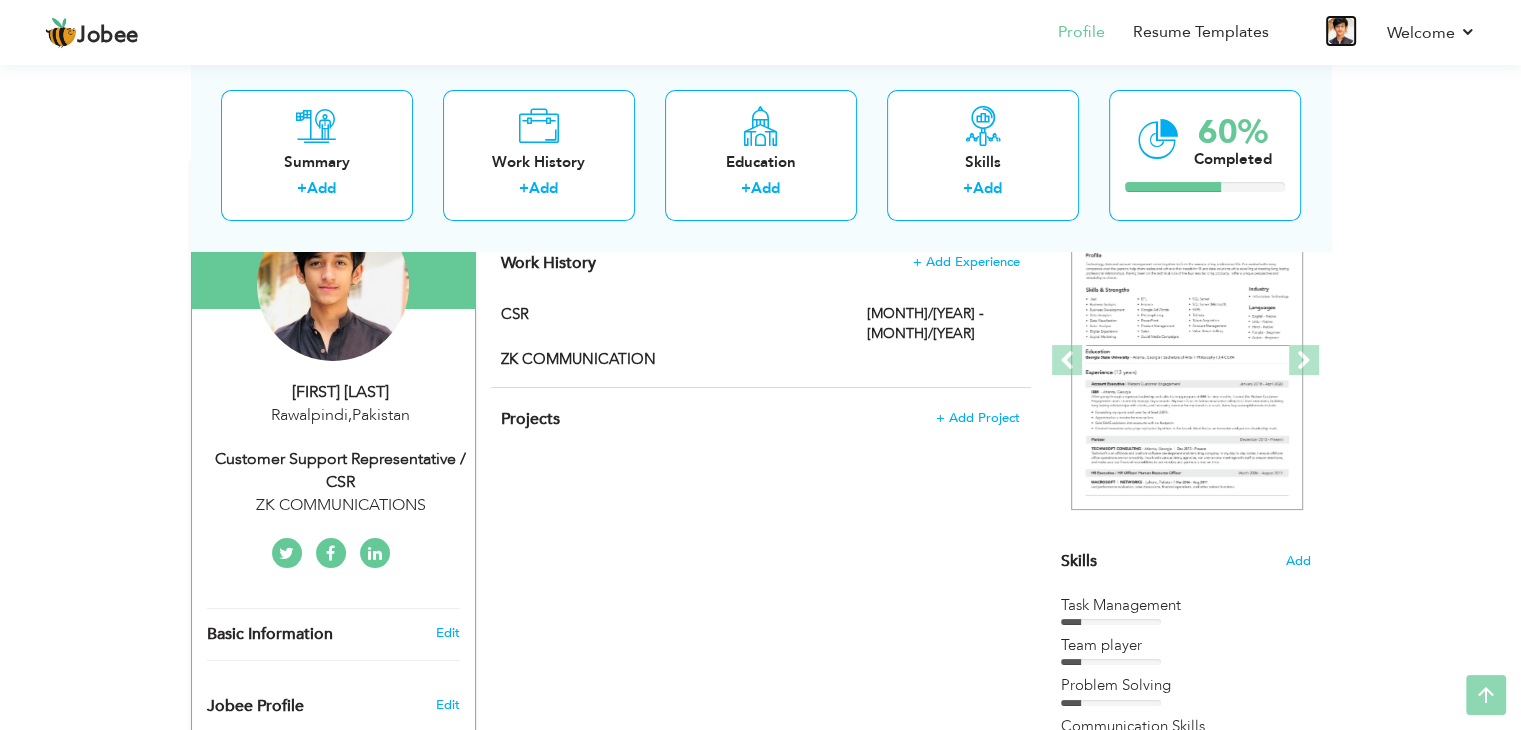 scroll, scrollTop: 220, scrollLeft: 0, axis: vertical 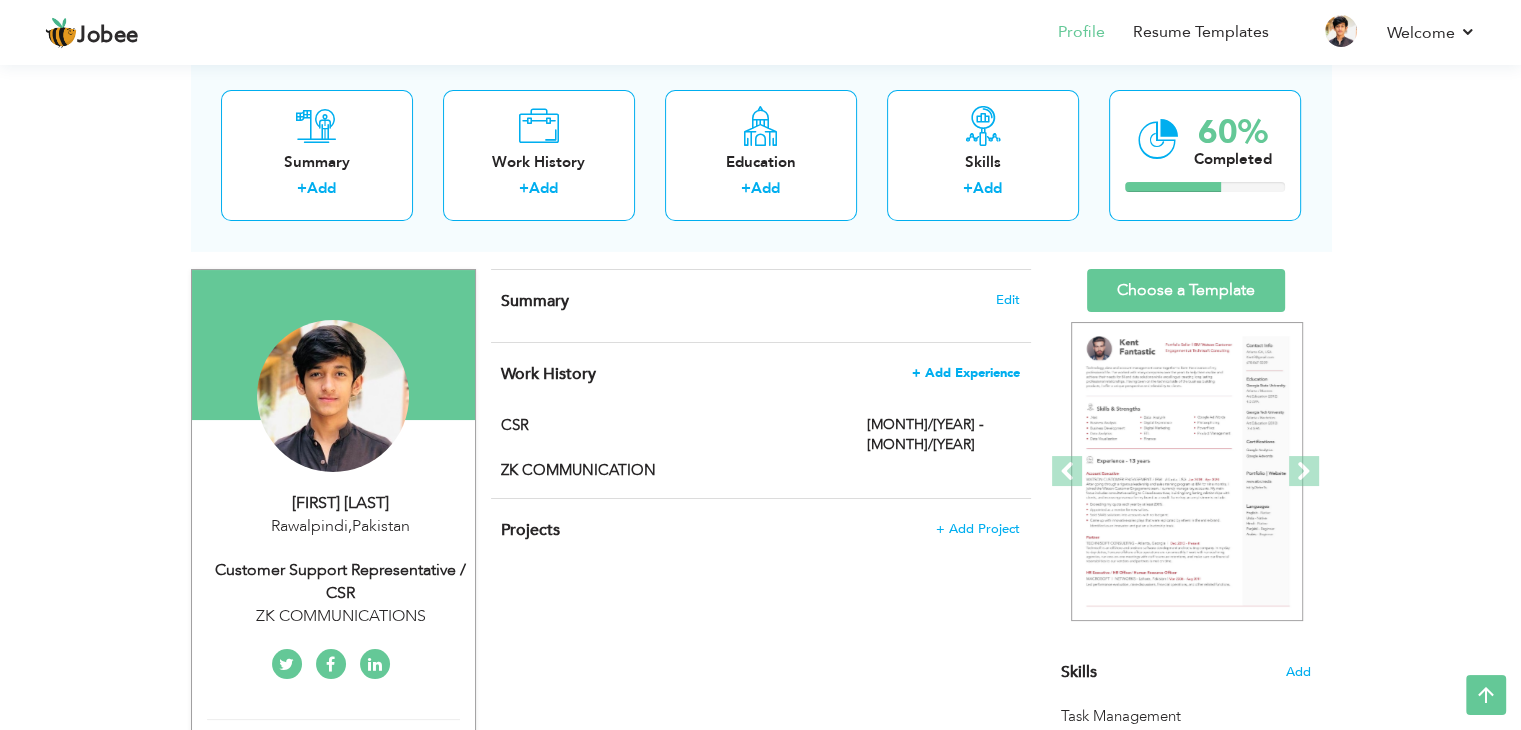 click on "+ Add Experience" at bounding box center (966, 373) 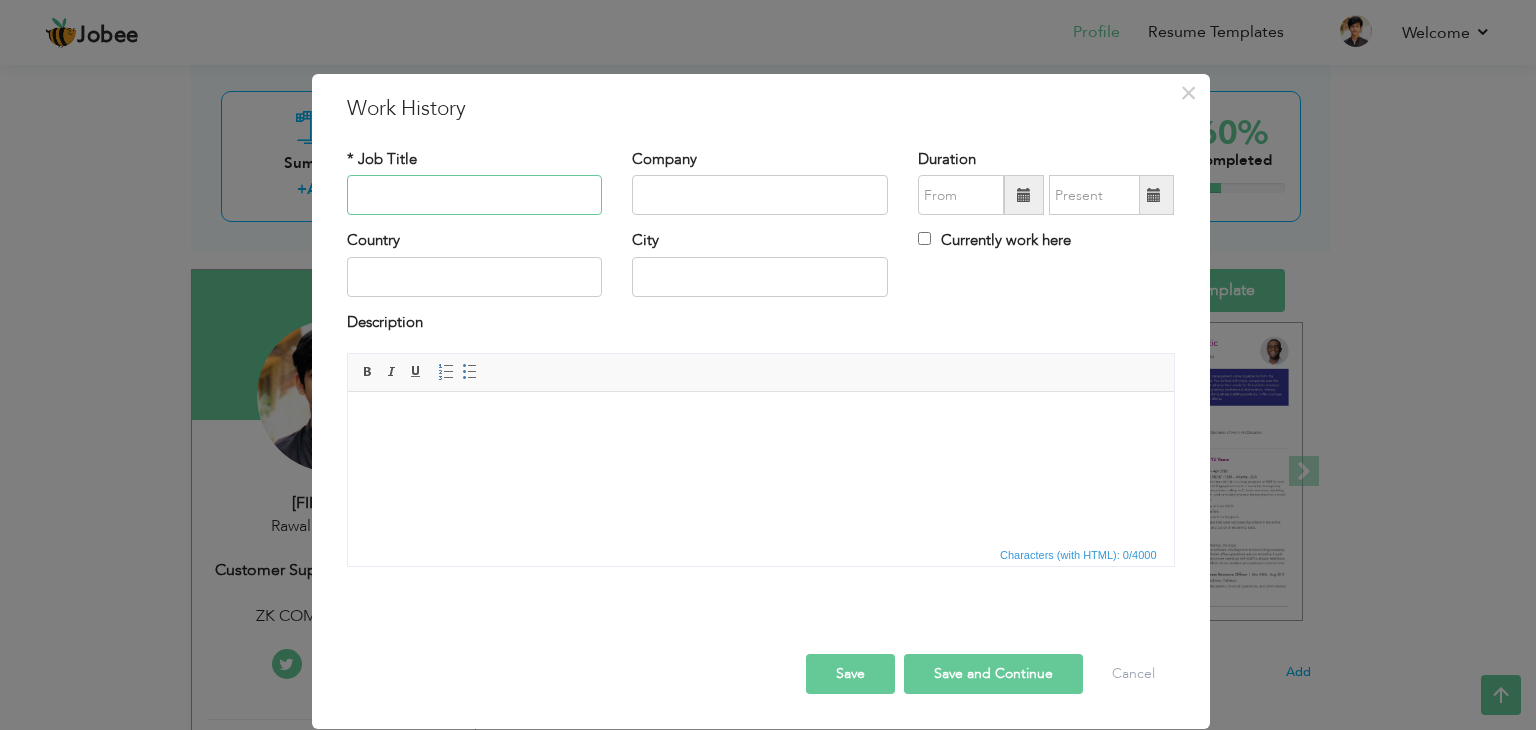 paste on "orix communication global" 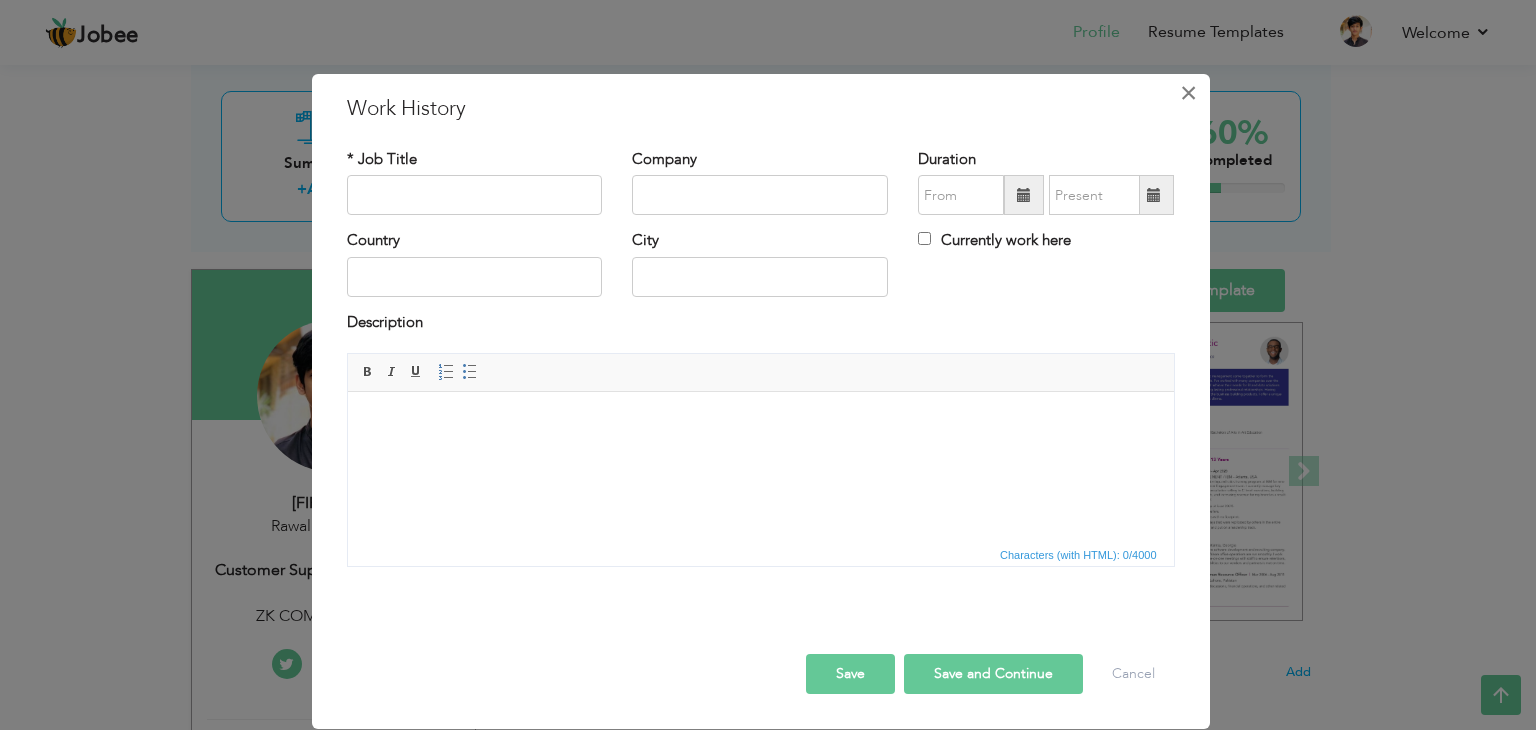 click on "×" at bounding box center (1188, 93) 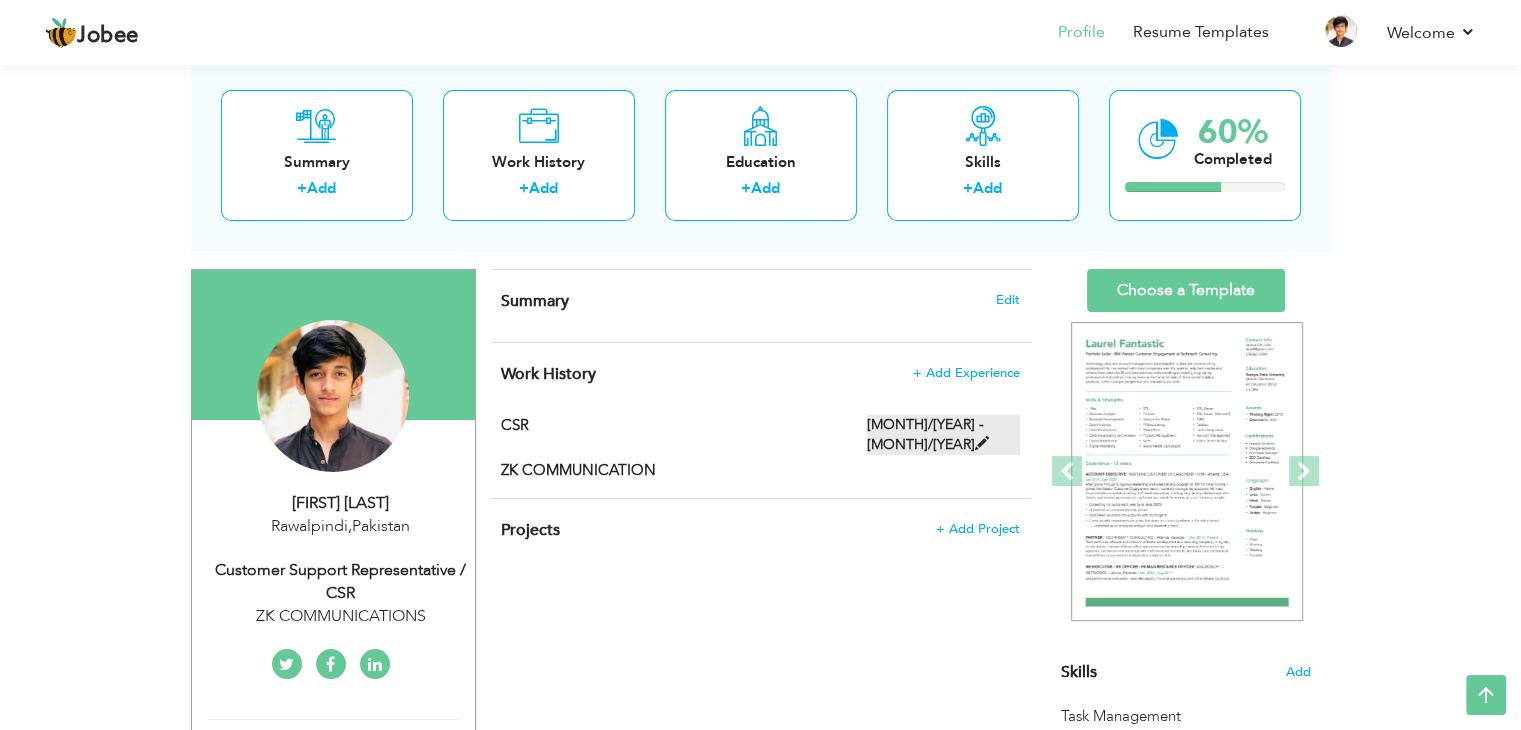 click at bounding box center [982, 443] 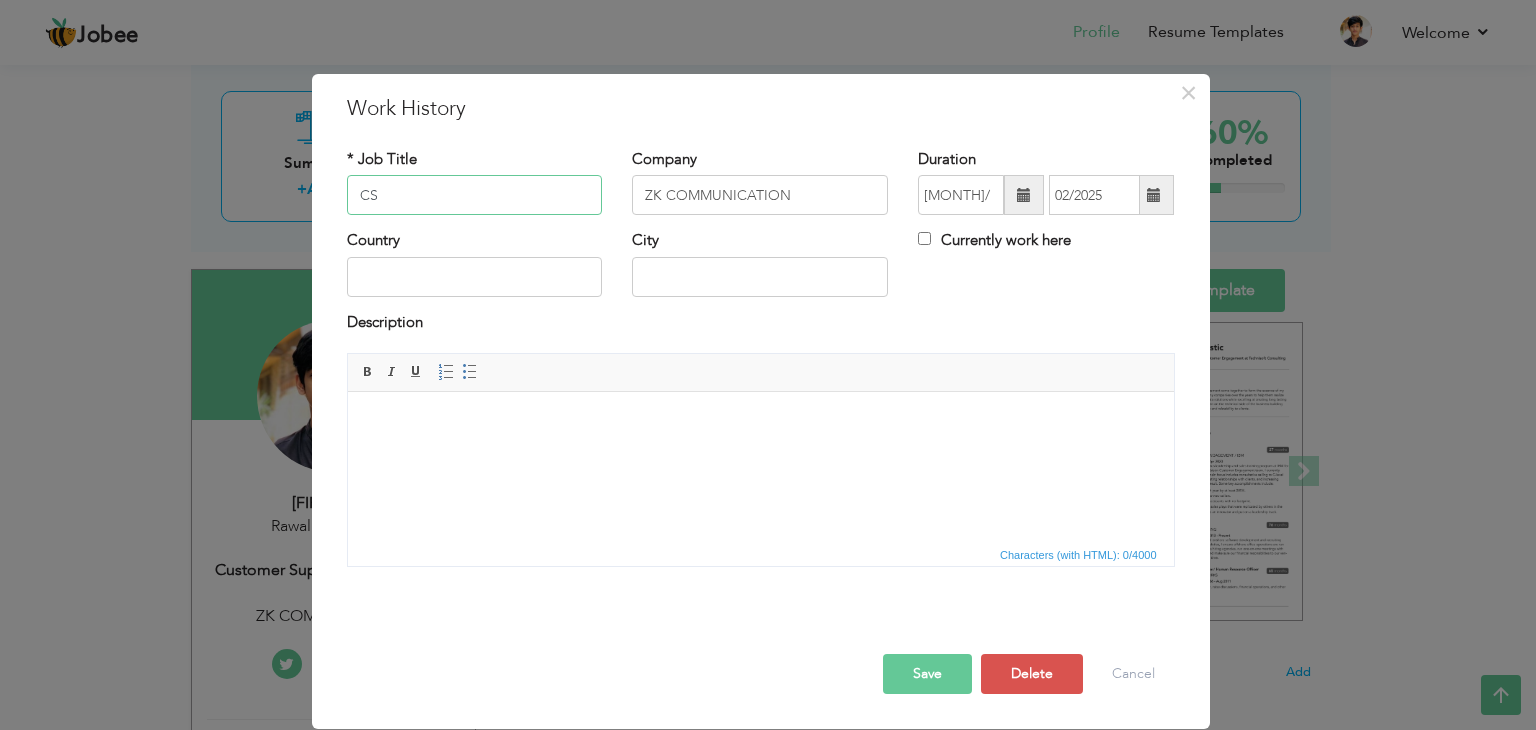 type on "C" 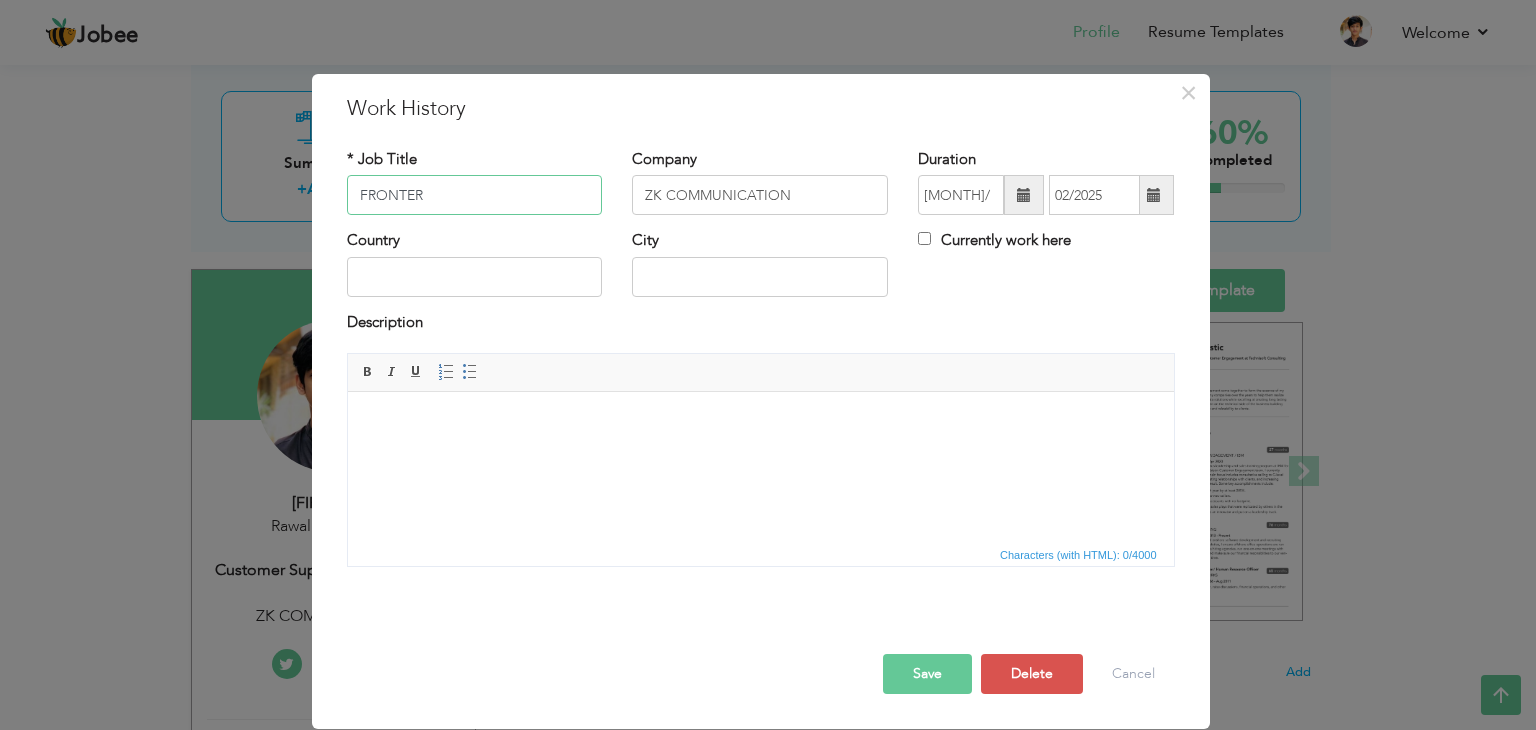 type on "FRONTER" 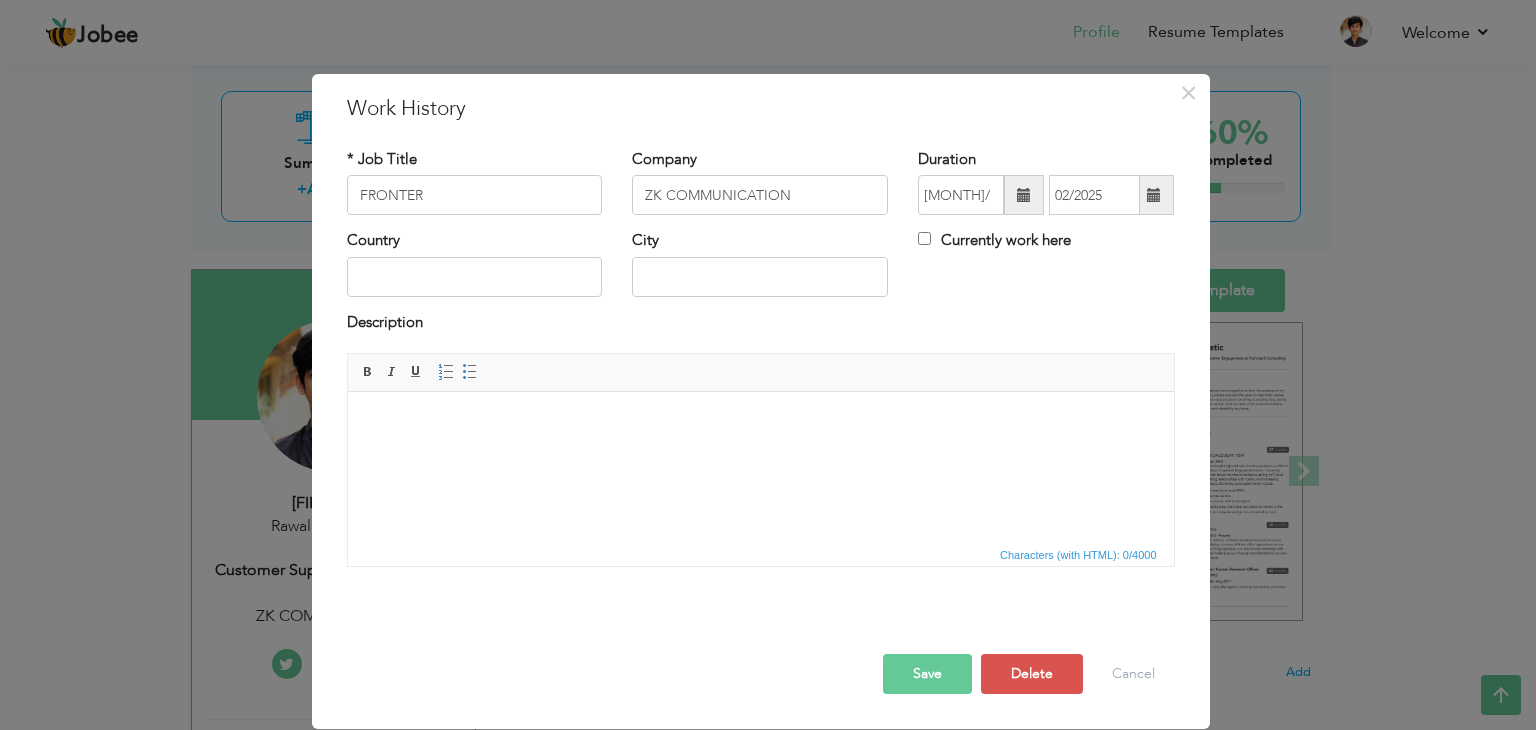 click on "Save" at bounding box center (927, 674) 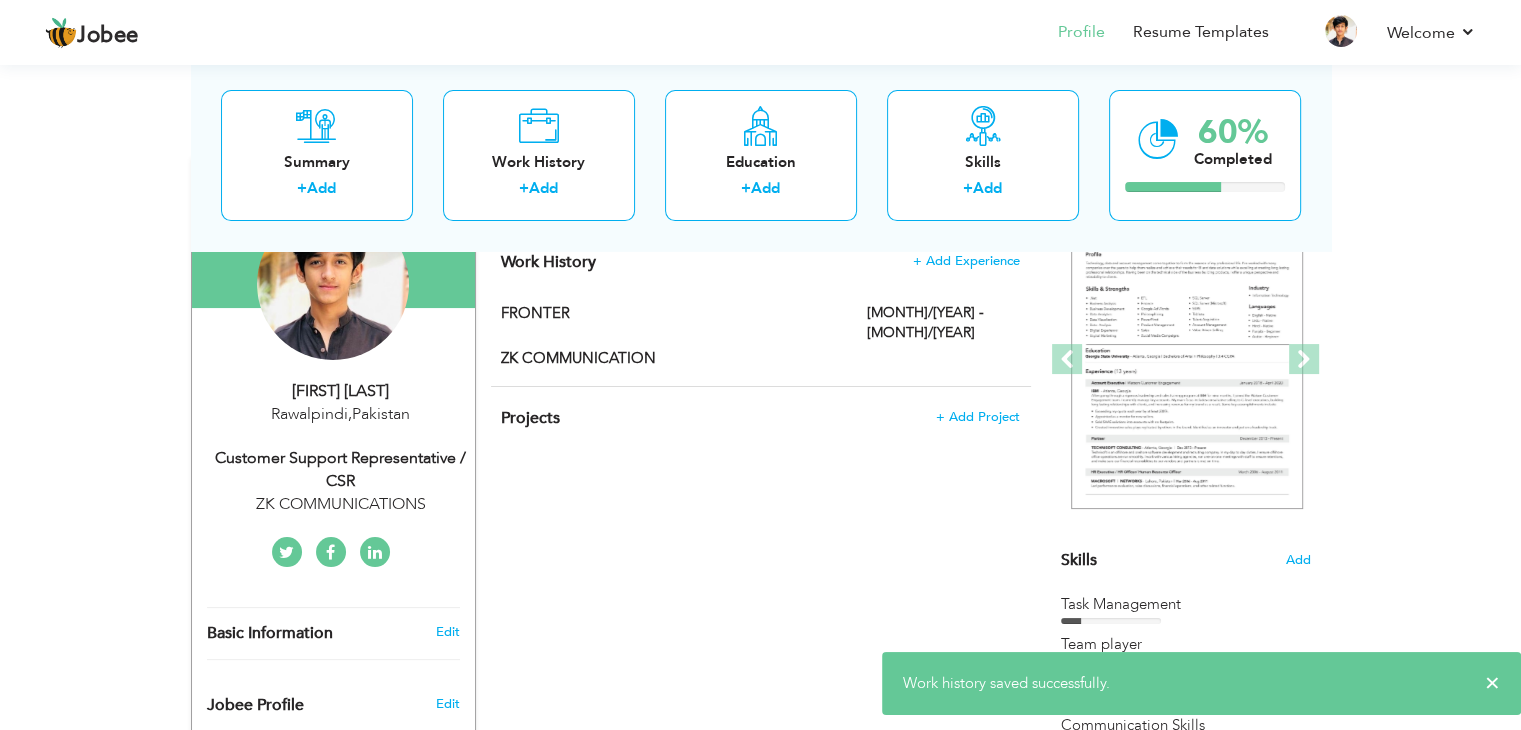 scroll, scrollTop: 164, scrollLeft: 0, axis: vertical 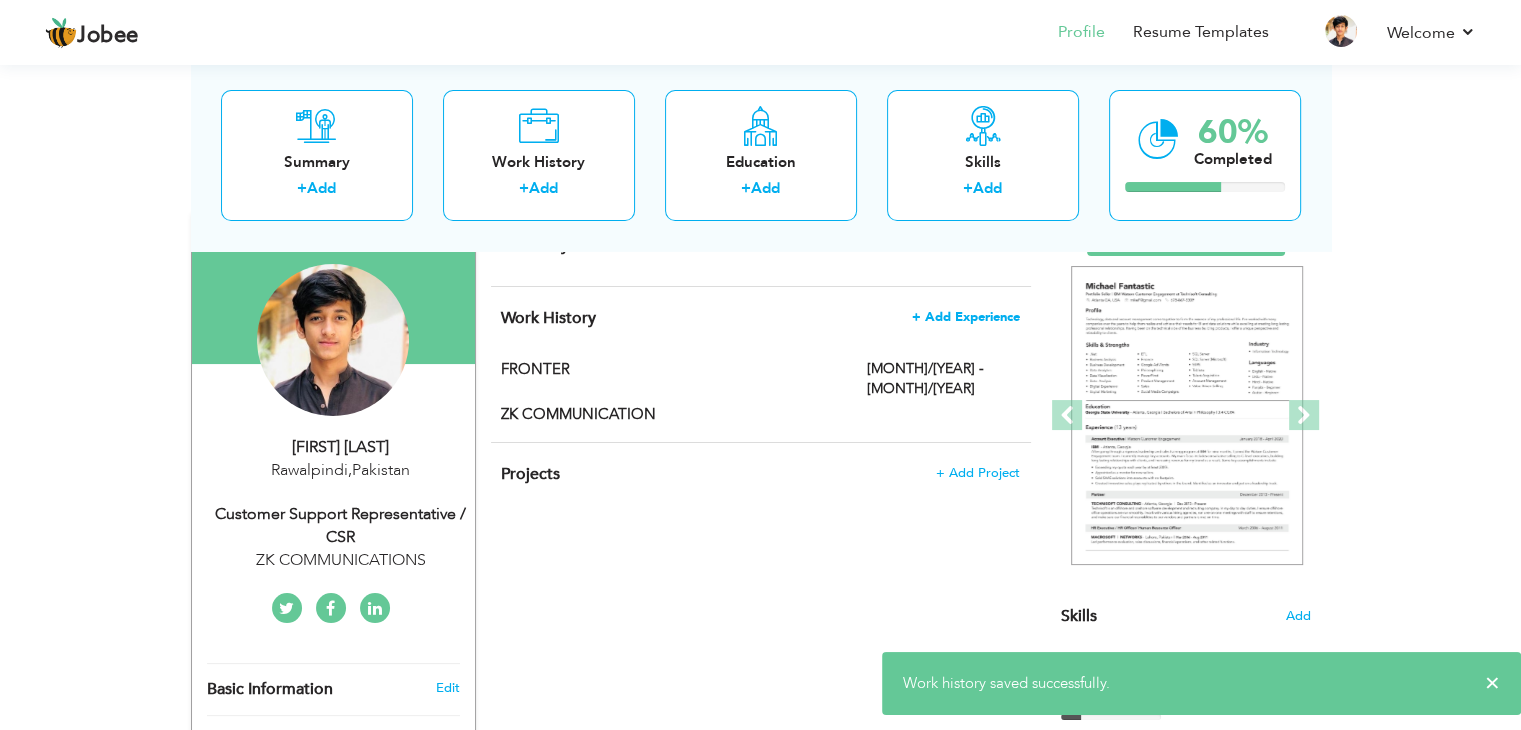 click on "+ Add Experience" at bounding box center [966, 317] 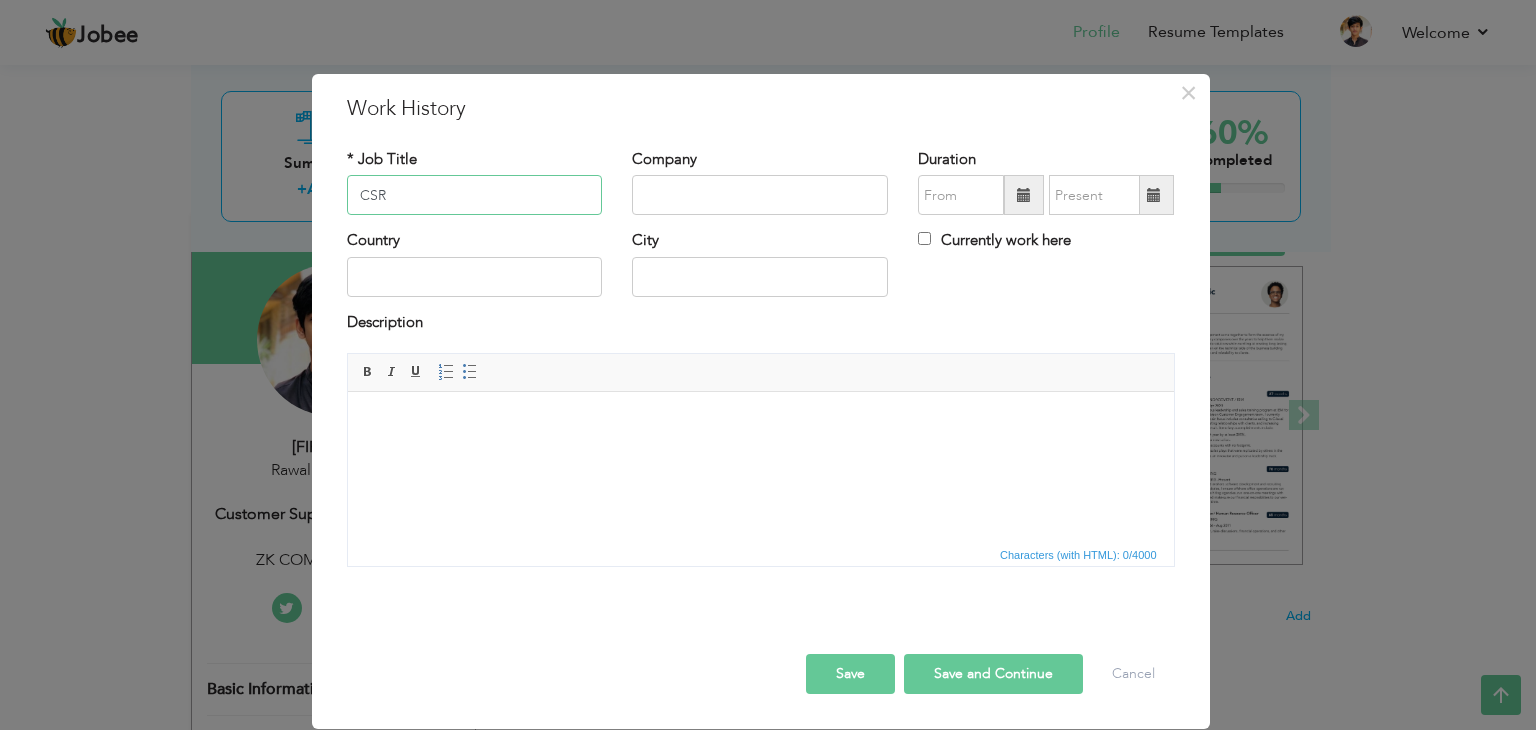 type on "CSR" 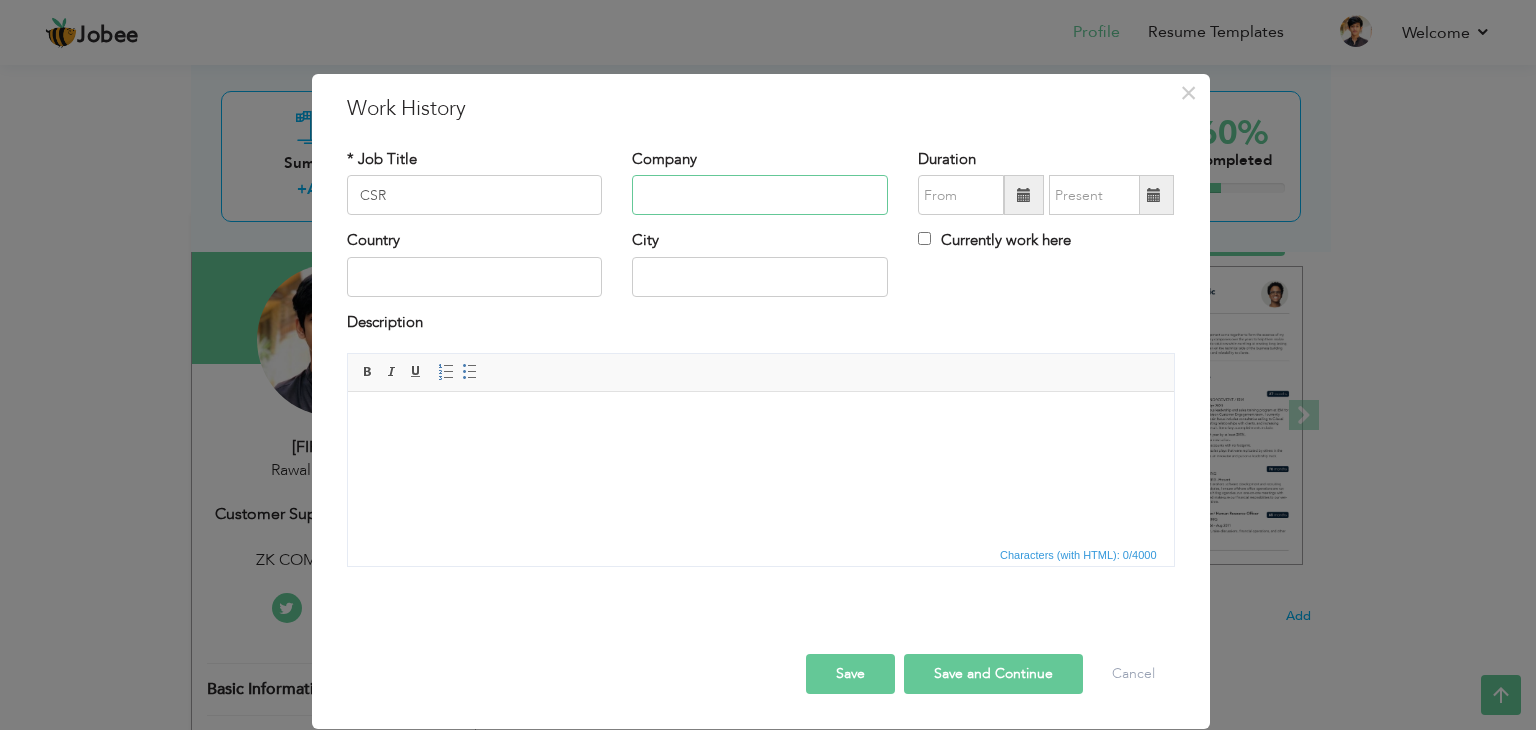 click at bounding box center (760, 195) 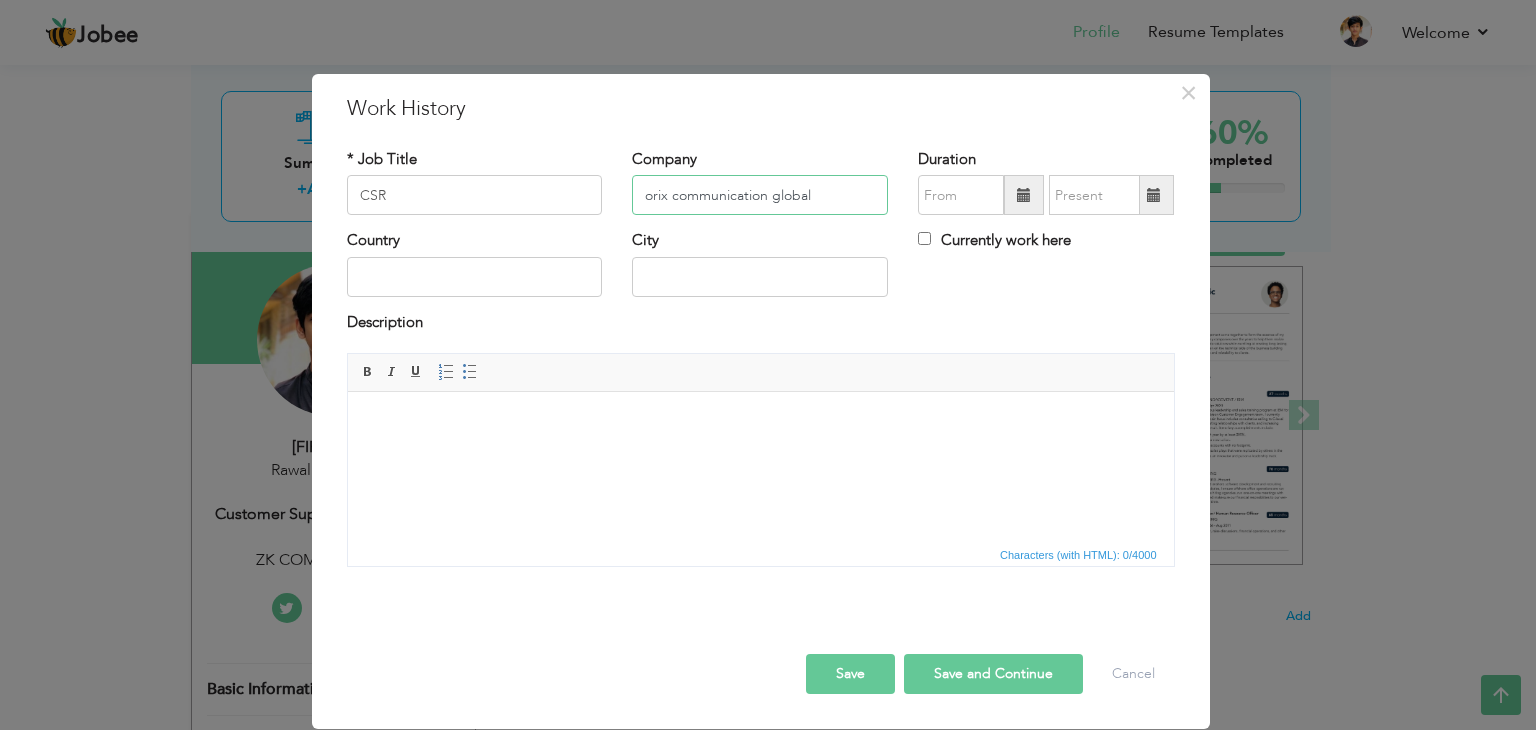 type on "orix communication global" 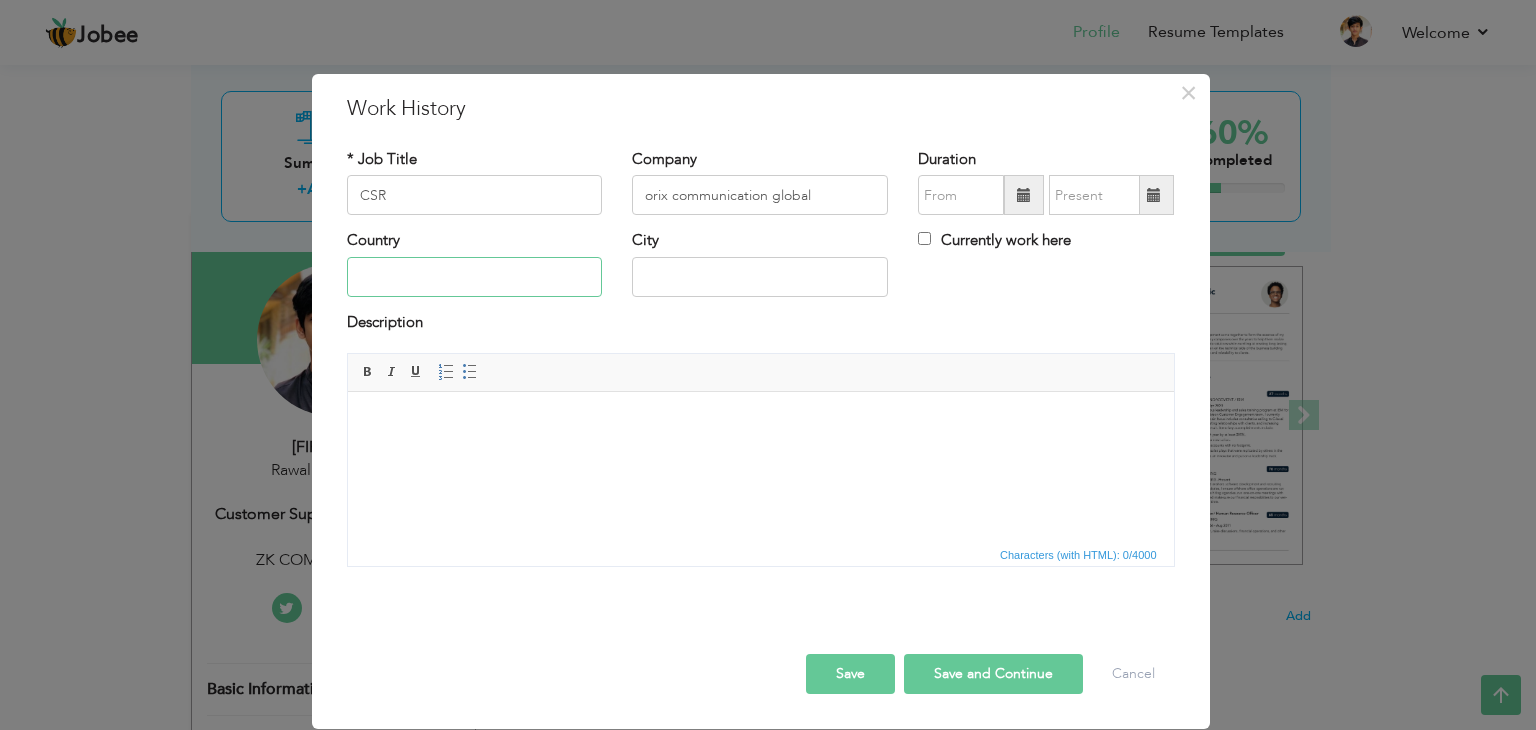 click at bounding box center [475, 277] 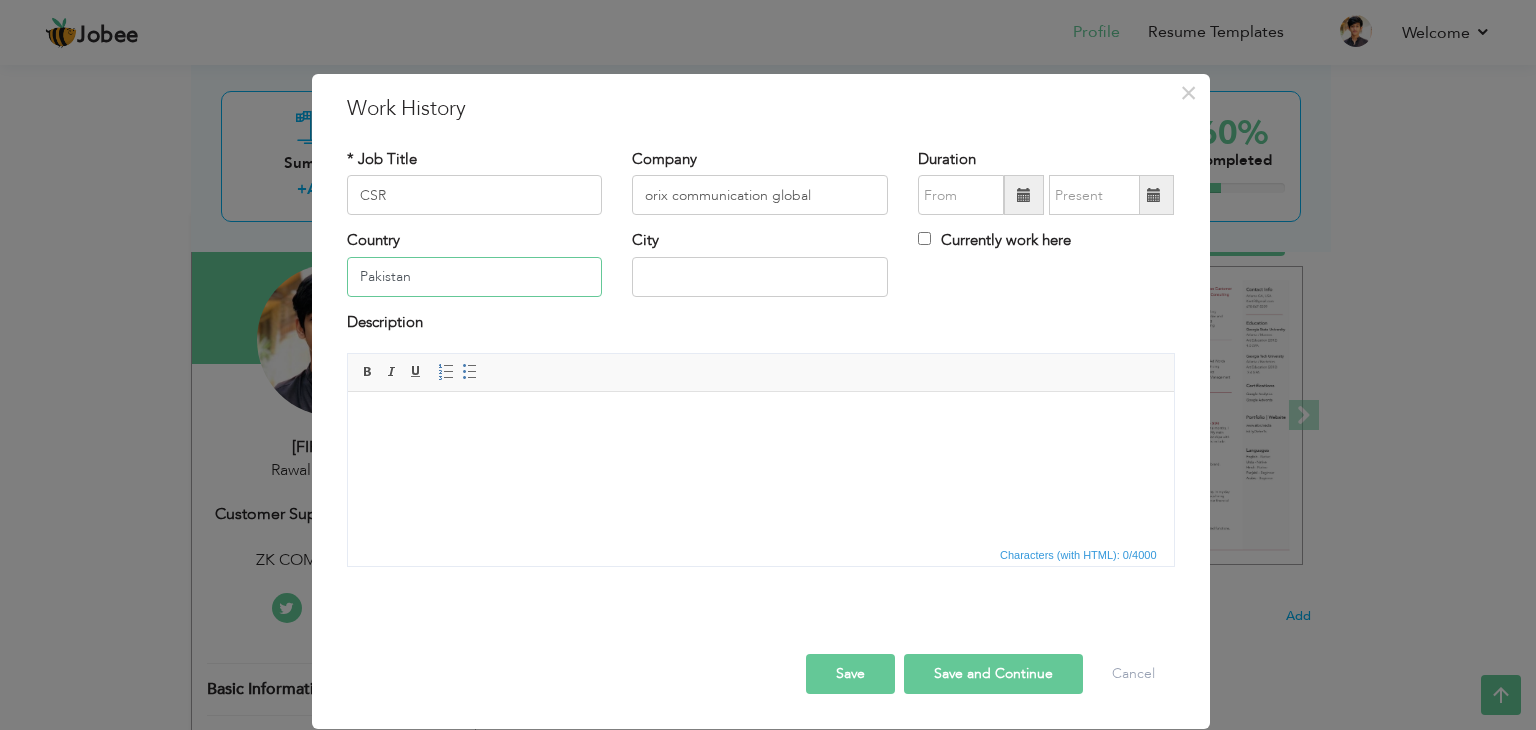type on "Pakistan" 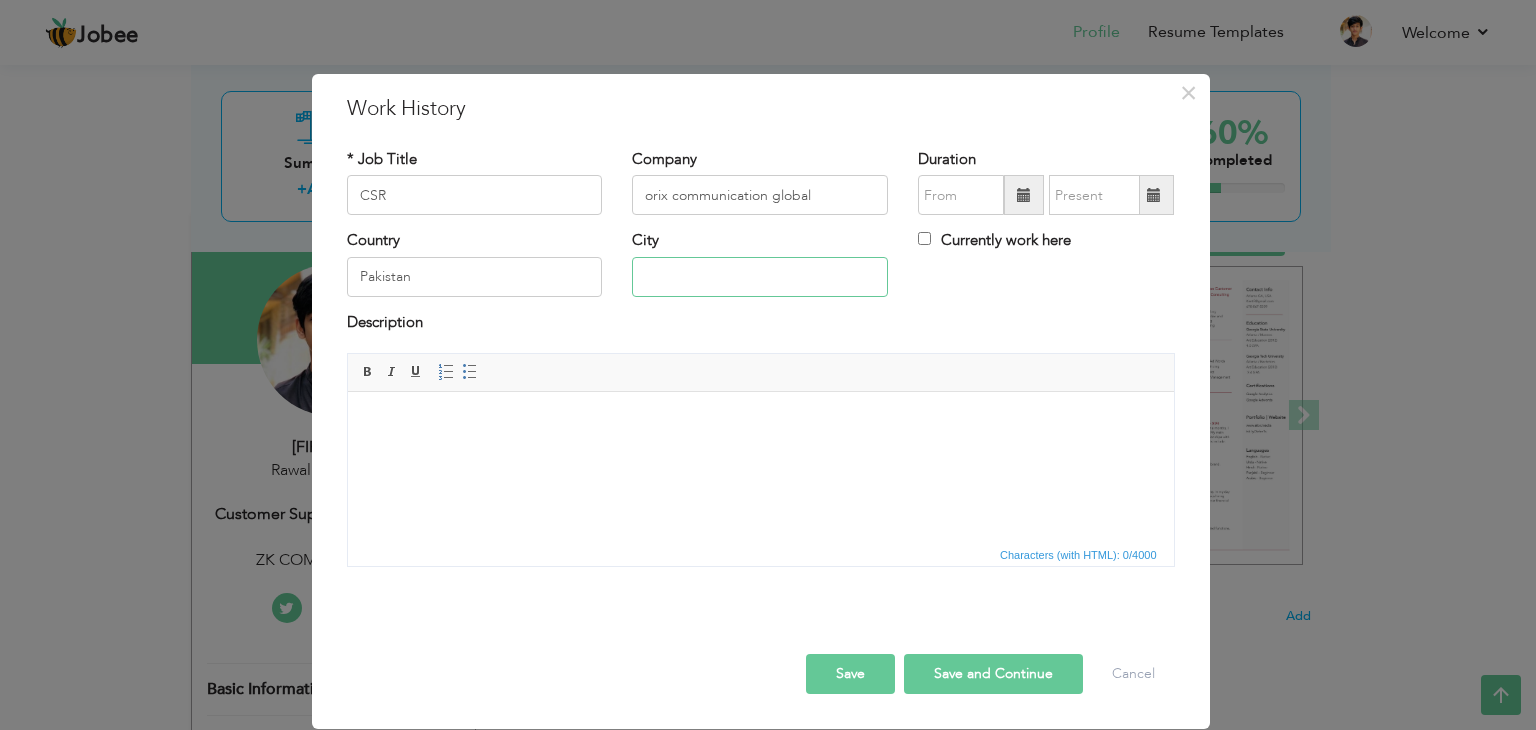 click at bounding box center (760, 277) 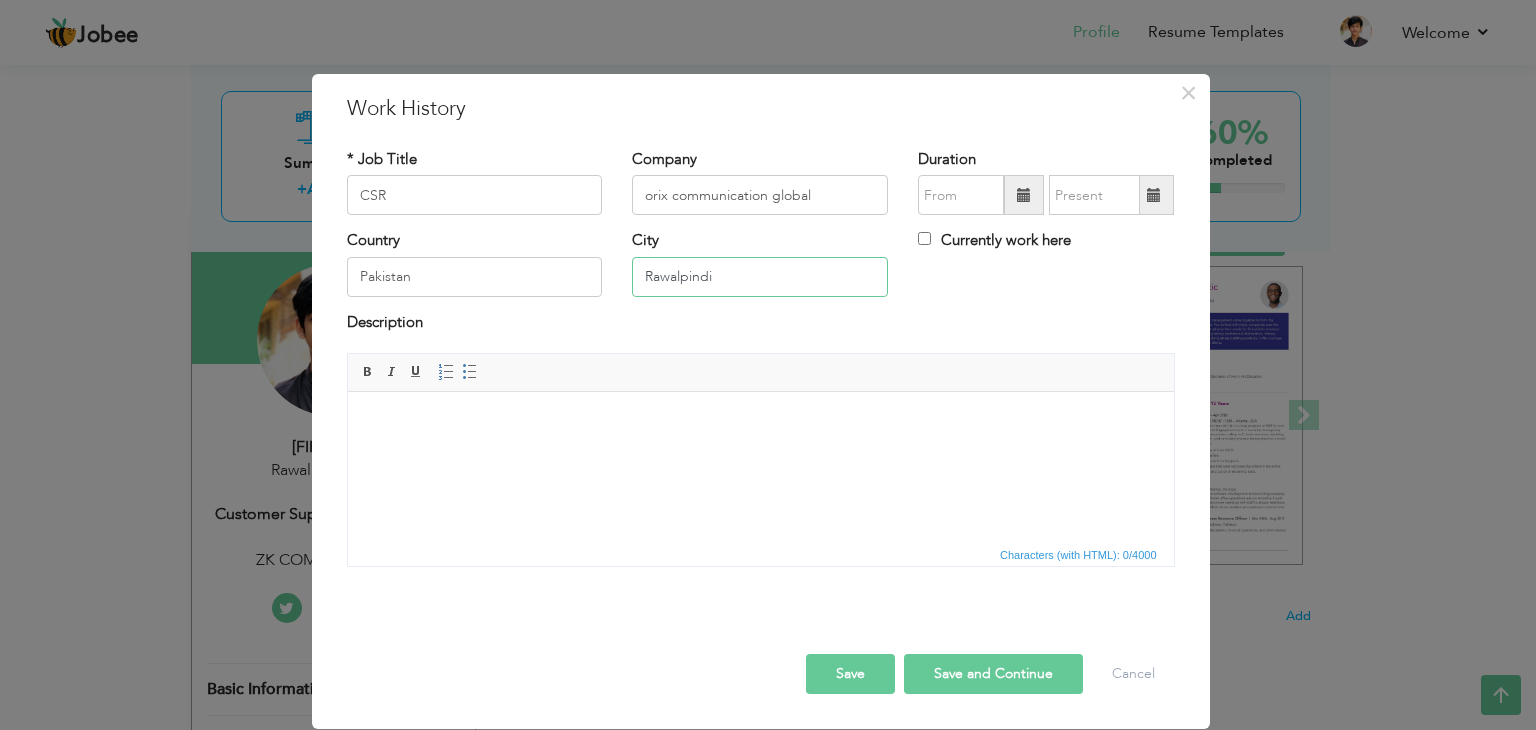 type on "Rawalpindi" 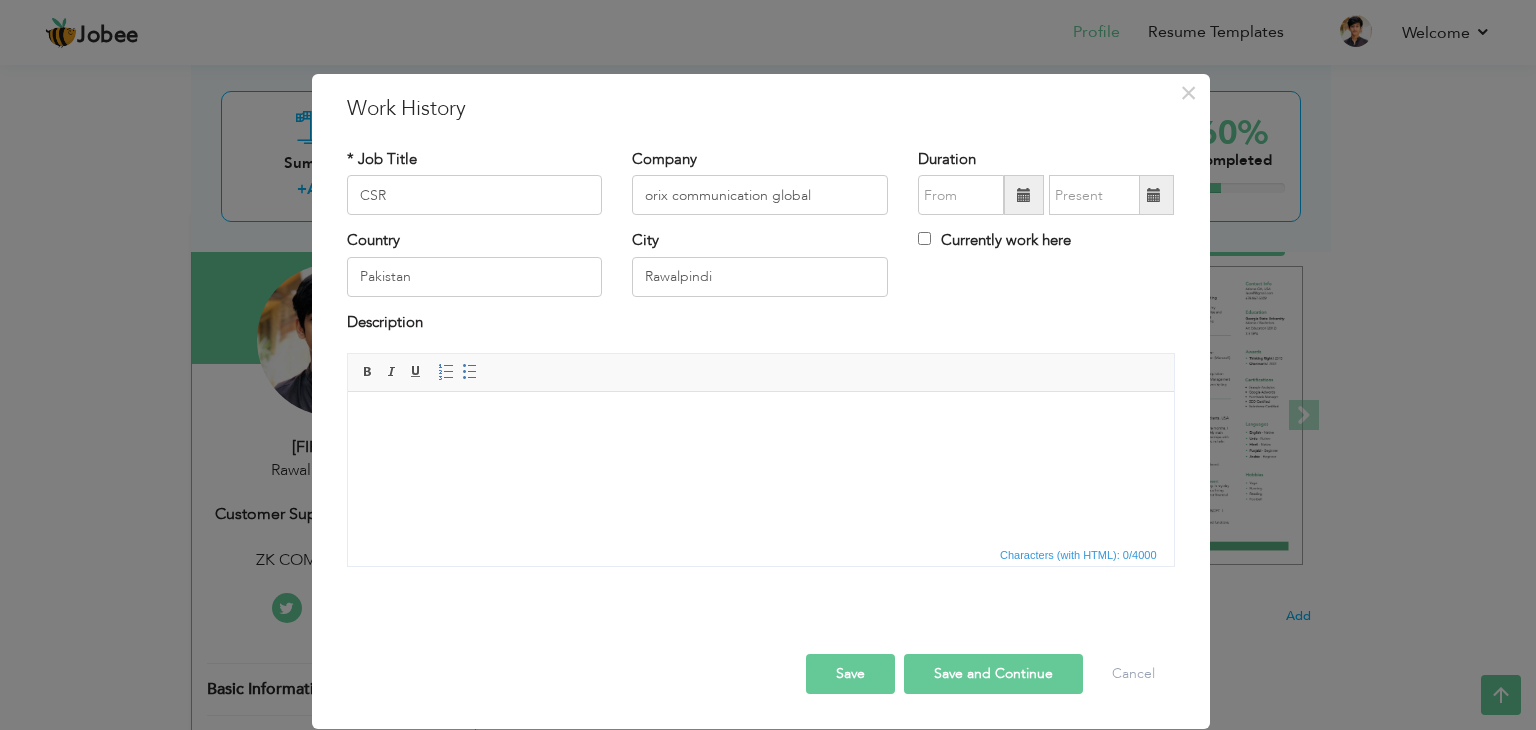 click at bounding box center [1024, 195] 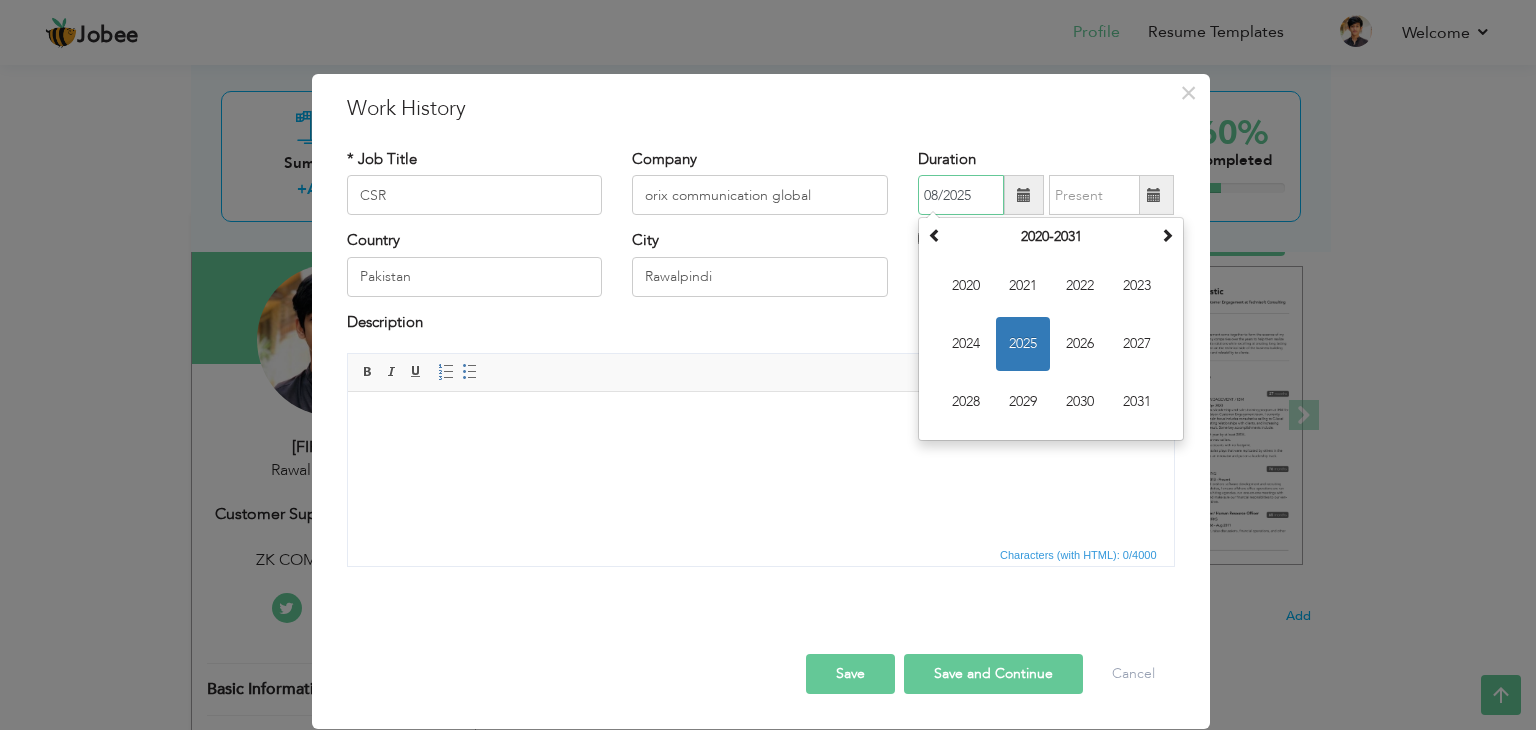 click on "2025" at bounding box center (1023, 344) 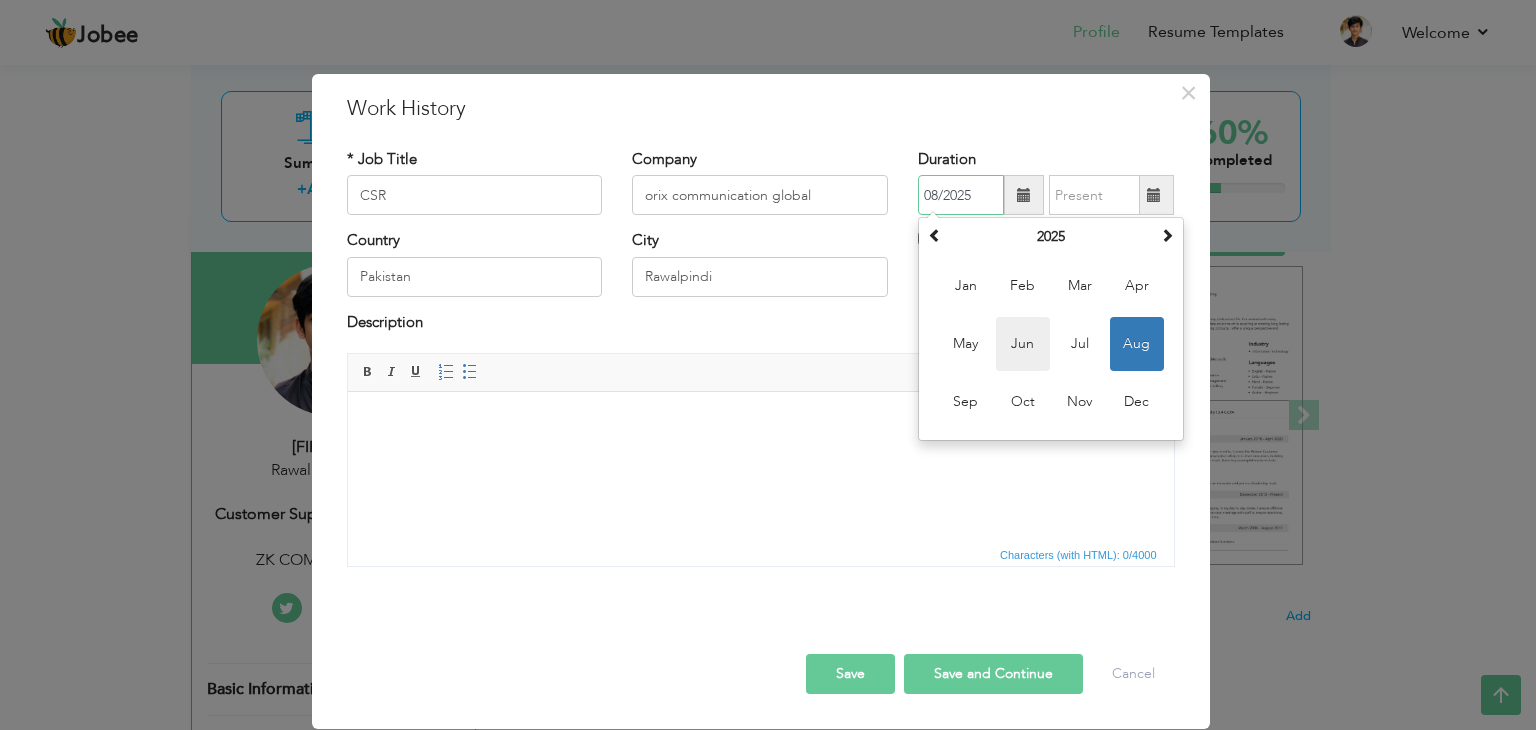 click on "Jun" at bounding box center (1023, 344) 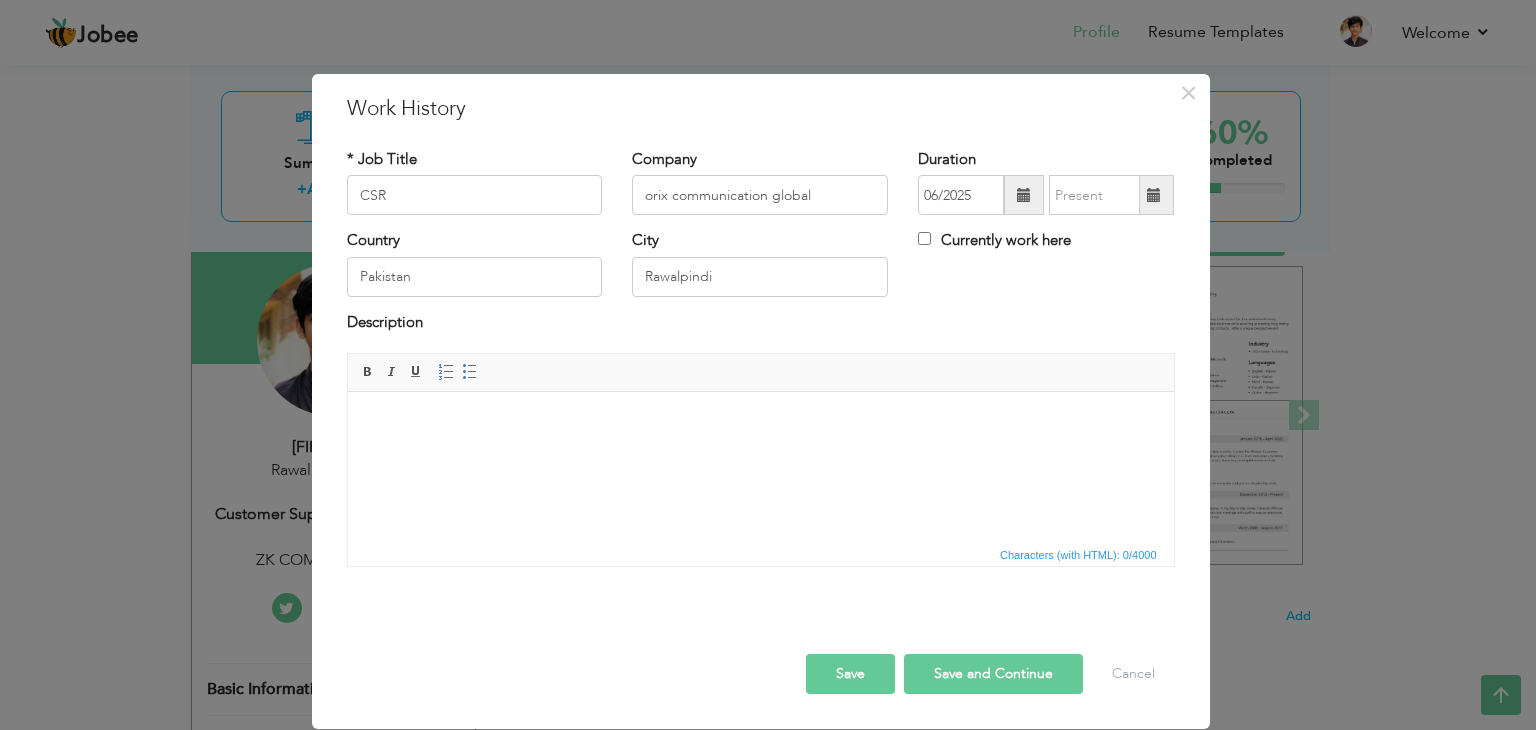 click at bounding box center (1024, 195) 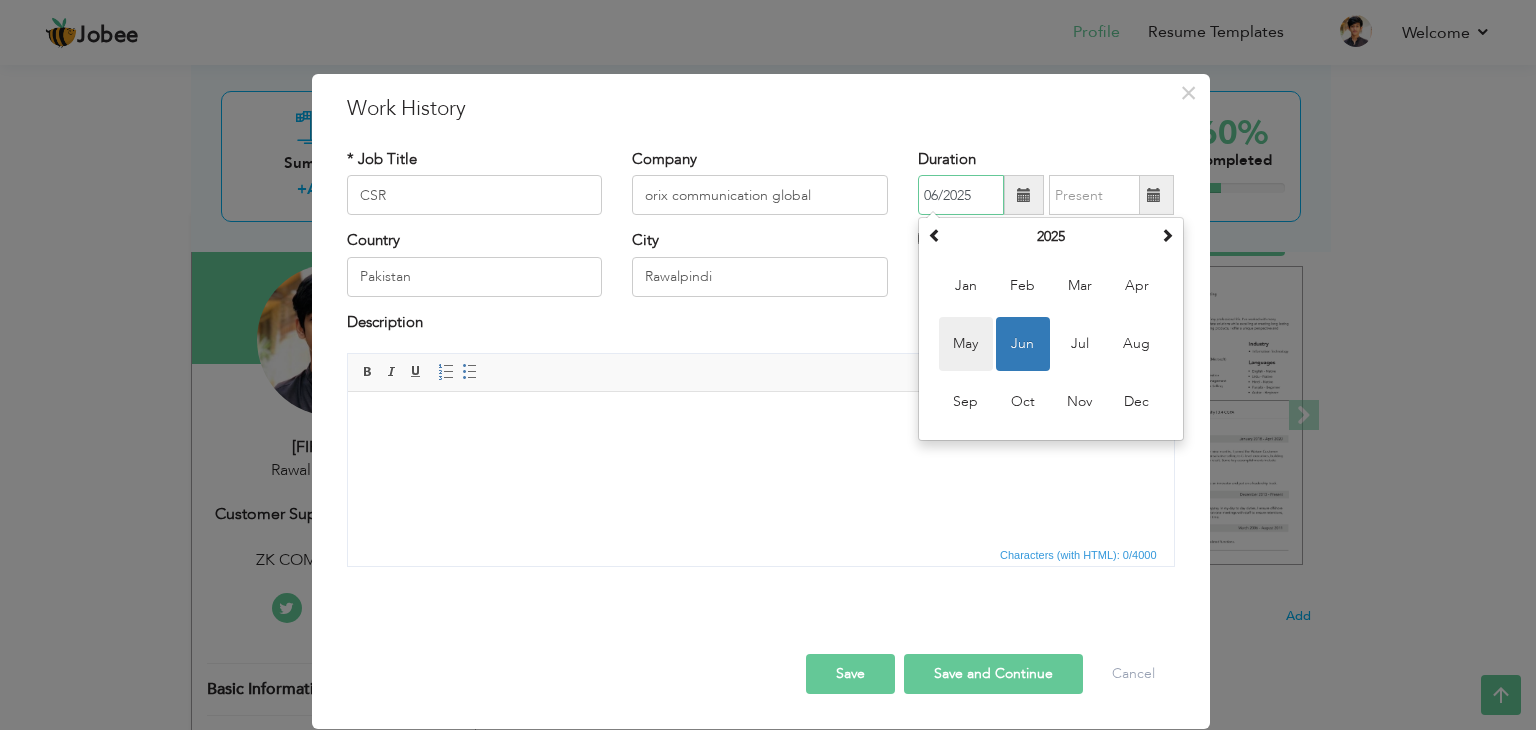 click on "May" at bounding box center (966, 344) 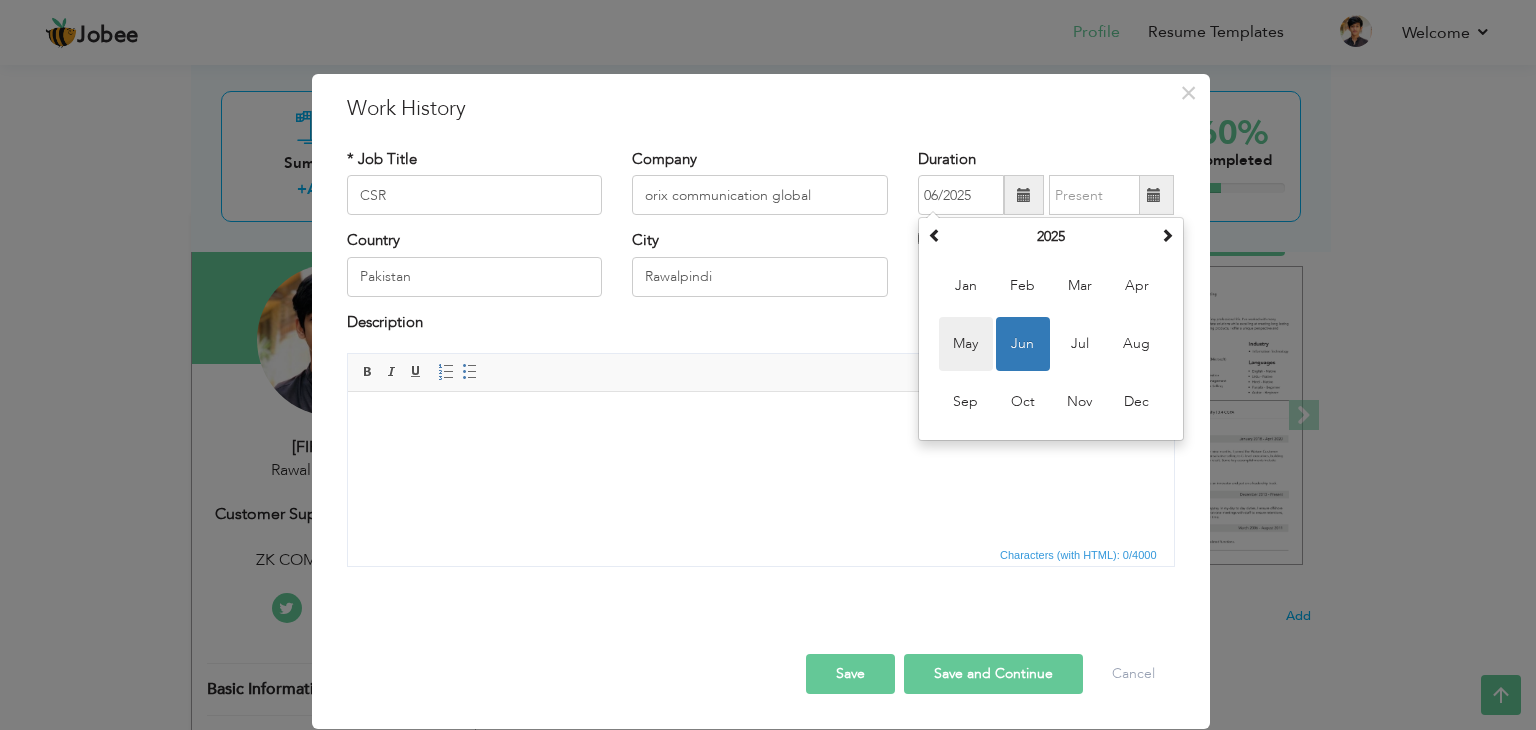 type on "05/2025" 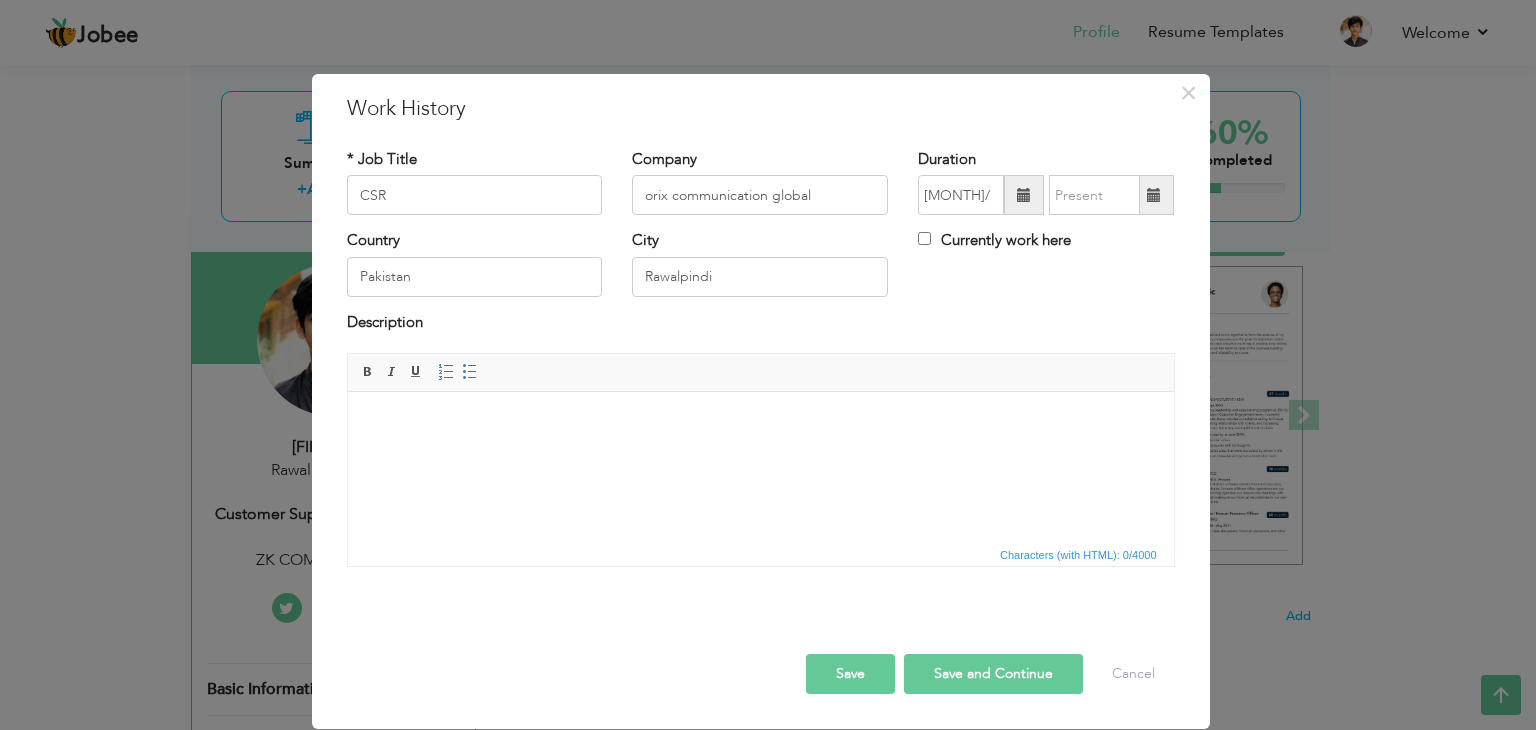 click at bounding box center (1154, 195) 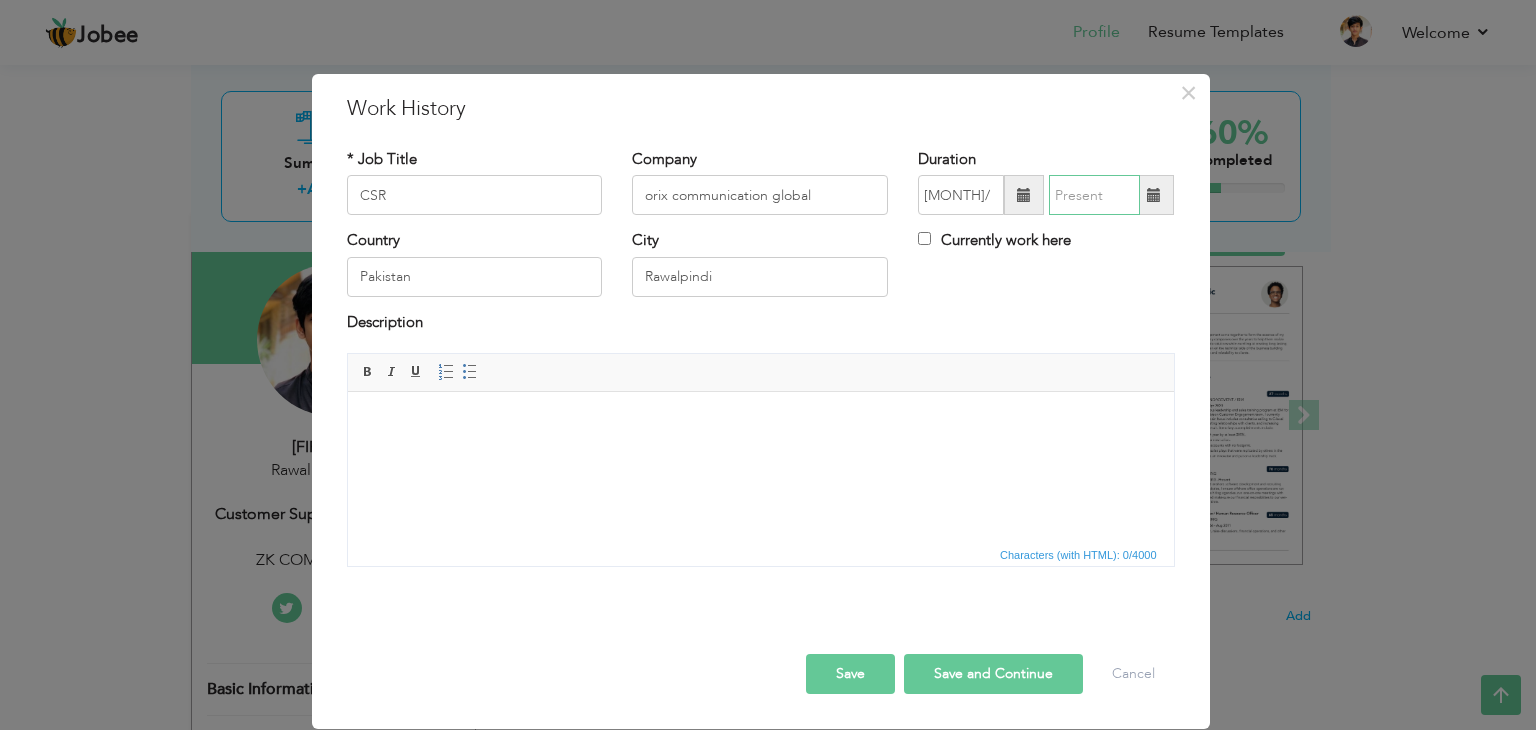 type on "08/2025" 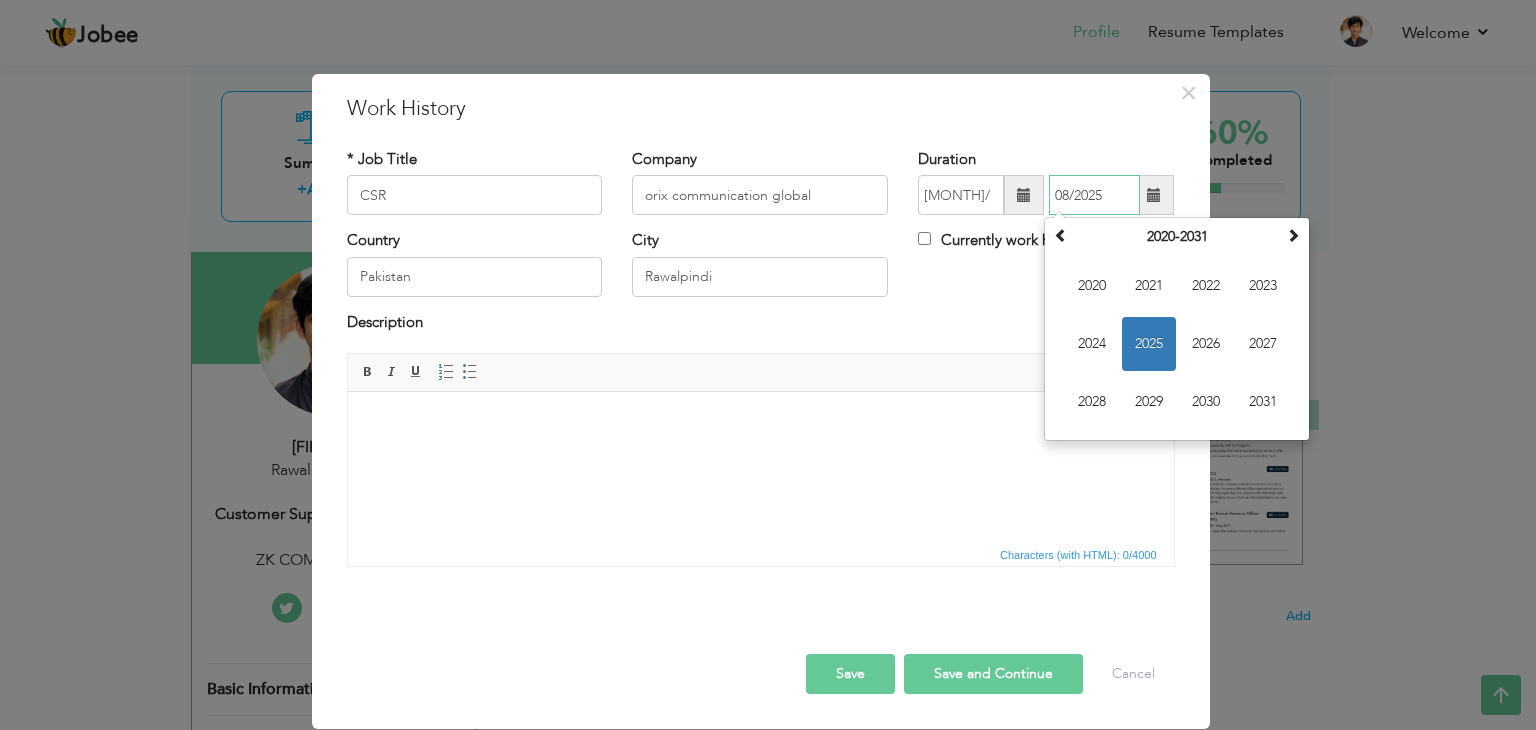 click on "2025" at bounding box center (1149, 344) 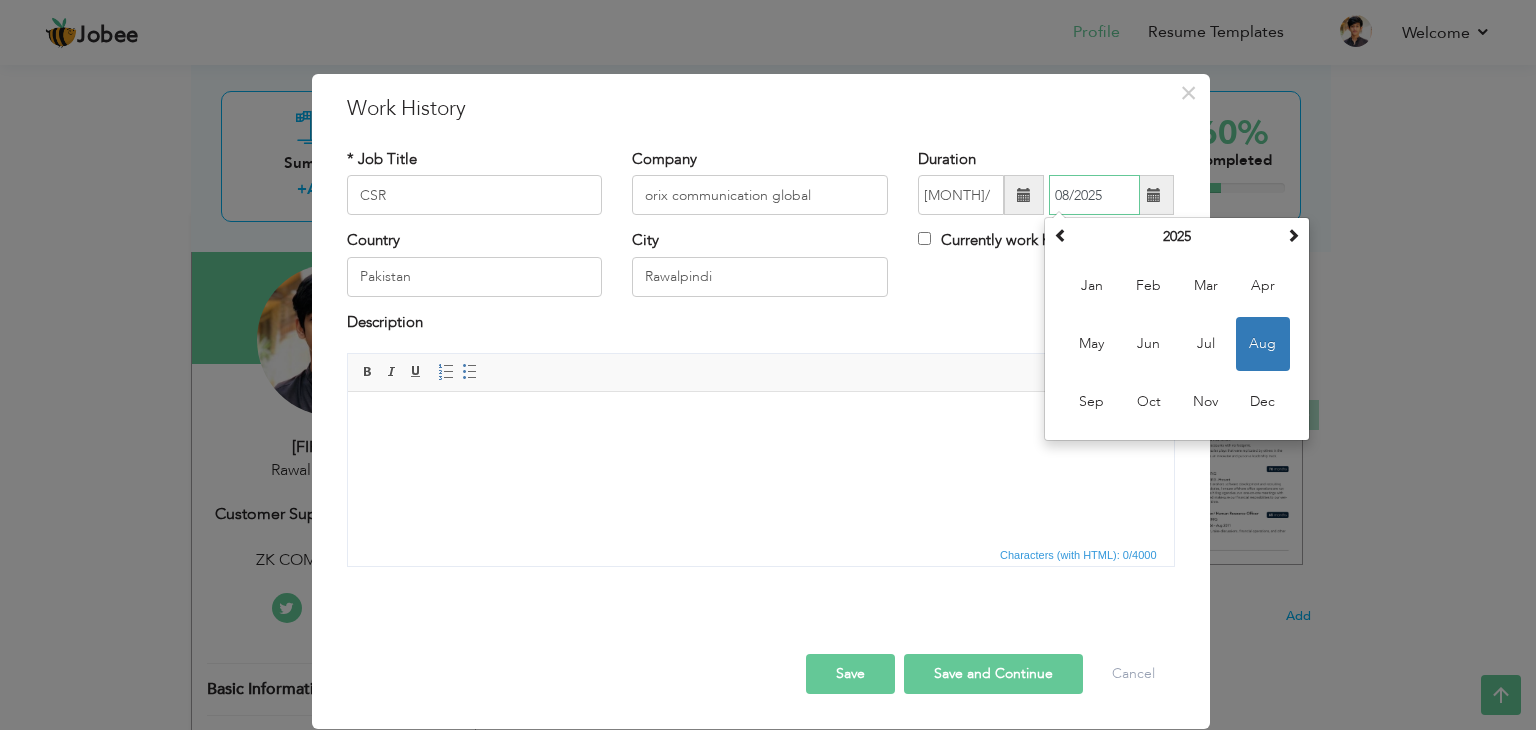 click on "Aug" at bounding box center [1263, 344] 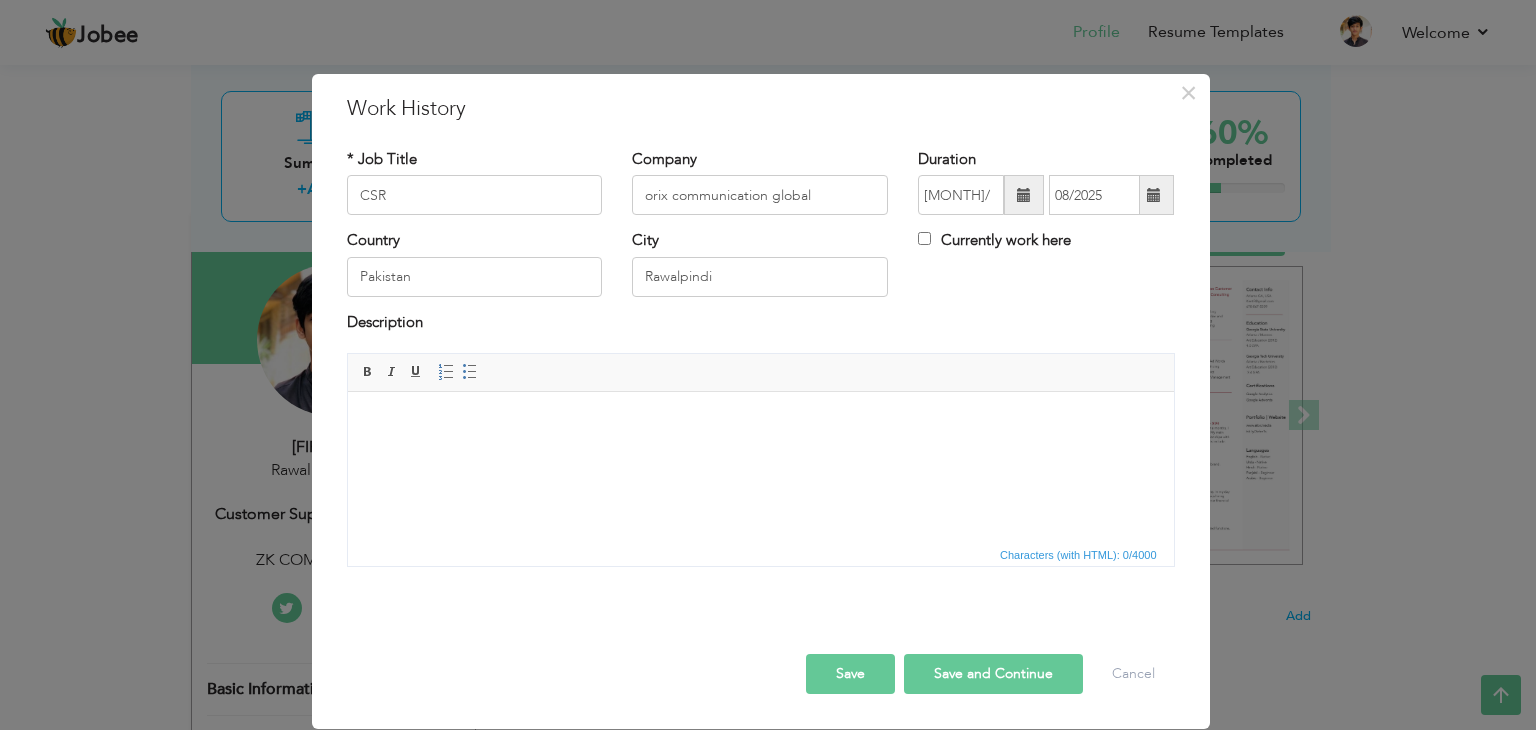 click on "Save" at bounding box center [850, 674] 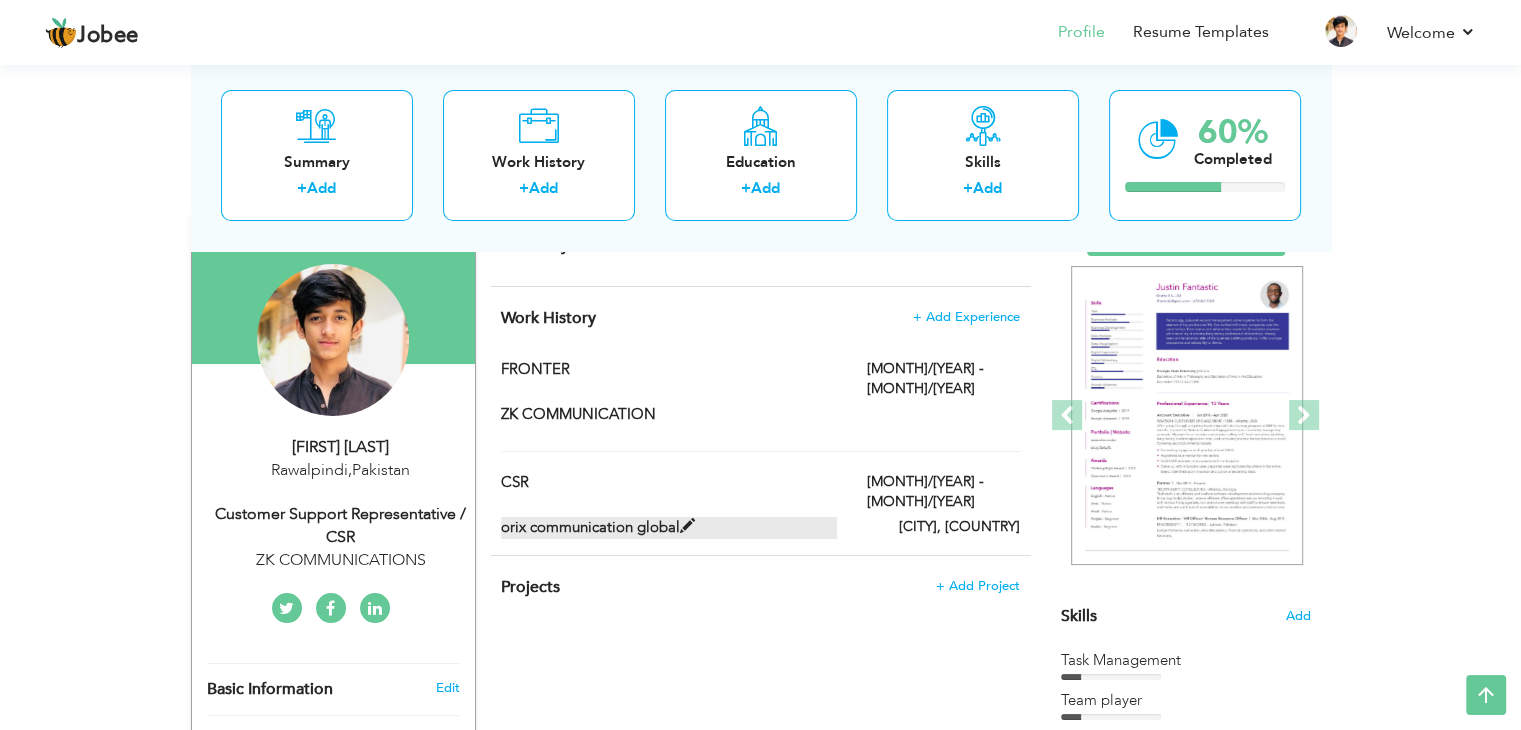 click at bounding box center (687, 526) 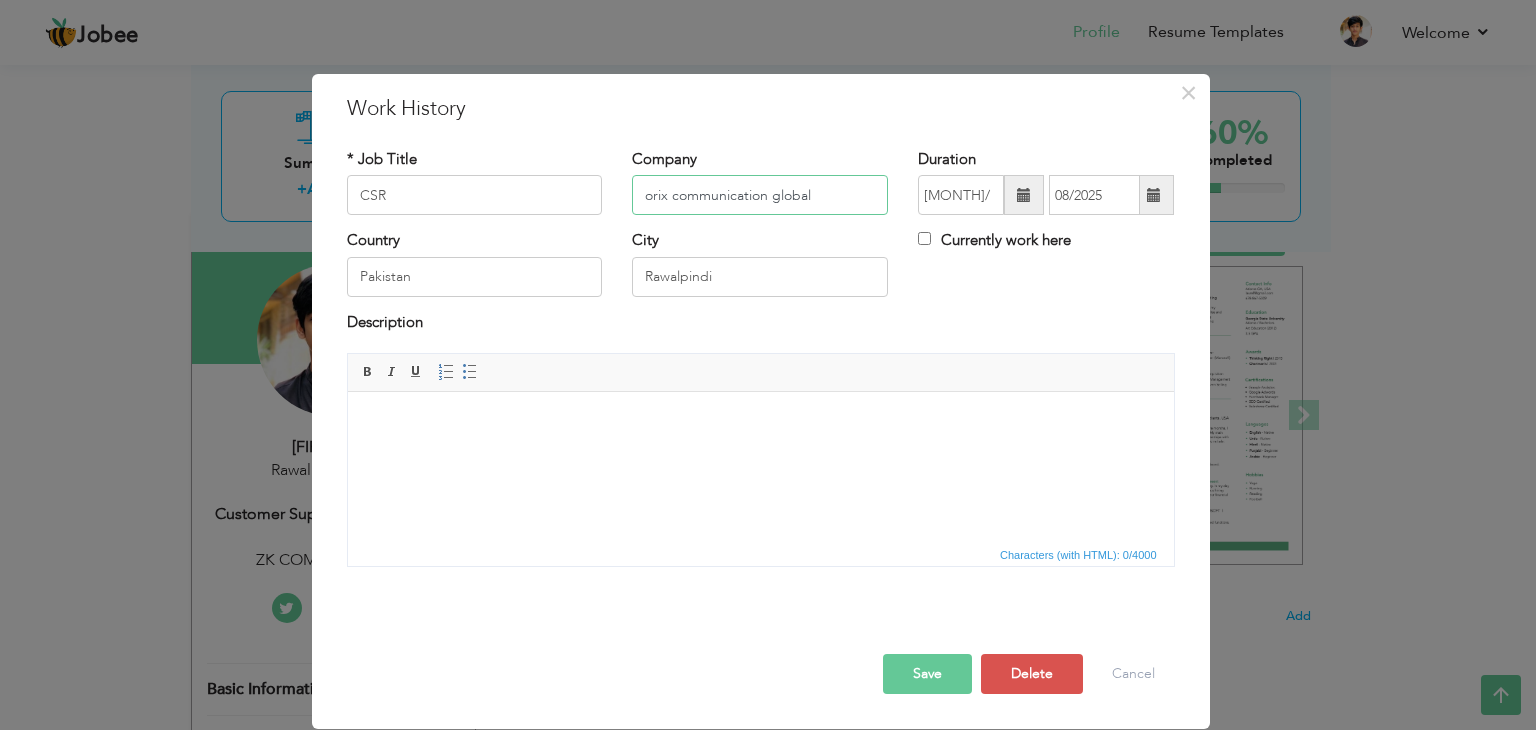 click on "orix communication global" at bounding box center (760, 195) 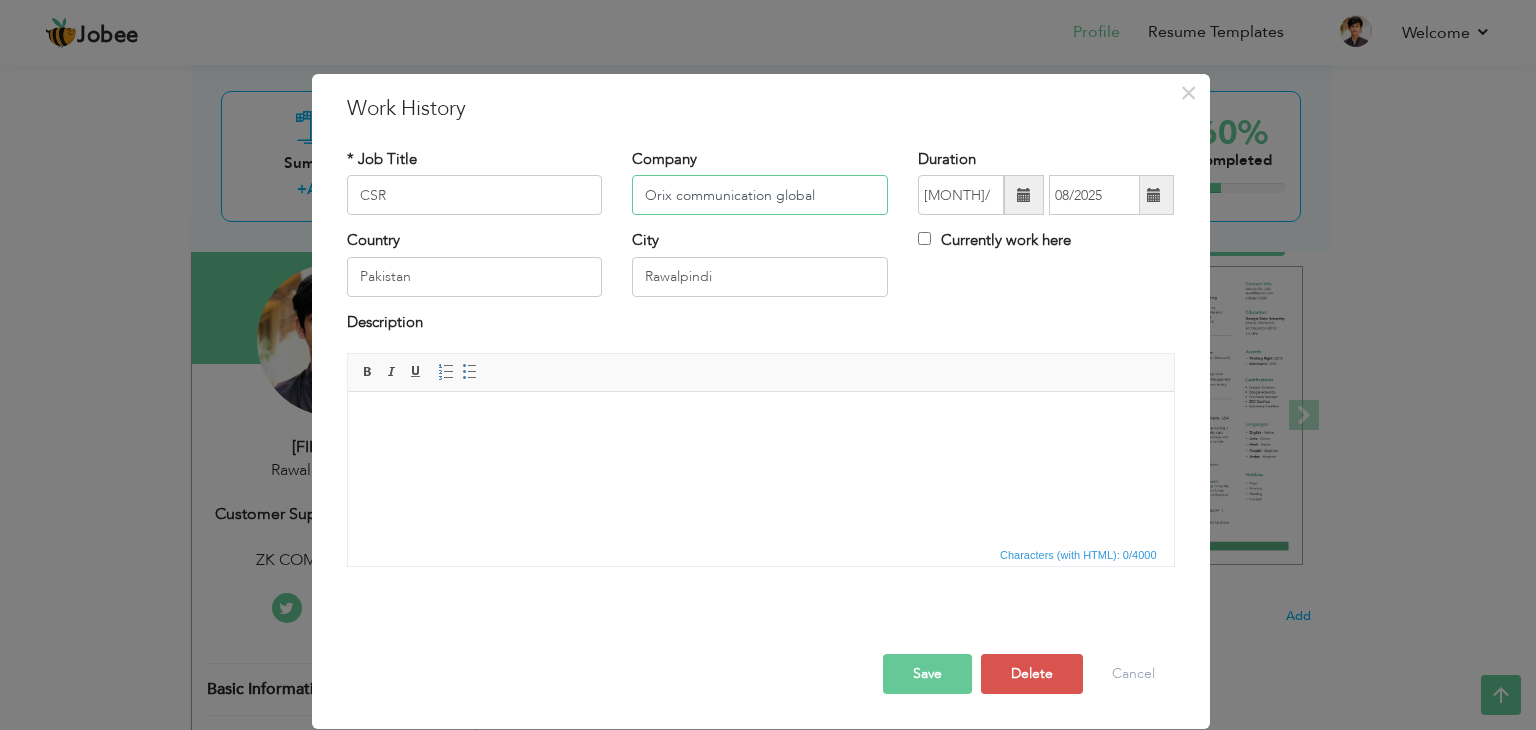 click on "Orix communication global" at bounding box center (760, 195) 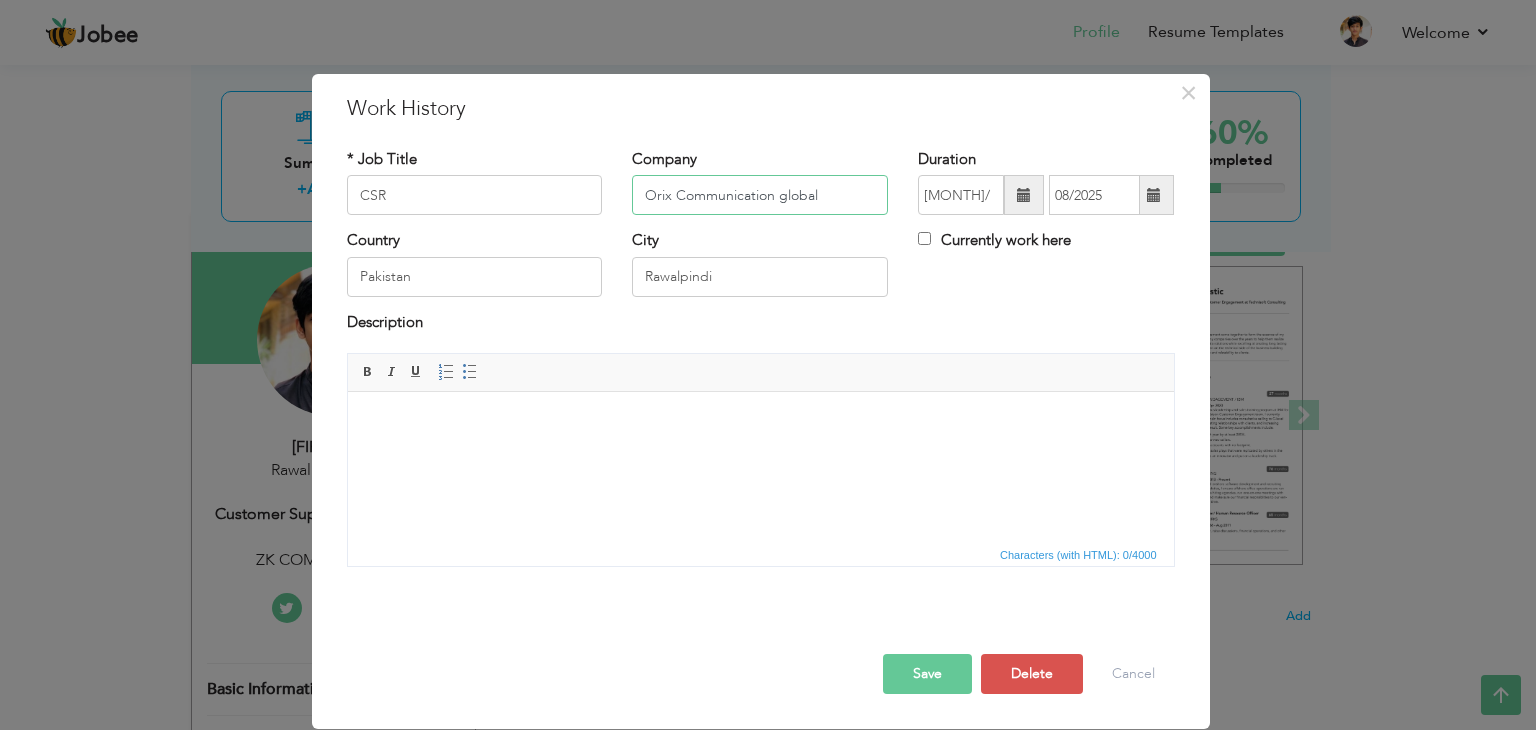 click on "Orix Communication global" at bounding box center (760, 195) 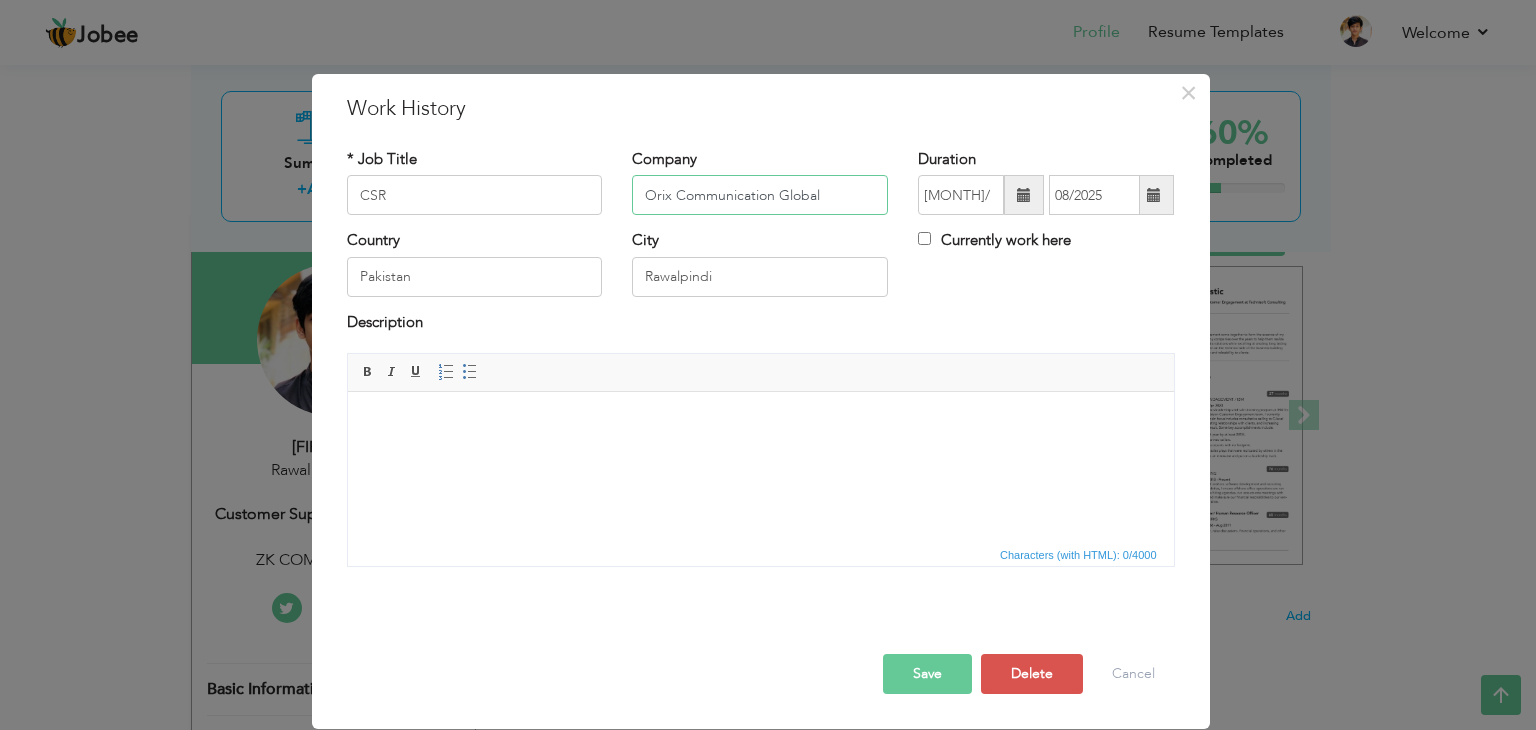 type on "Orix Communication Global" 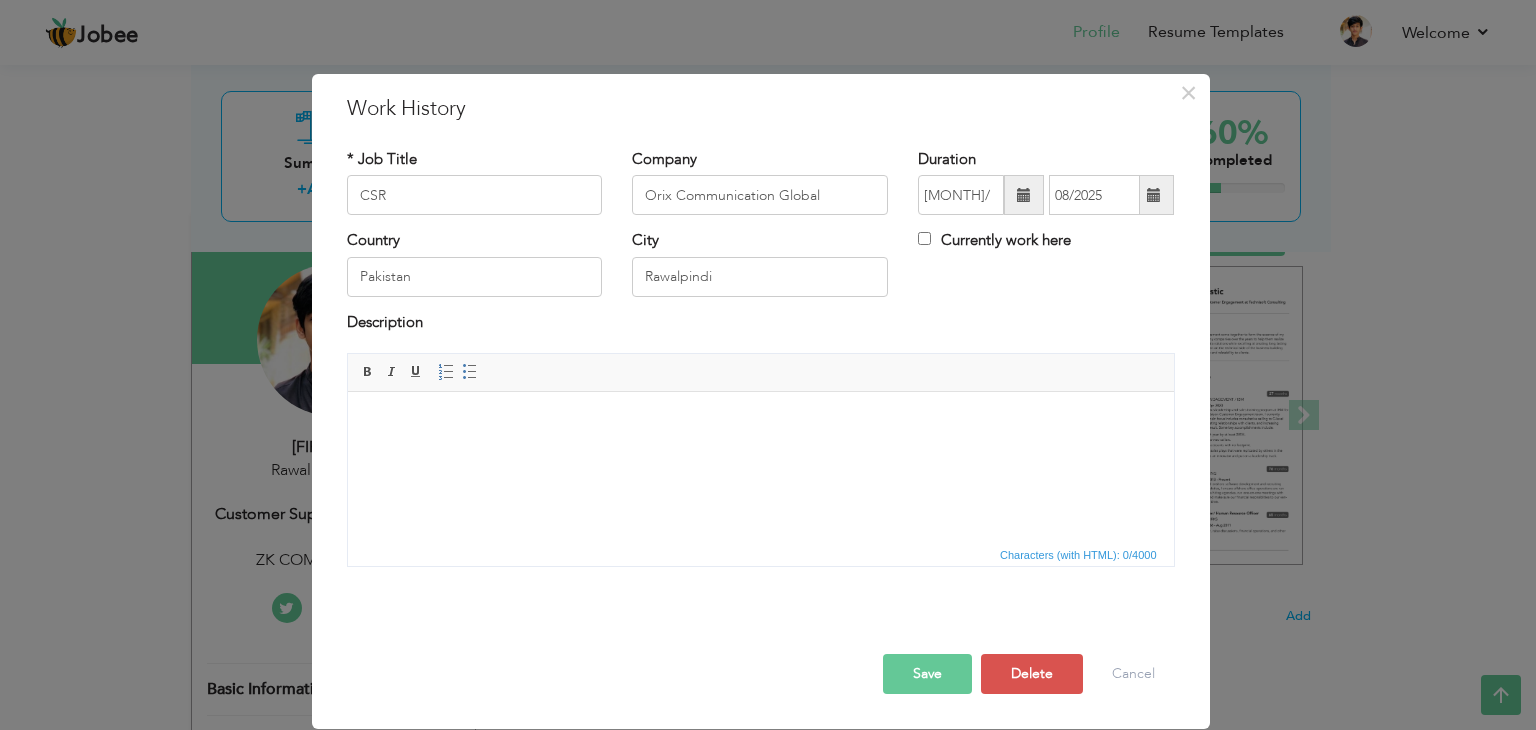 click on "Save" at bounding box center (927, 674) 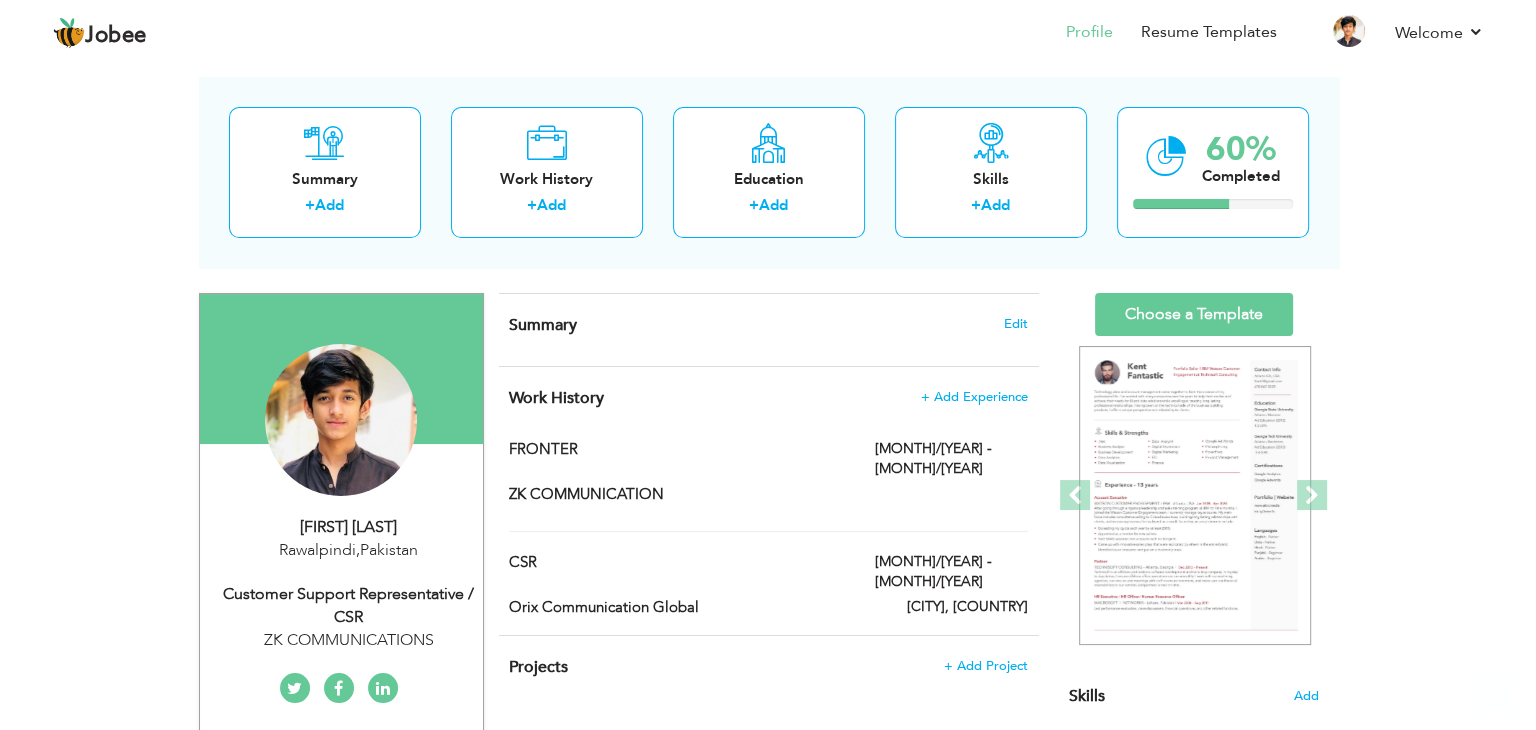 scroll, scrollTop: 88, scrollLeft: 0, axis: vertical 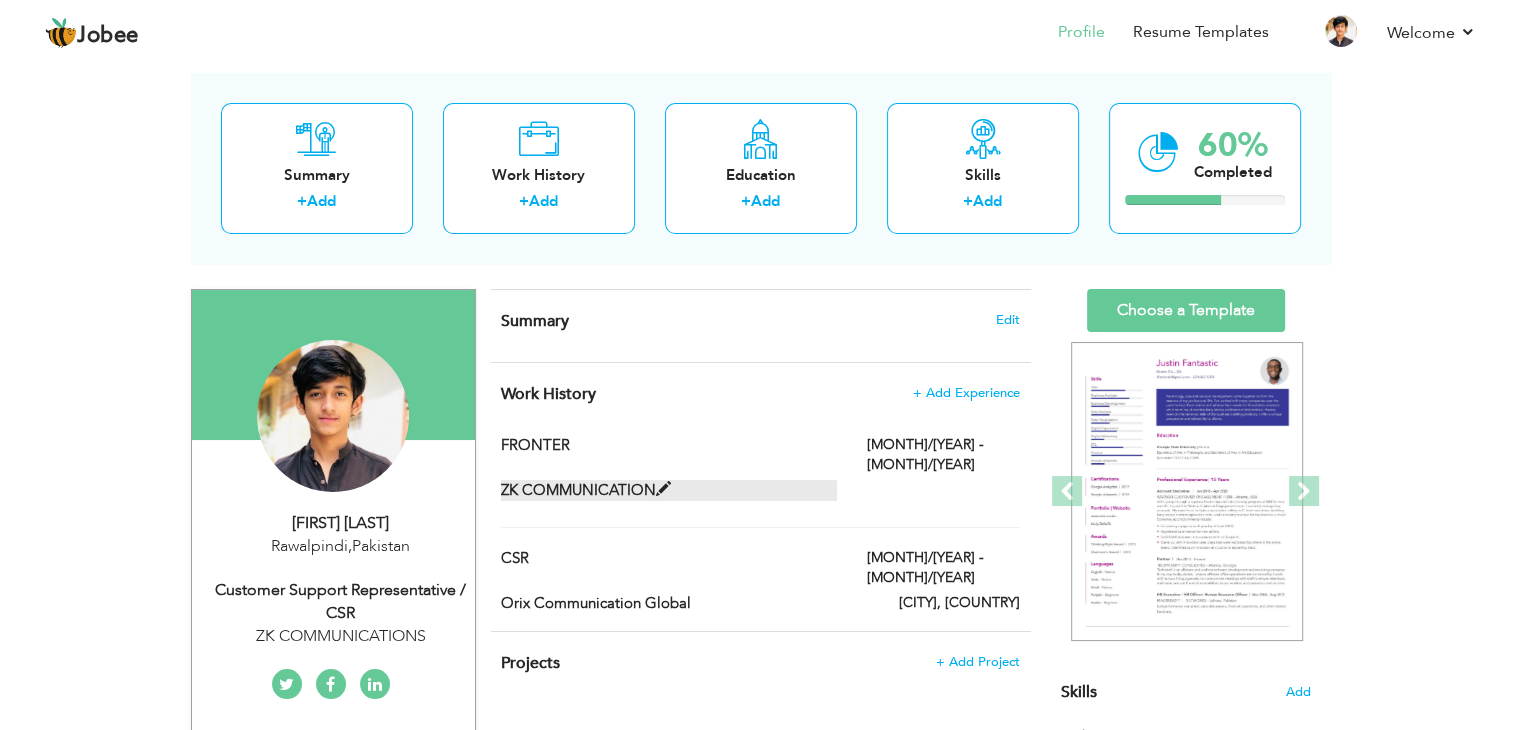 click at bounding box center [663, 489] 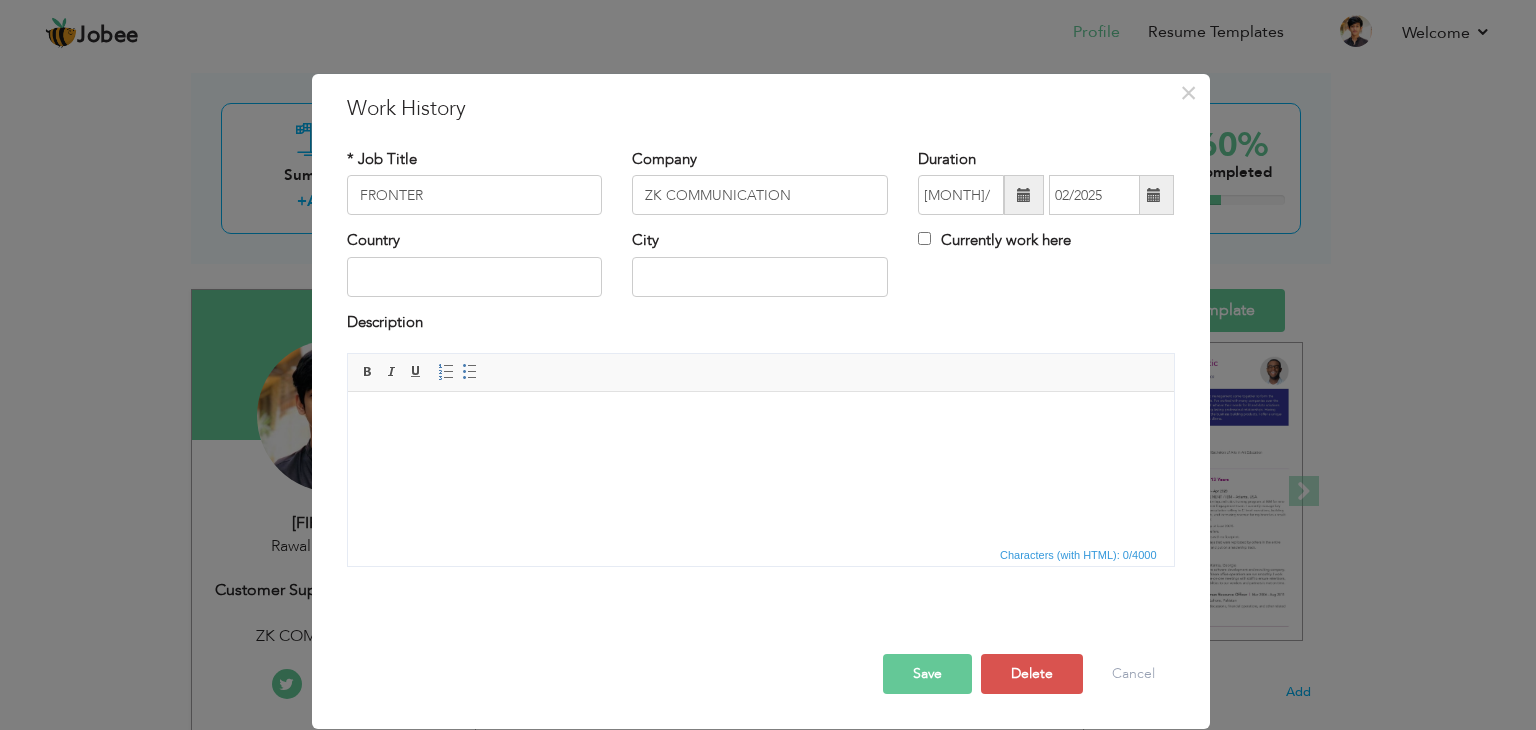 click at bounding box center [760, 392] 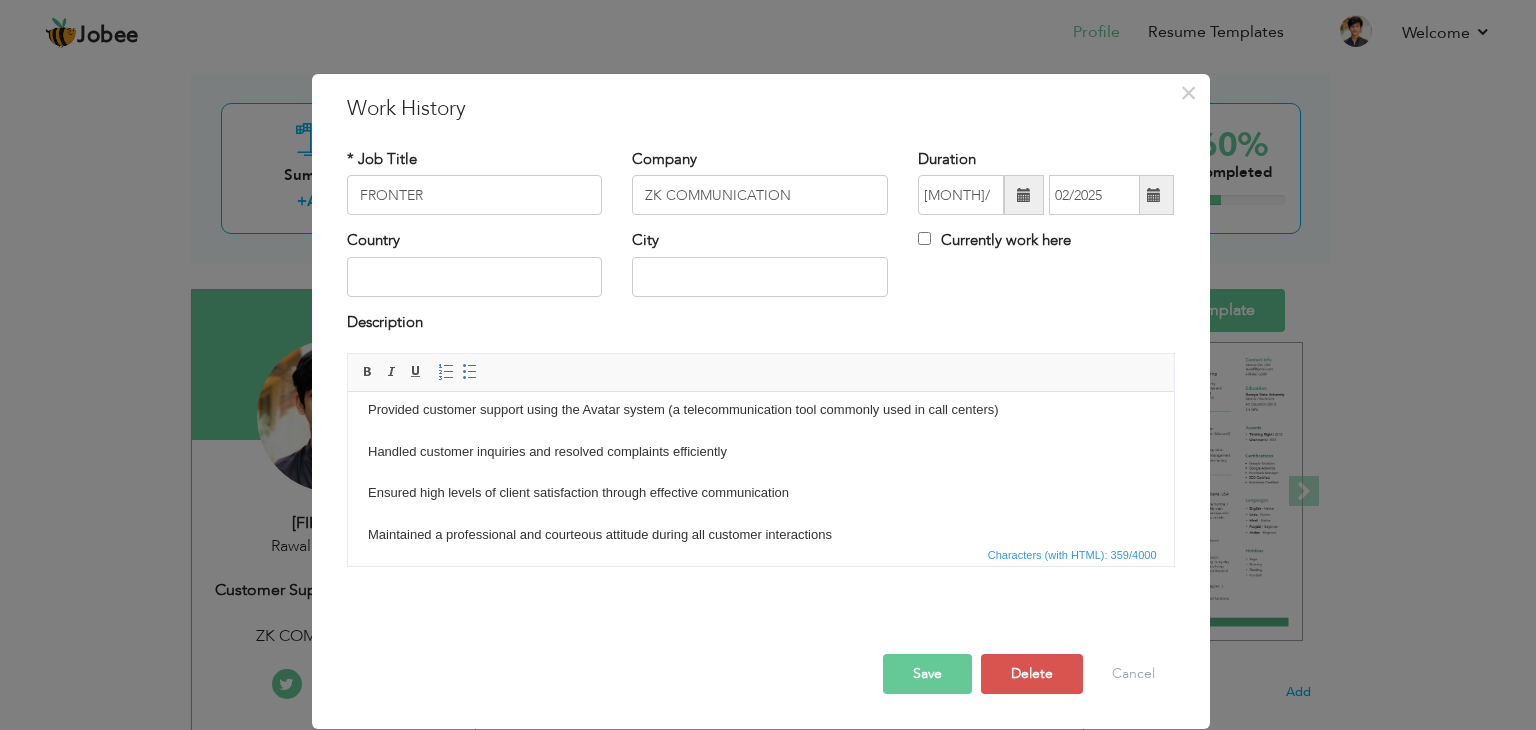 click on "Provided customer support using the Avatar system (a telecommunication tool commonly used in call centers) Handled customer inquiries and resolved complaints efficiently Ensured high levels of client satisfaction through effective communication Maintained a professional and courteous attitude during all customer interactions" at bounding box center (760, 473) 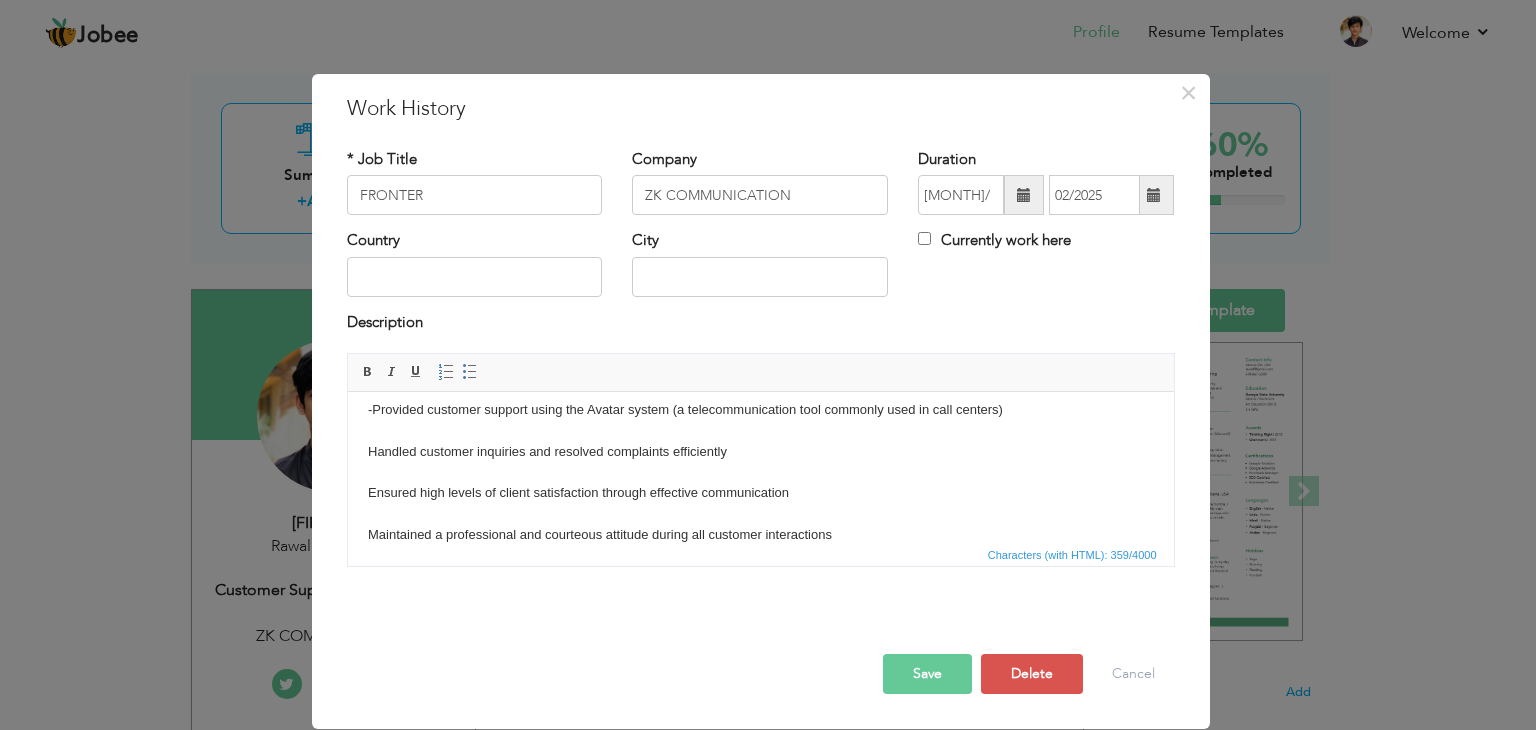 click on "-Provided customer support using the Avatar system (a telecommunication tool commonly used in call centers) Handled customer inquiries and resolved complaints efficiently Ensured high levels of client satisfaction through effective communication Maintained a professional and courteous attitude during all customer interactions" at bounding box center [760, 473] 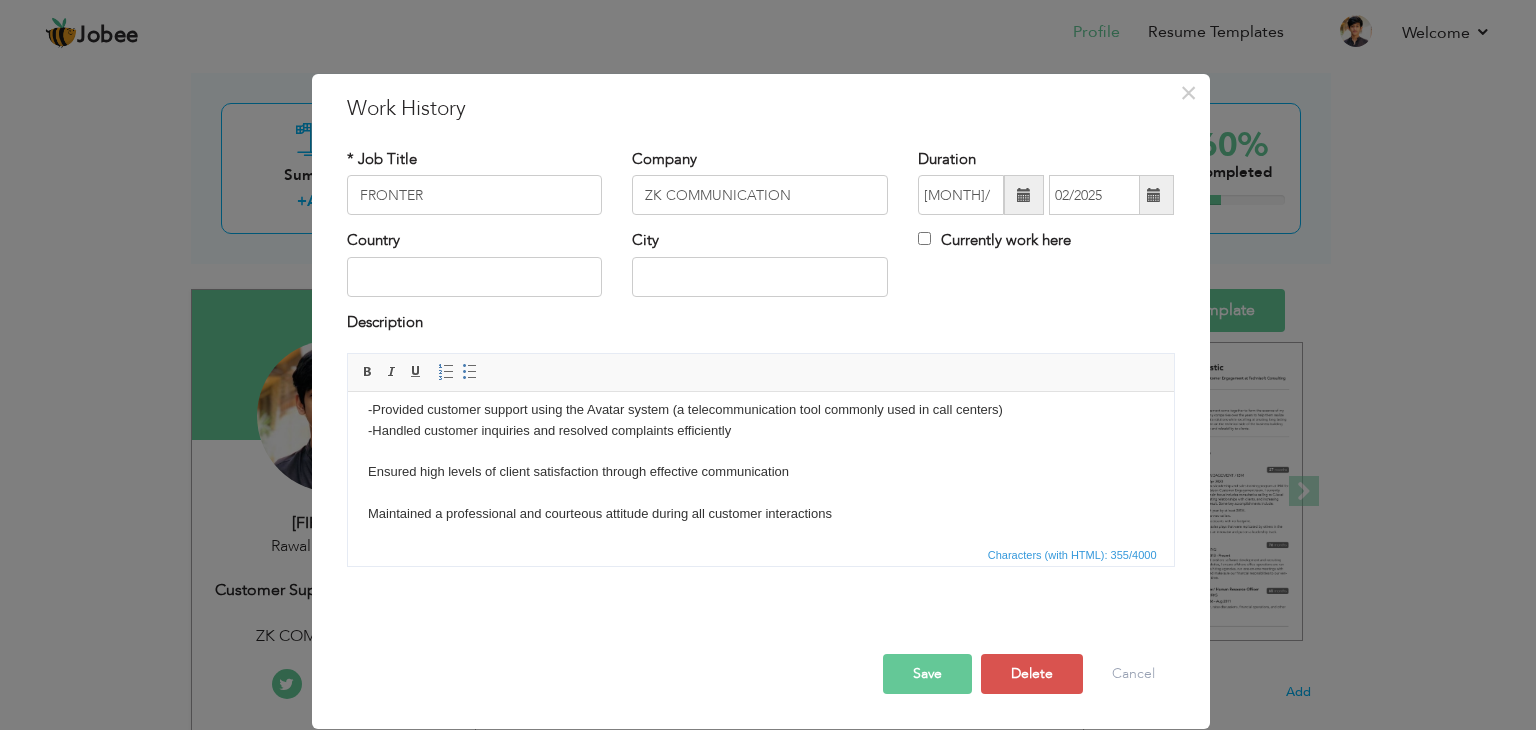 click on "-Provided customer support using the Avatar system (a telecommunication tool commonly used in call centers) -Handled customer inquiries and resolved complaints efficiently Ensured high levels of client satisfaction through effective communication Maintained a professional and courteous attitude during all customer interactions" at bounding box center [760, 462] 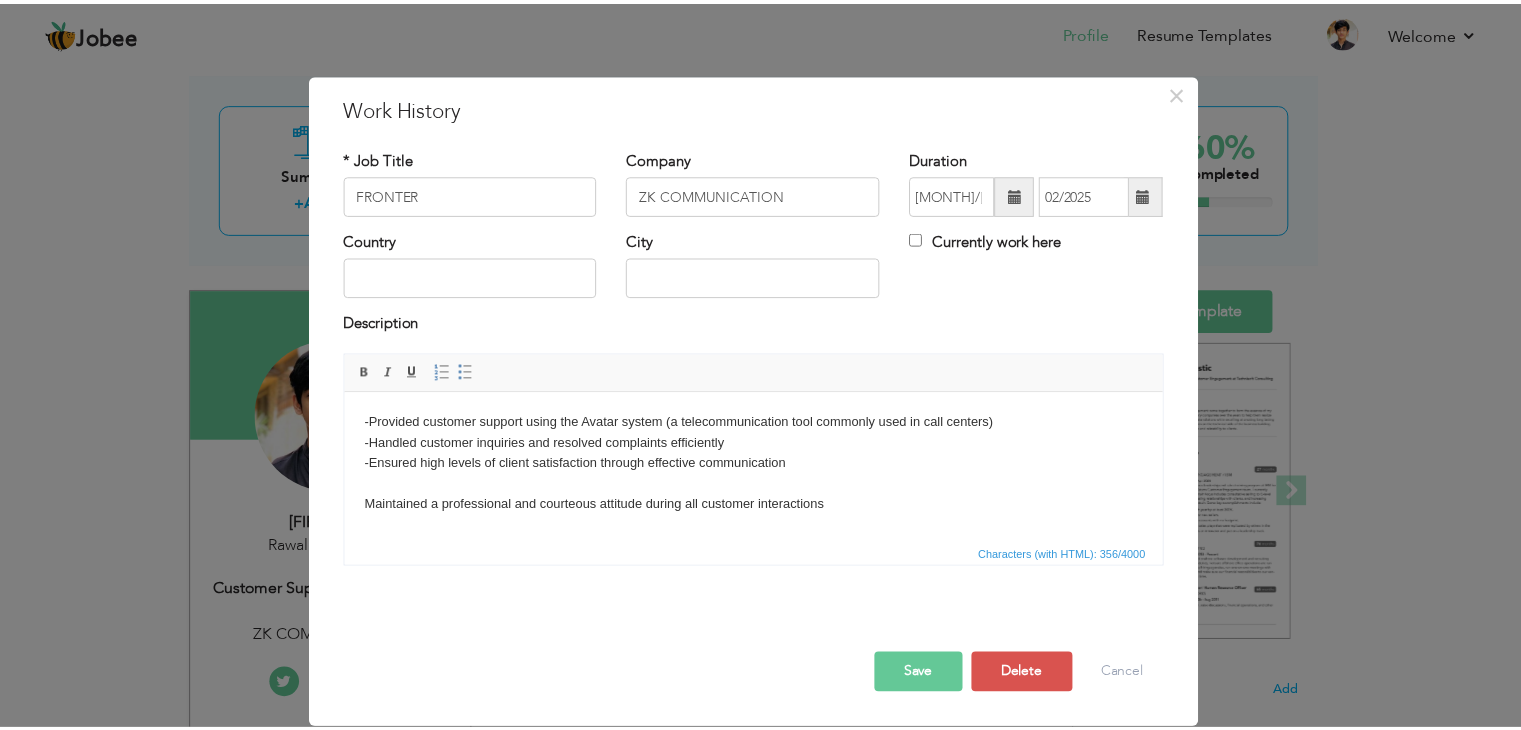 scroll, scrollTop: 0, scrollLeft: 0, axis: both 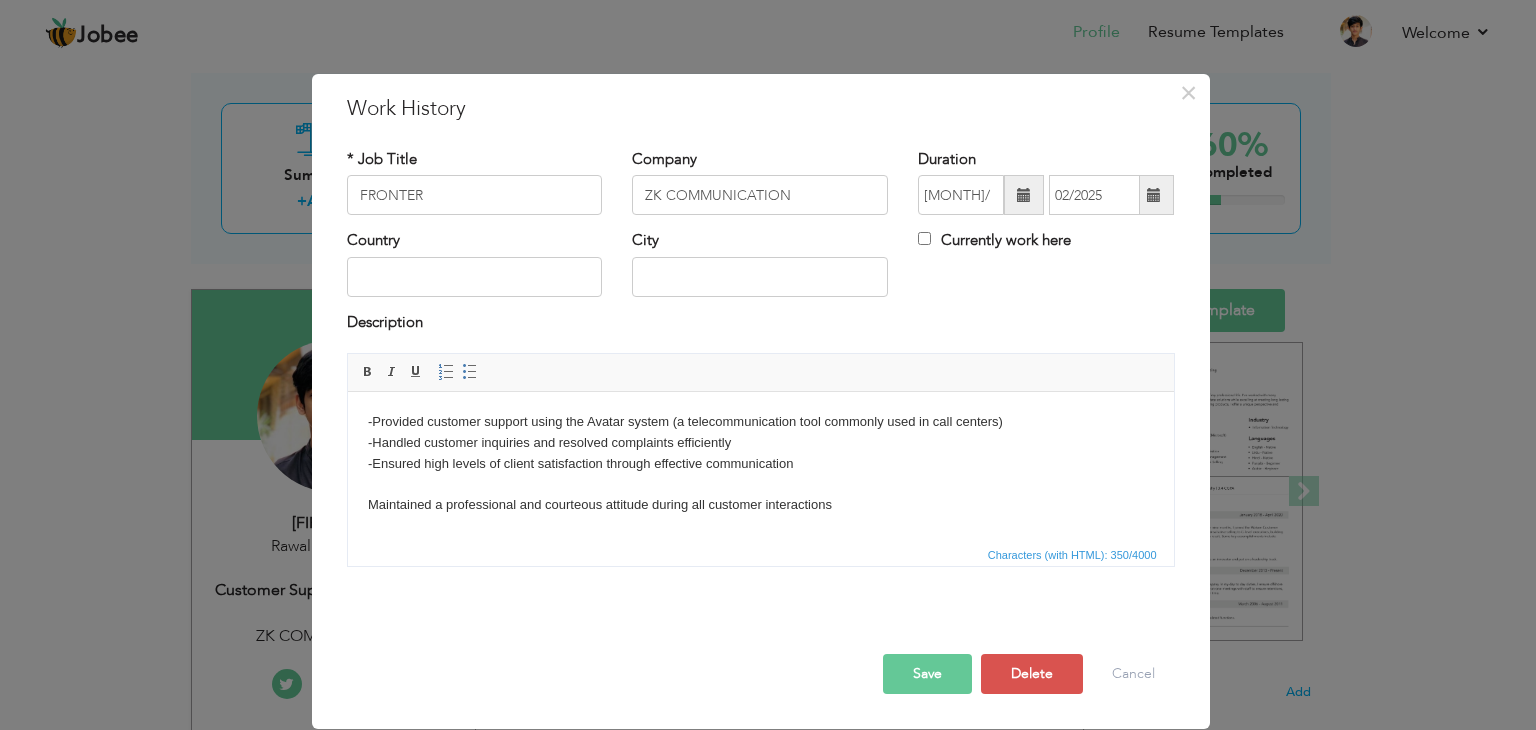 click on "-Provided customer support using the Avatar system (a telecommunication tool commonly used in call centers) -Handled customer inquiries and resolved complaints efficiently -Ensured high levels of client satisfaction through effective communication Maintained a professional and courteous attitude during all customer interactions" at bounding box center [760, 464] 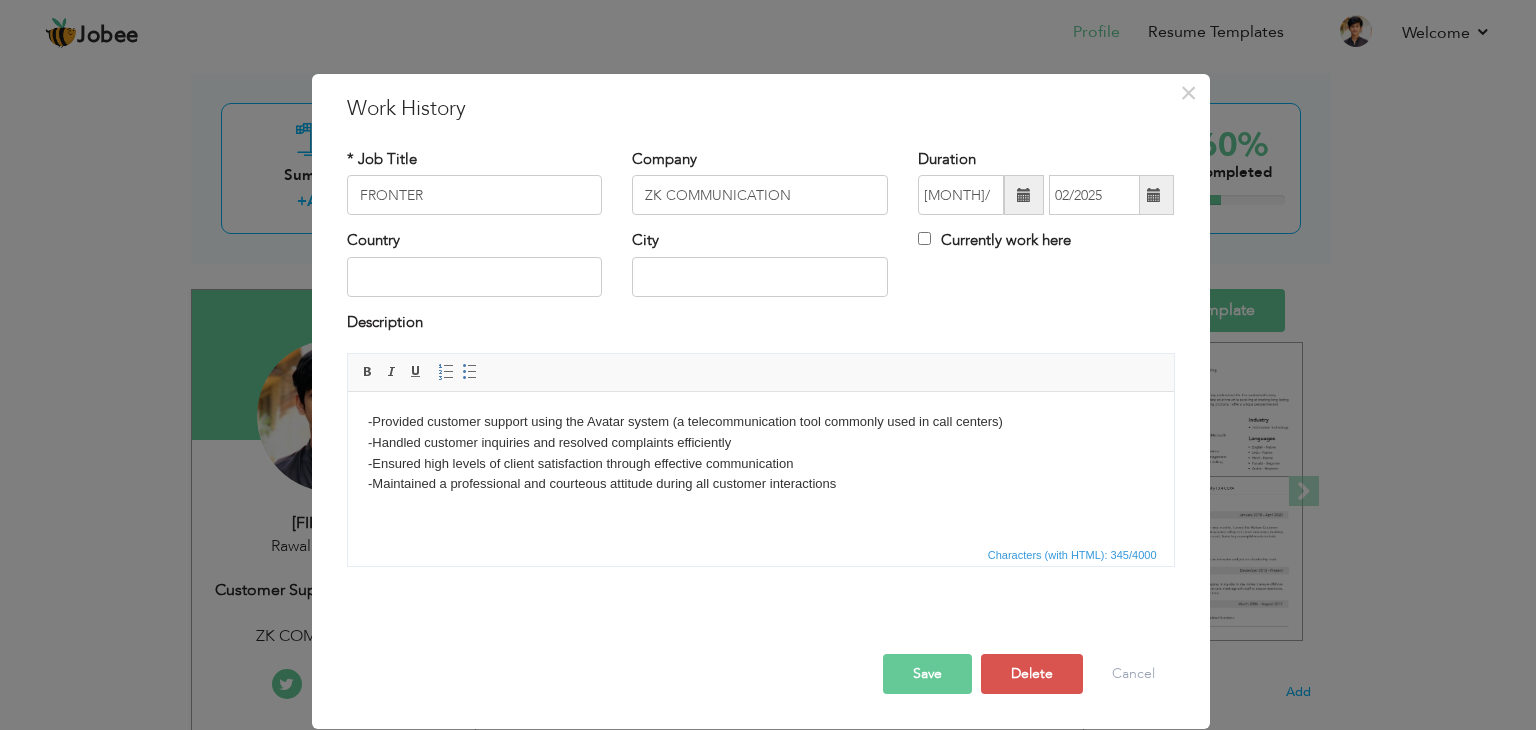 click on "-Provided customer support using the Avatar system (a telecommunication tool commonly used in call centers) -Handled customer inquiries and resolved complaints efficiently -Ensured high levels of client satisfaction through effective communication -Maintained a professional and courteous attitude during all customer interactions" at bounding box center [760, 453] 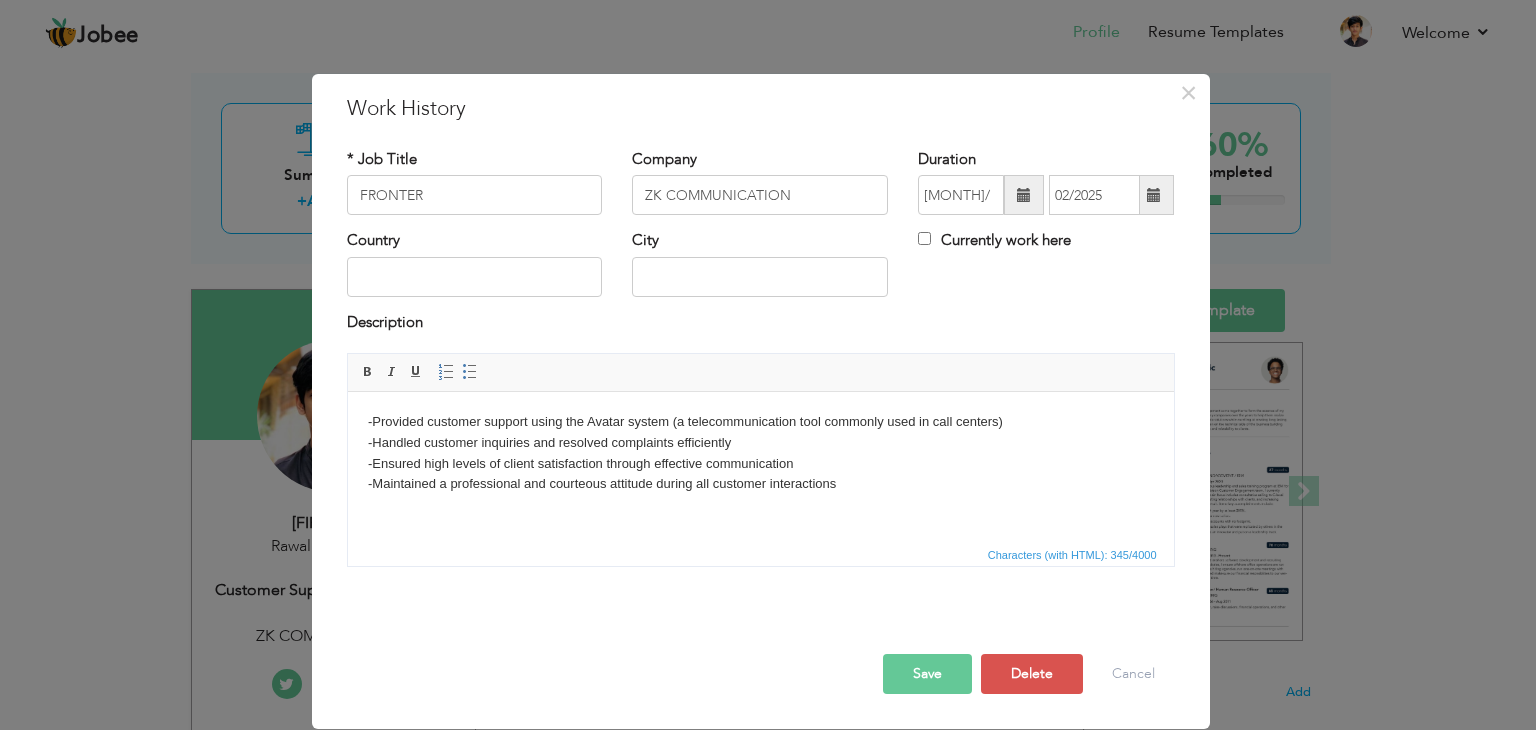 click on "Save" at bounding box center (927, 674) 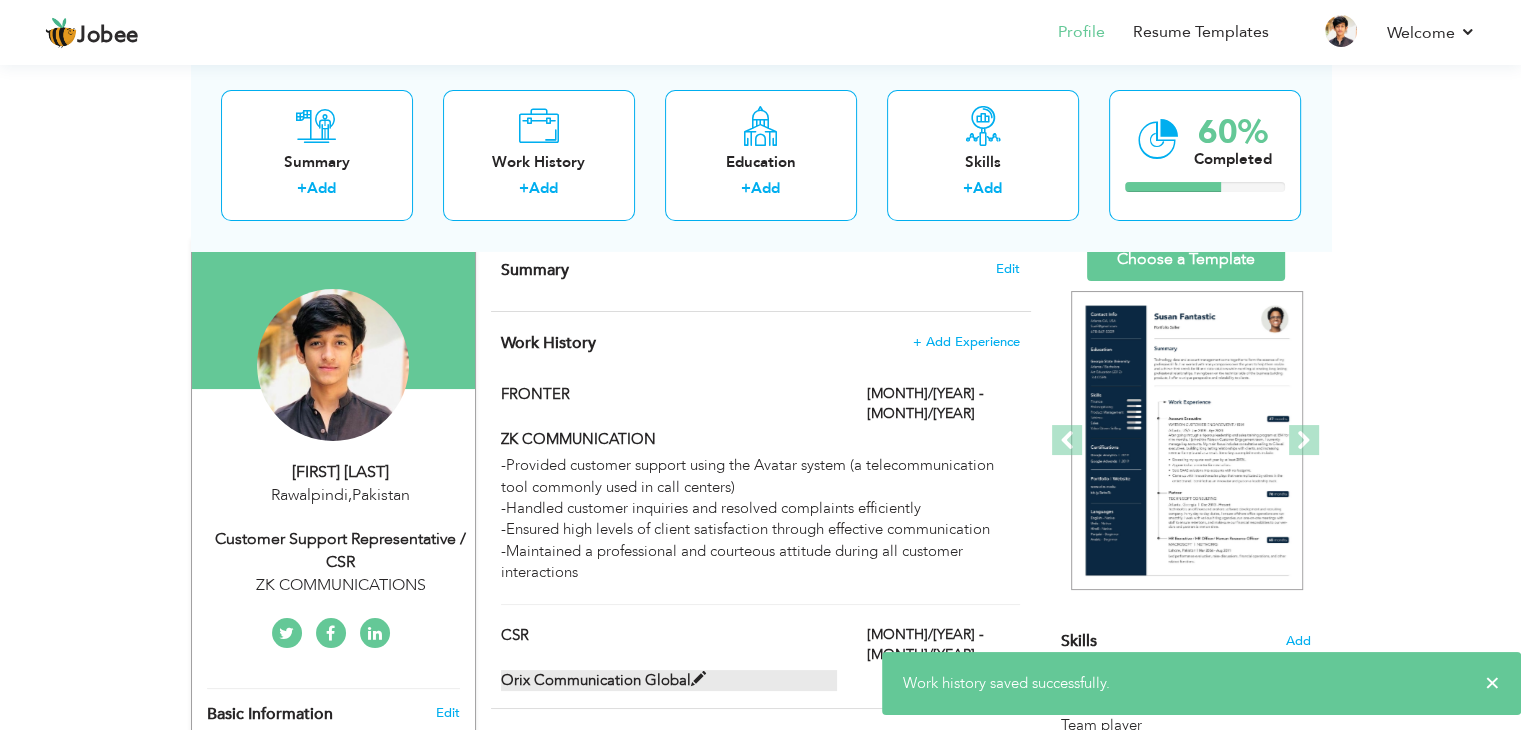 scroll, scrollTop: 134, scrollLeft: 0, axis: vertical 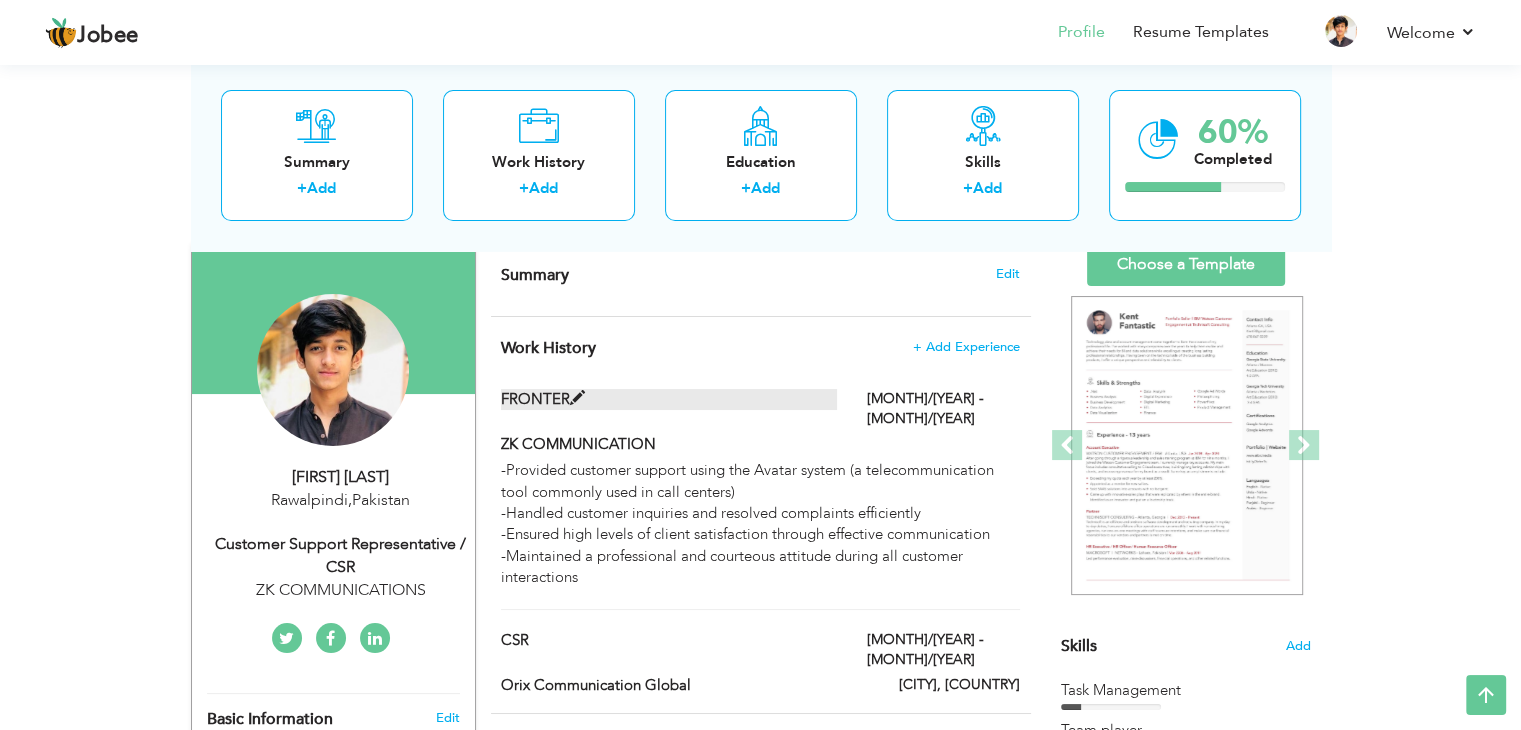click at bounding box center [577, 398] 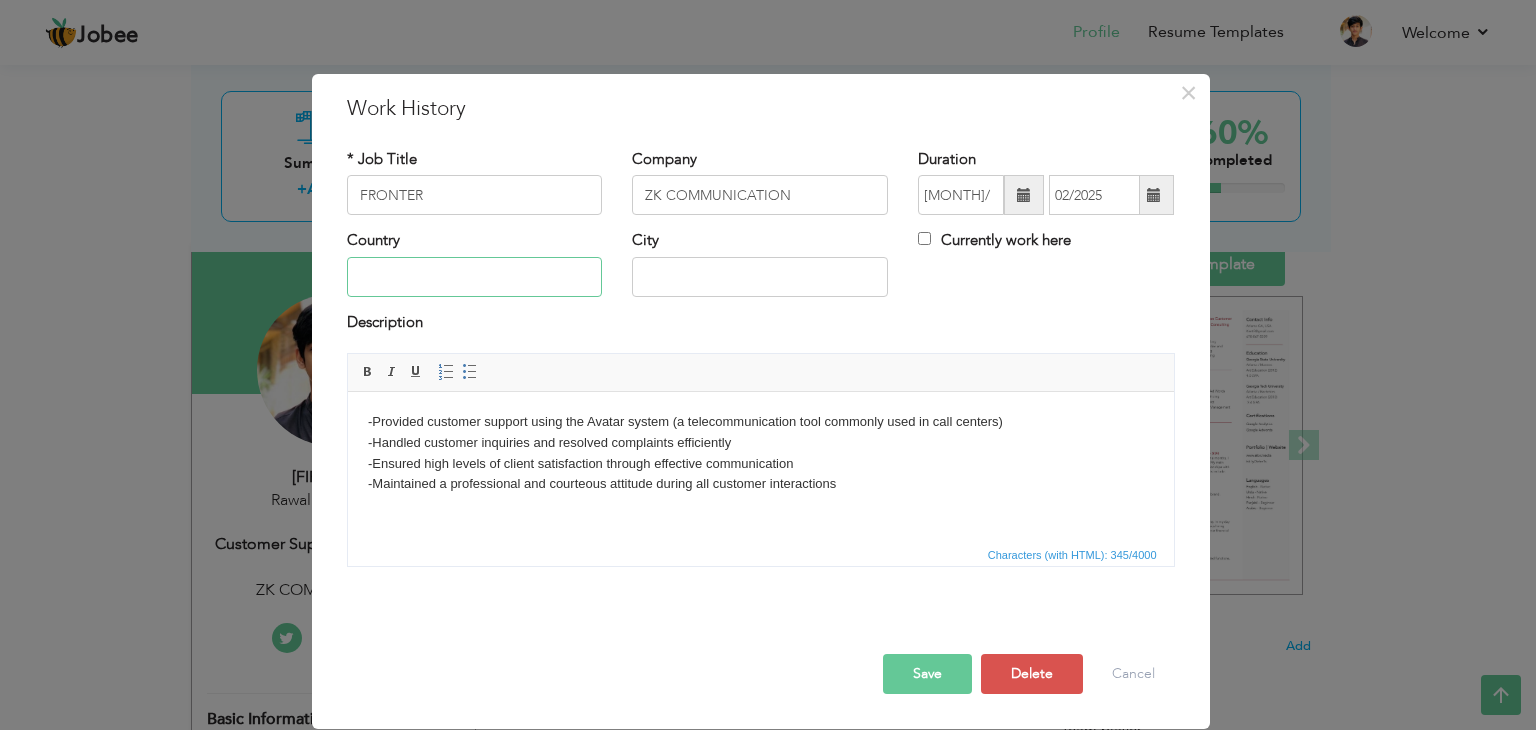 click at bounding box center [475, 277] 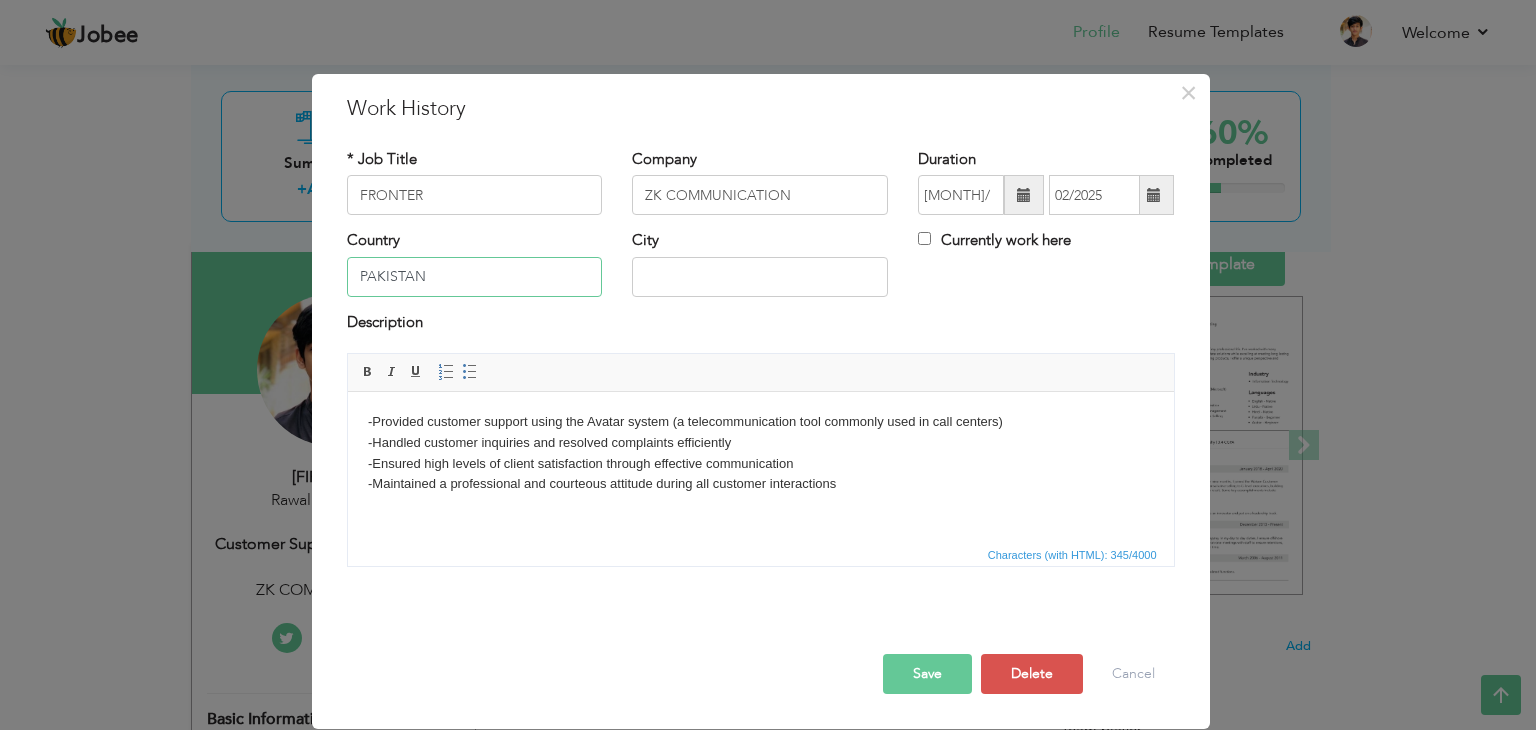 type on "PAKISTAN" 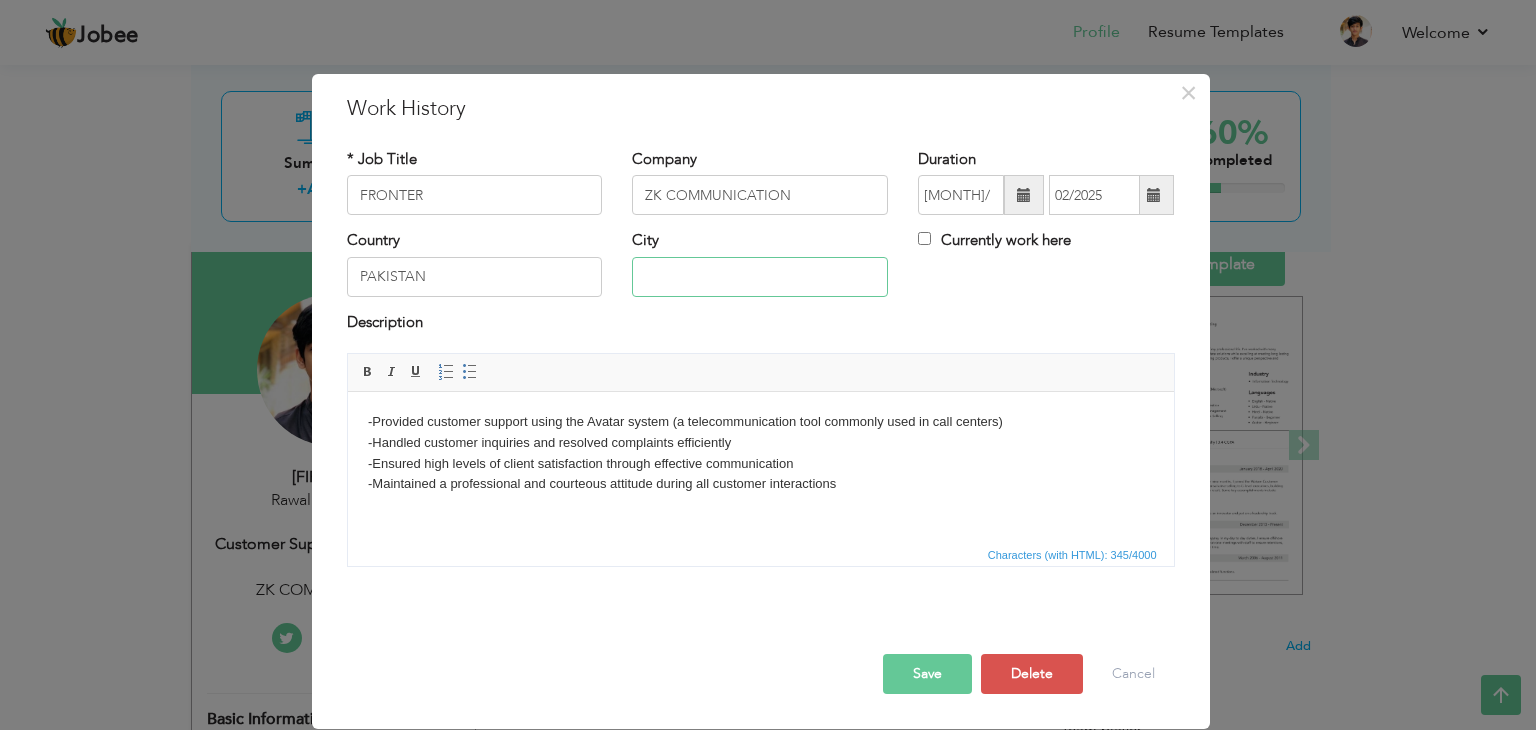 click at bounding box center [760, 277] 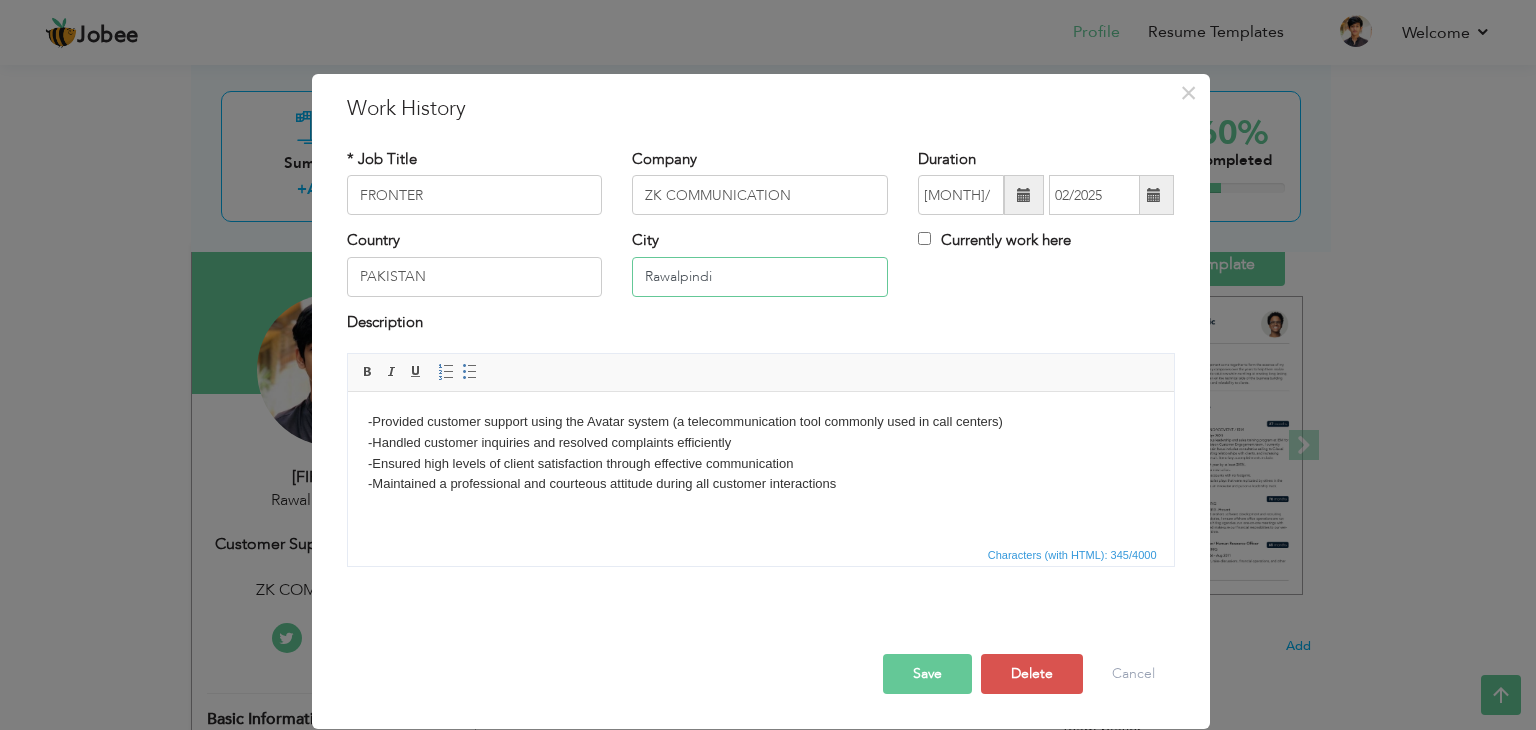 type on "Rawalpindi" 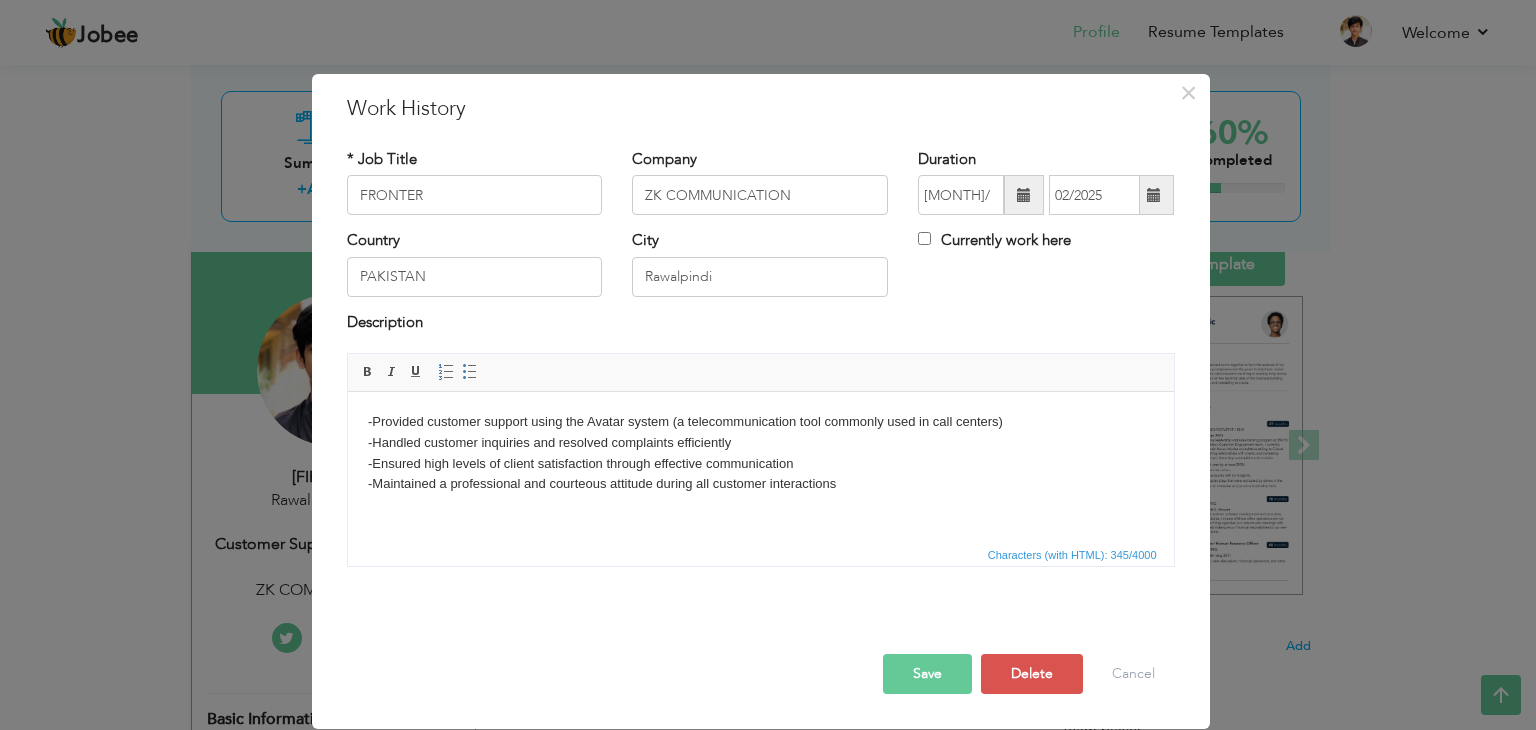 click on "Save" at bounding box center (927, 674) 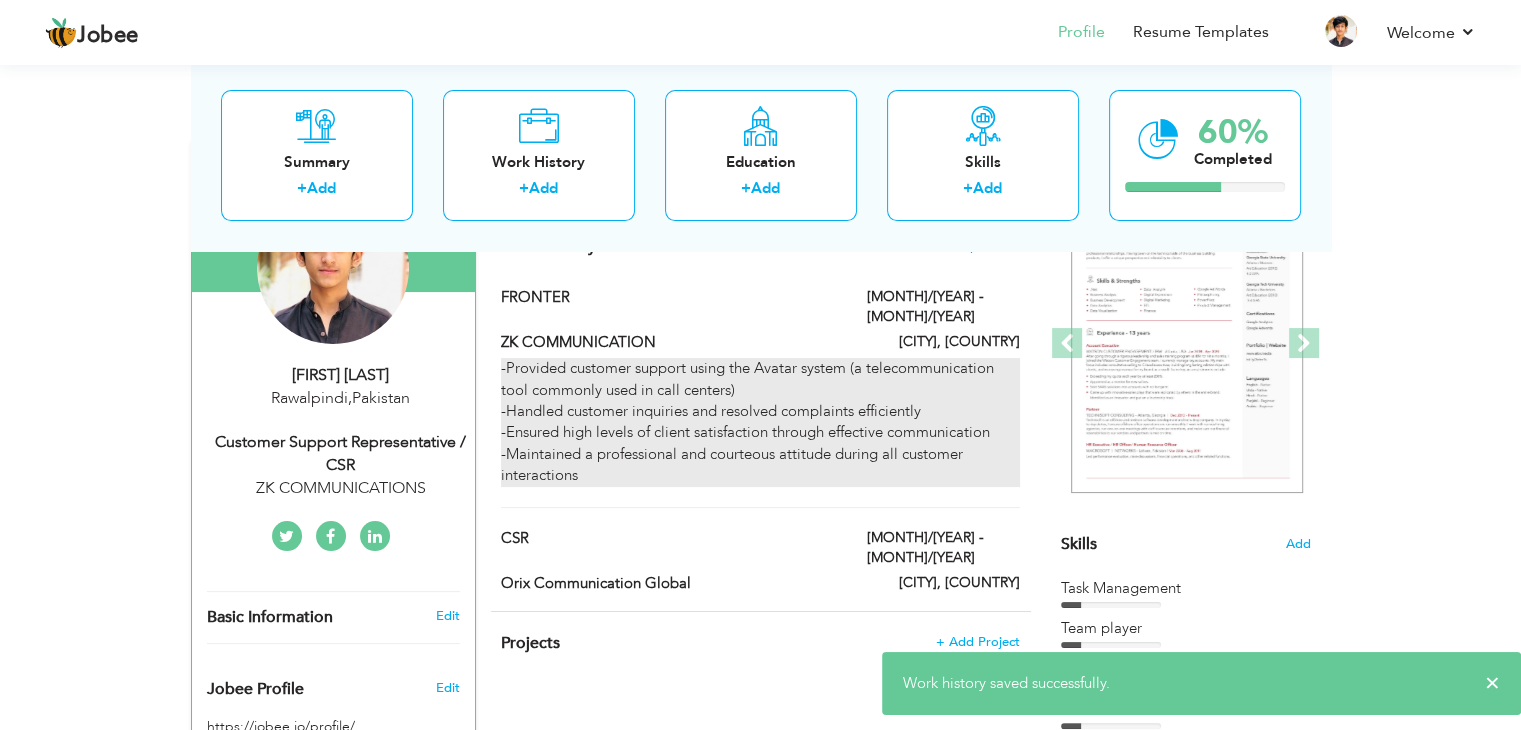 scroll, scrollTop: 238, scrollLeft: 0, axis: vertical 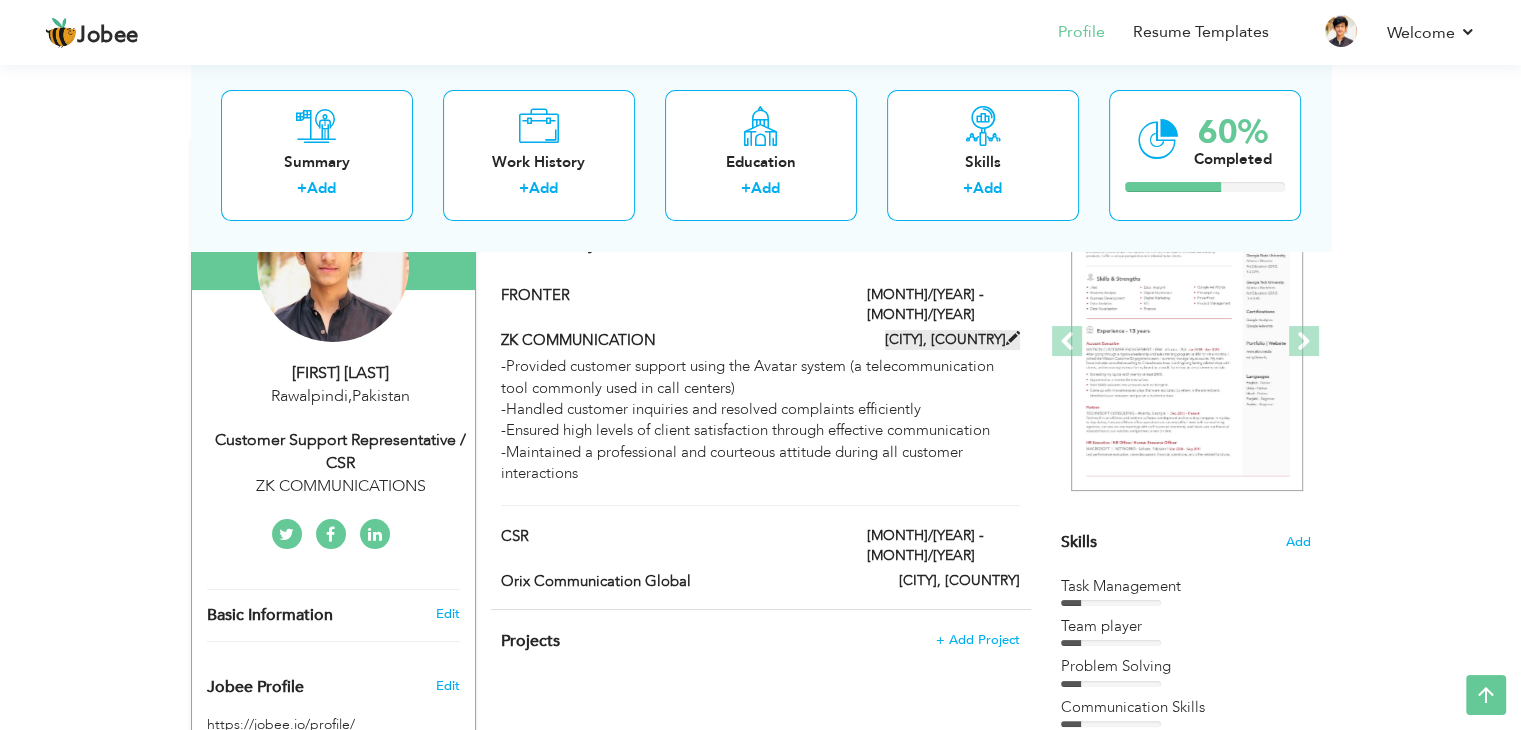 click on "Rawalpindi, PAKISTAN" at bounding box center (952, 340) 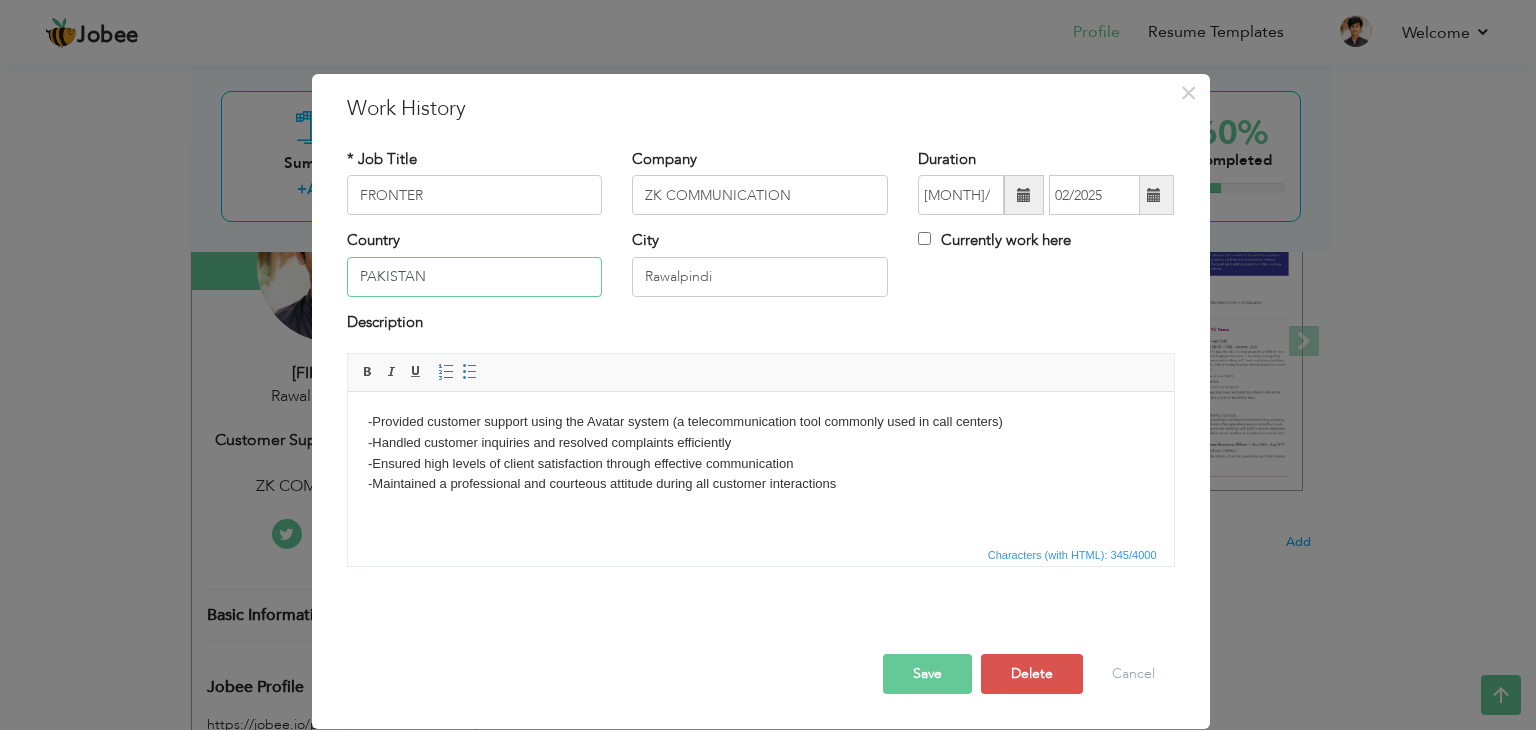 drag, startPoint x: 426, startPoint y: 282, endPoint x: 365, endPoint y: 283, distance: 61.008198 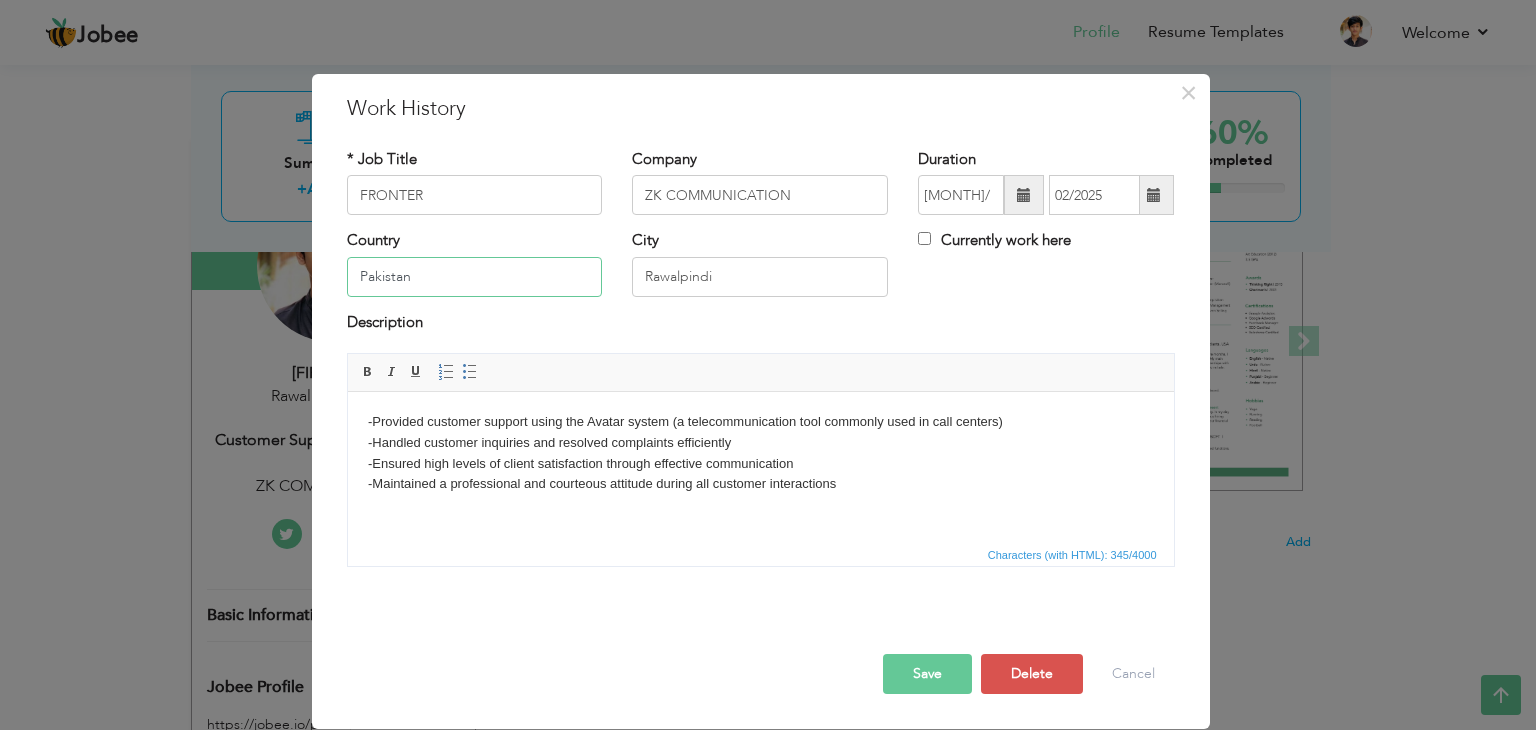 type on "Pakistan" 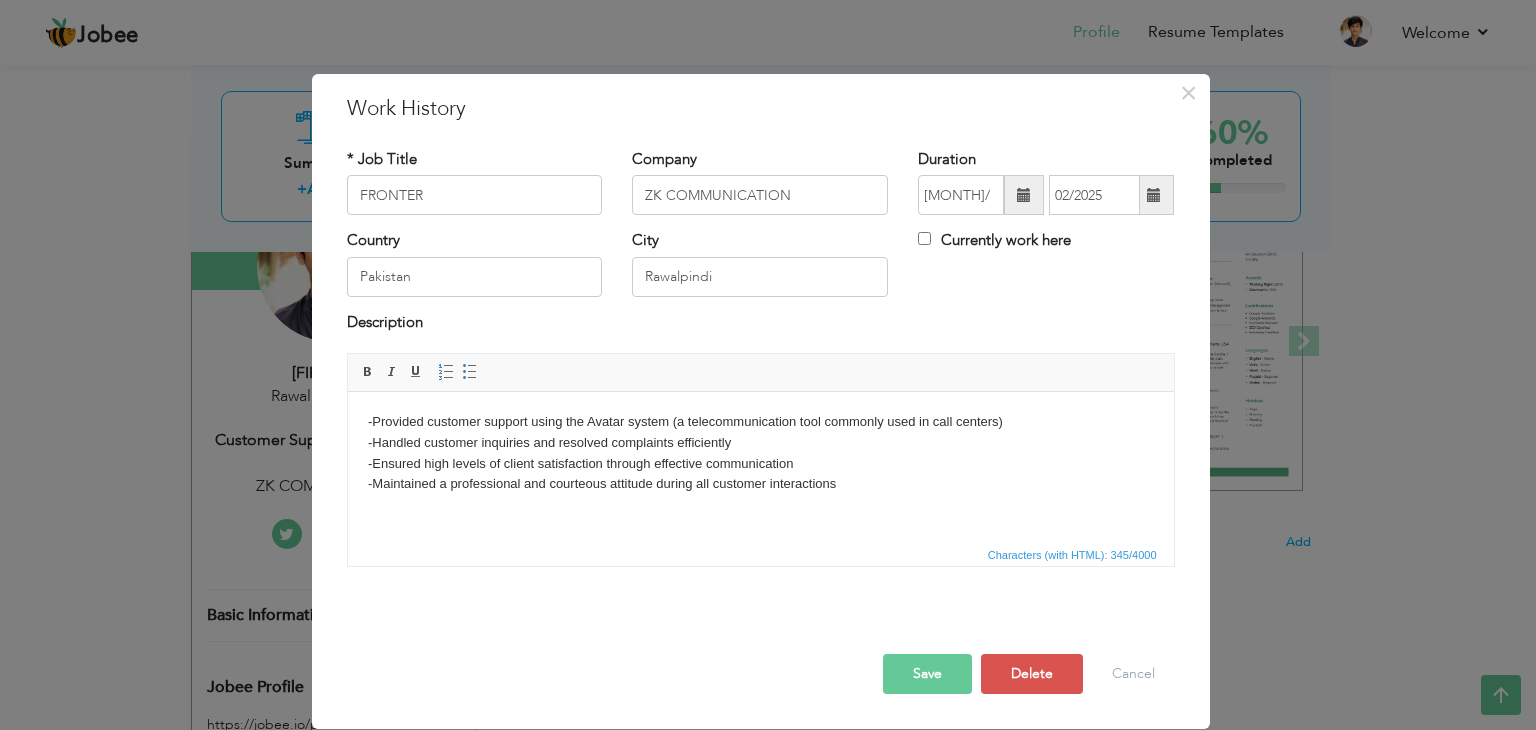 click on "Save" at bounding box center [927, 674] 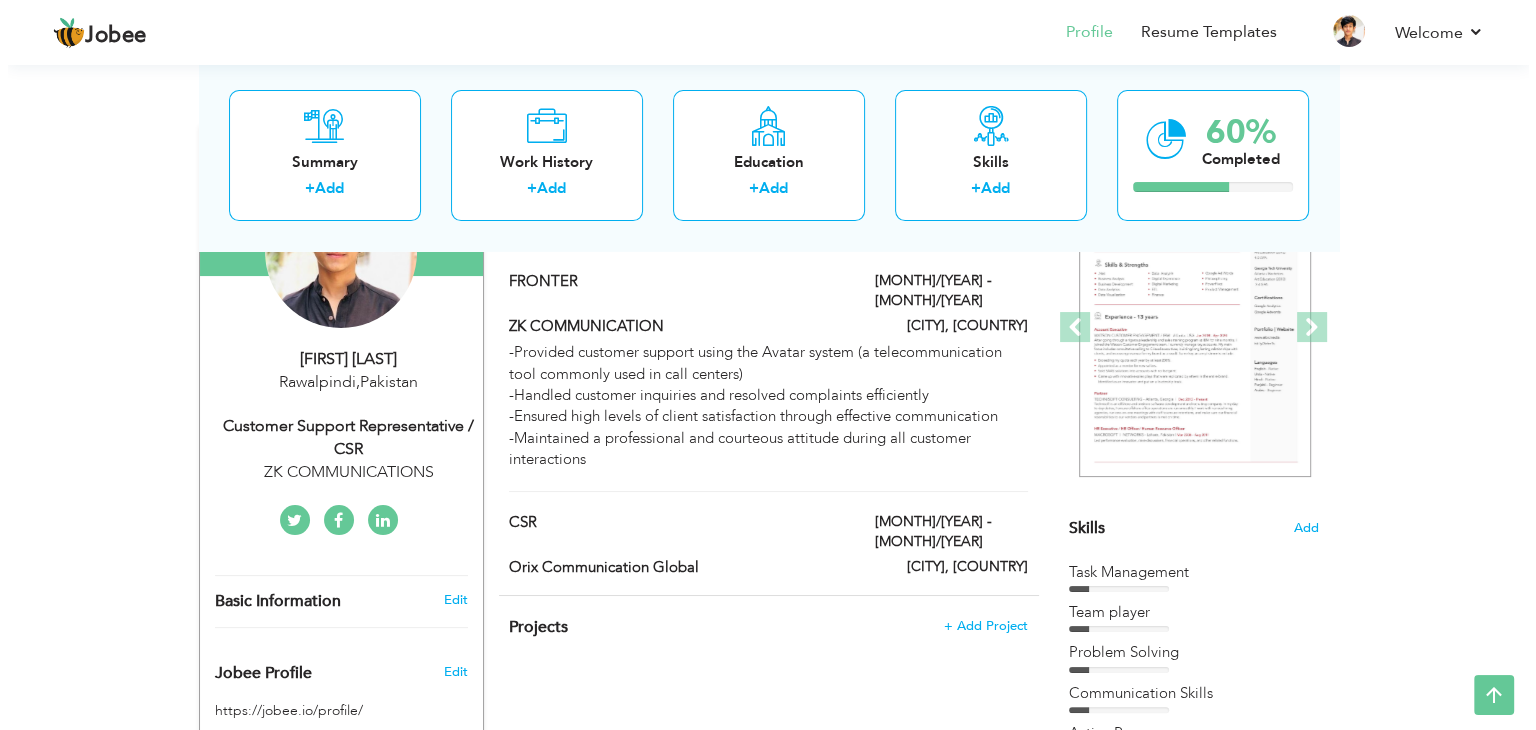 scroll, scrollTop: 244, scrollLeft: 0, axis: vertical 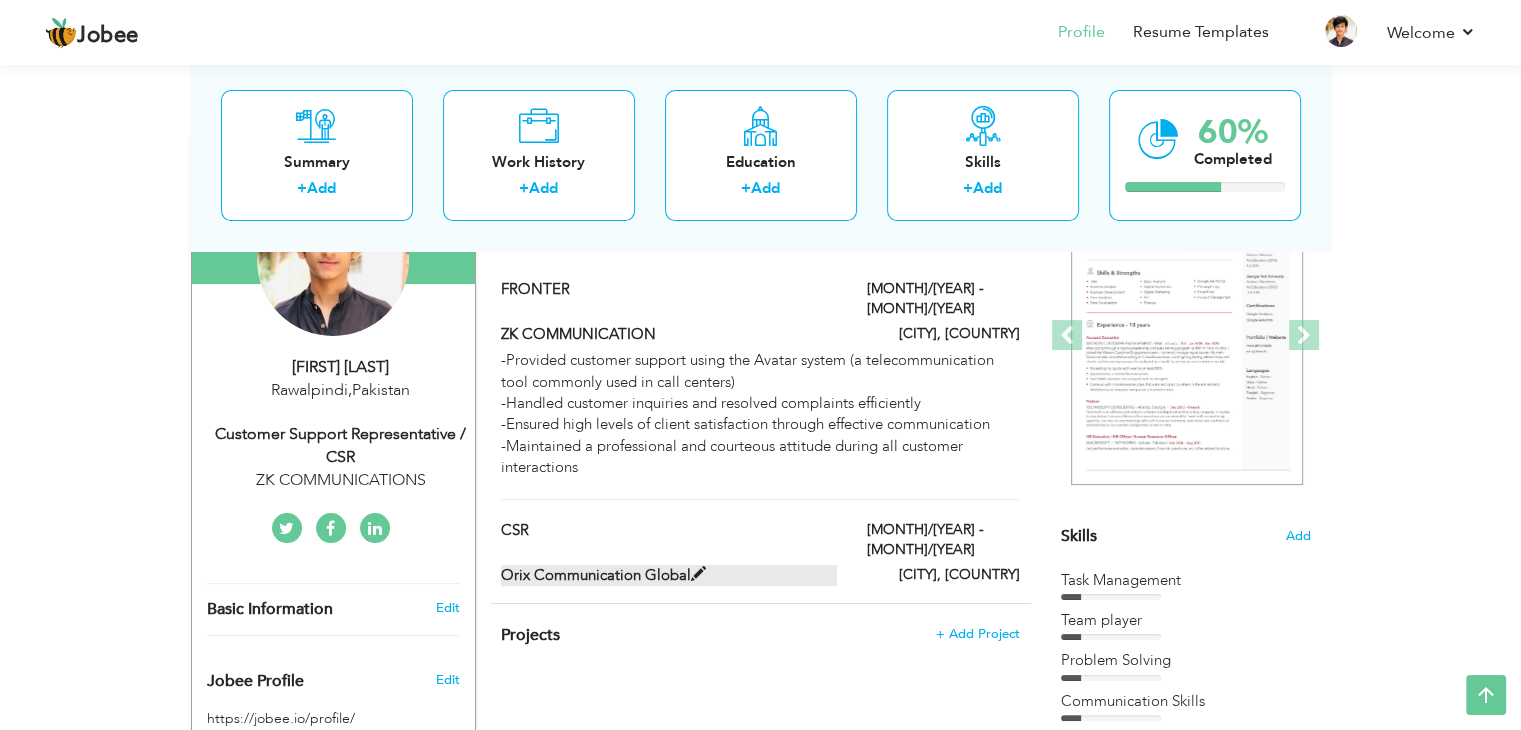 click at bounding box center [698, 574] 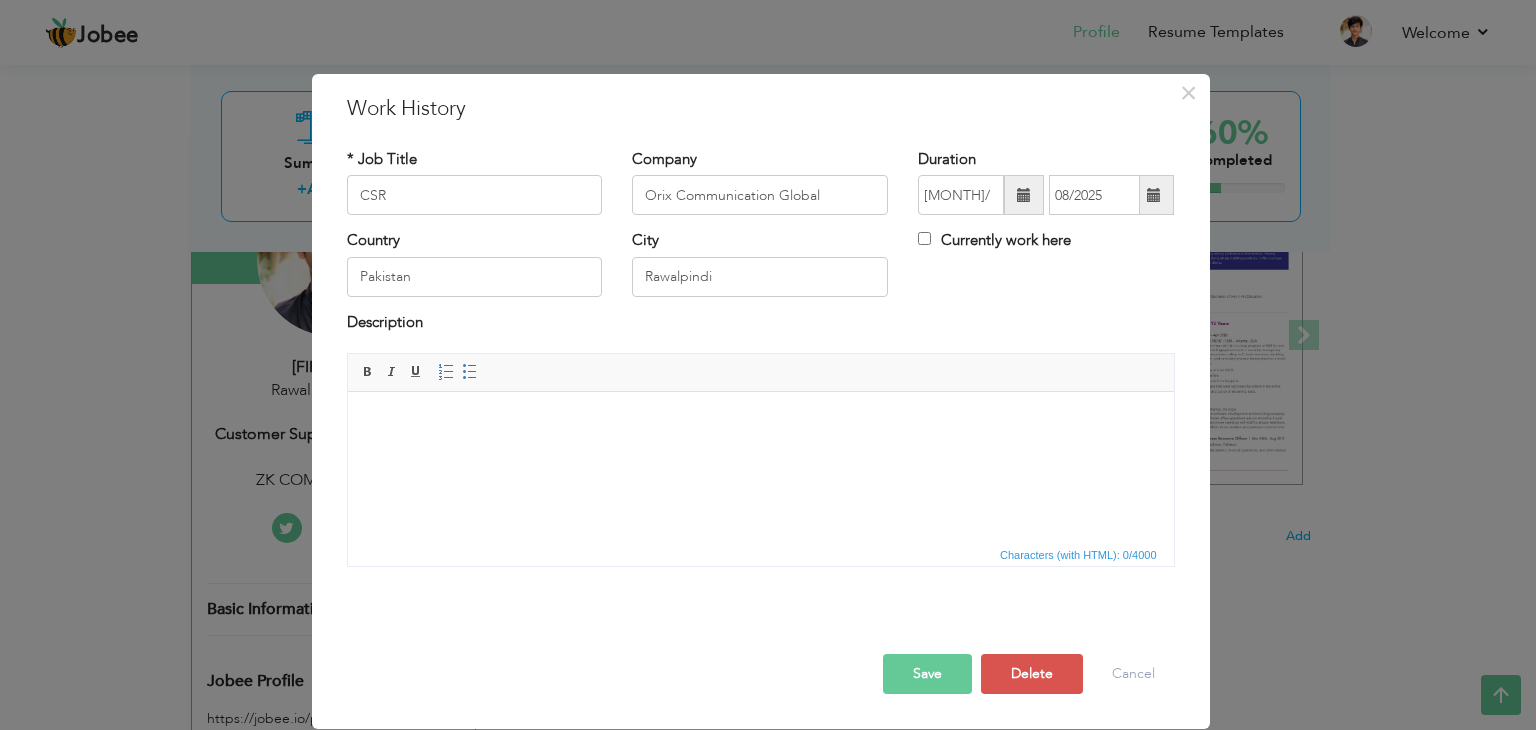 click at bounding box center [760, 422] 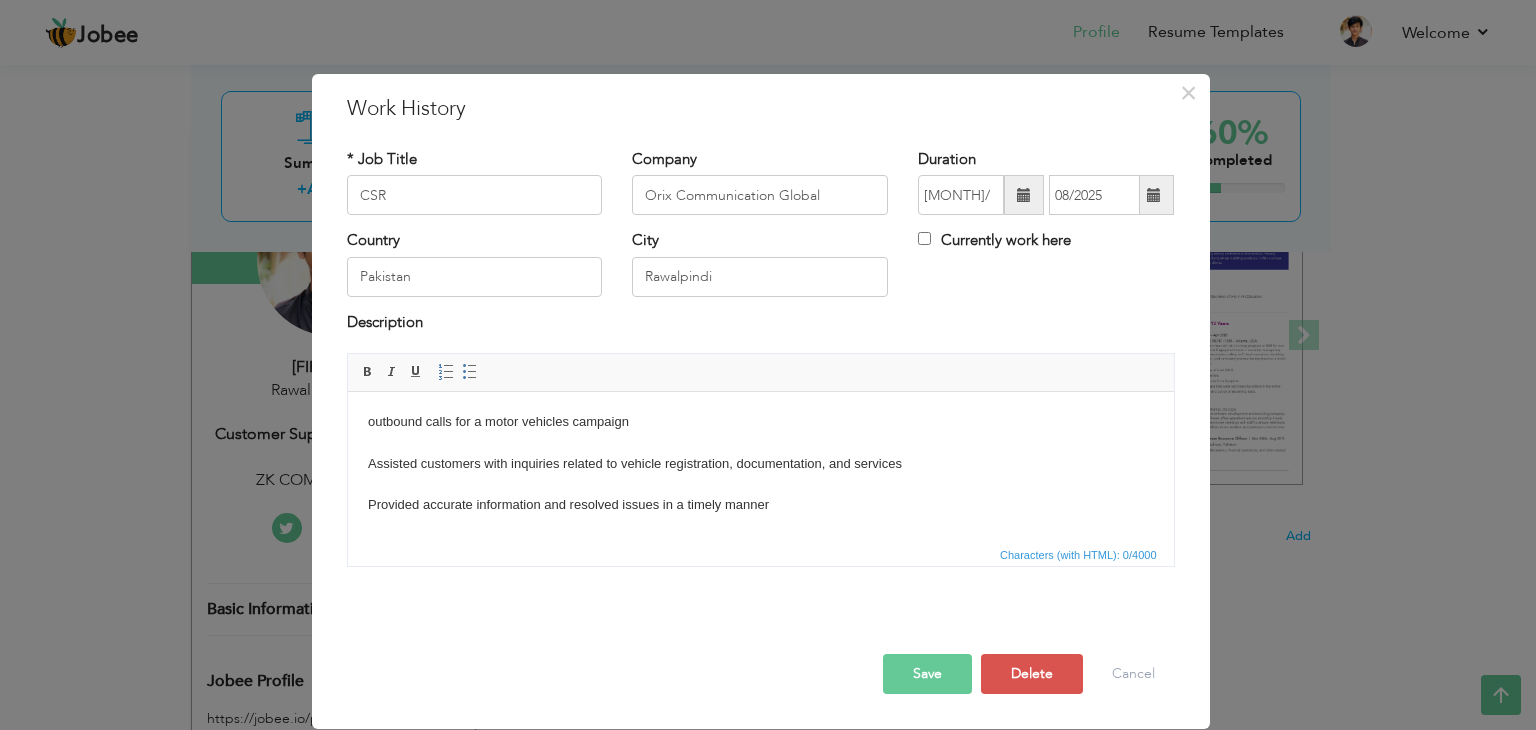 scroll, scrollTop: 53, scrollLeft: 0, axis: vertical 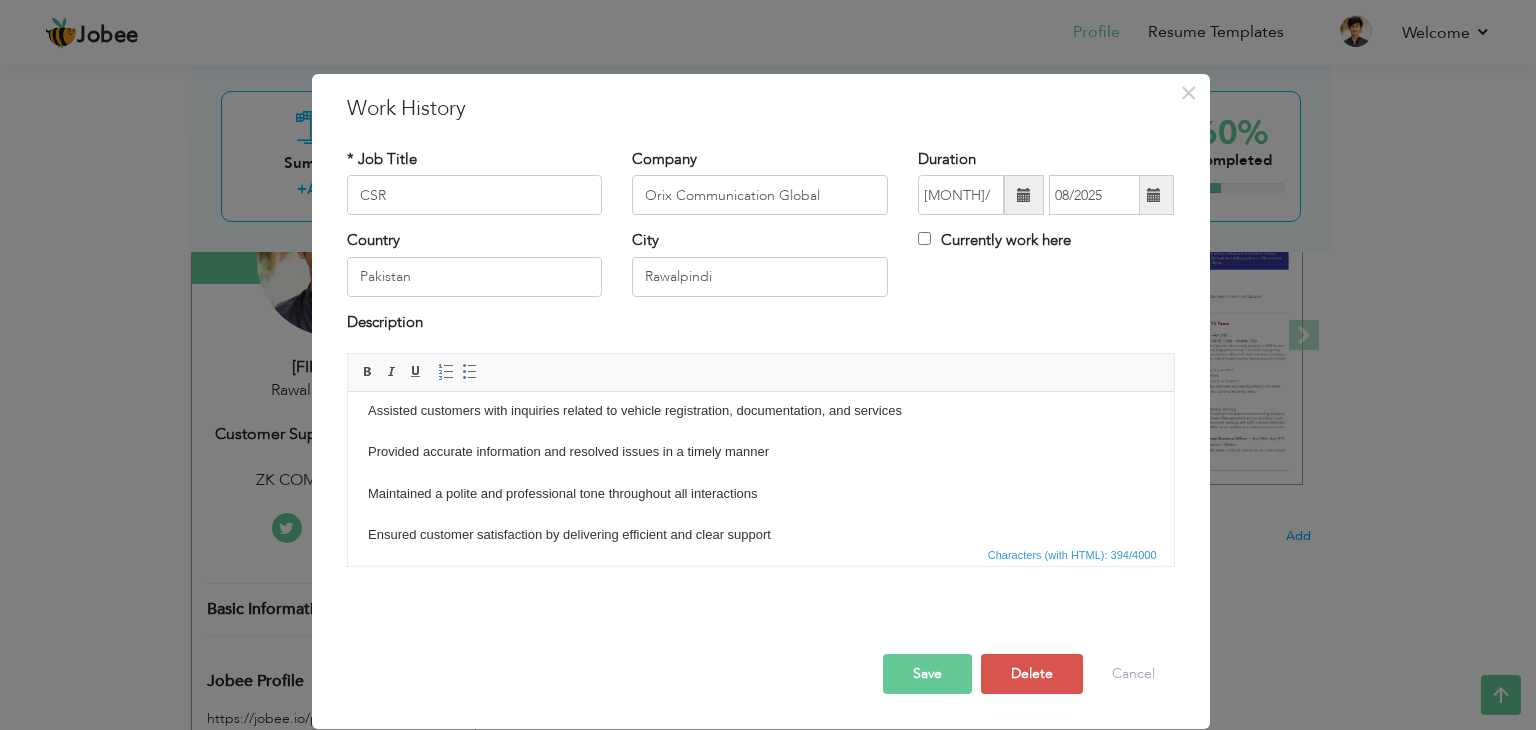 click on "outbound calls for a motor vehicles campaign Assisted customers with inquiries related to vehicle registration, documentation, and services Provided accurate information and resolved issues in a timely manner Maintained a polite and professional tone throughout all interactions Ensured customer satisfaction by delivering efficient and clear support" at bounding box center [760, 452] 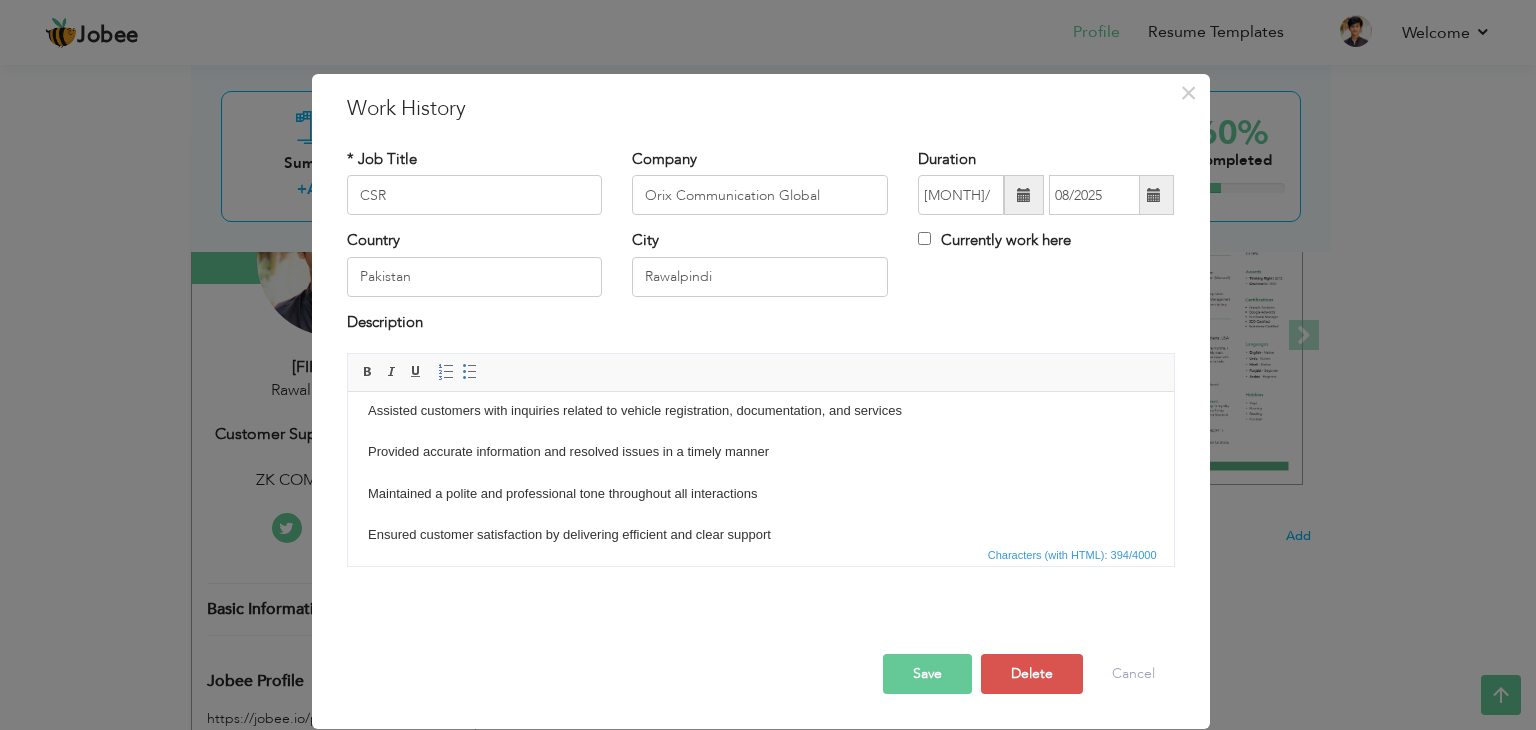 type 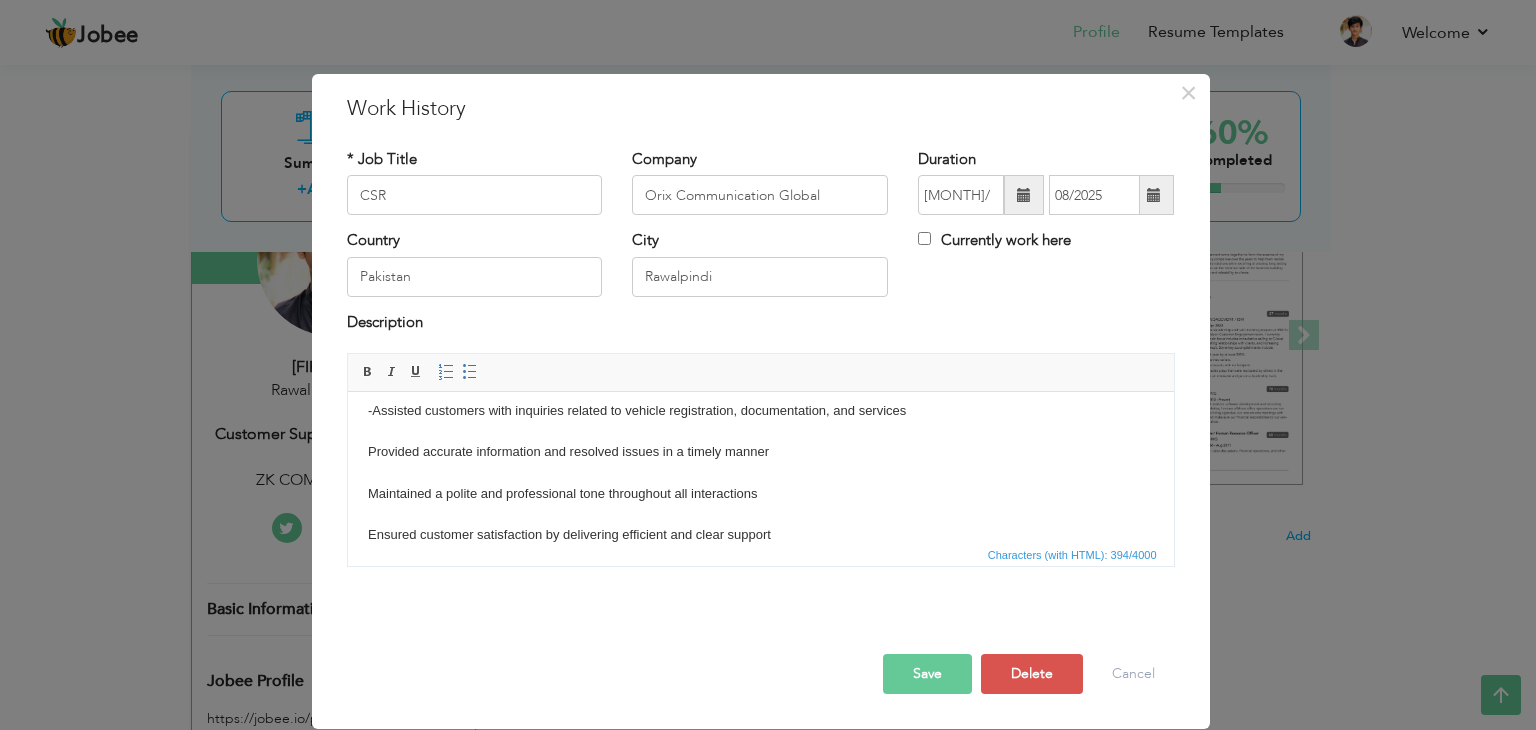 click on "outbound calls for a motor vehicles campaign -Assisted customers with inquiries related to vehicle registration, documentation, and services Provided accurate information and resolved issues in a timely manner Maintained a polite and professional tone throughout all interactions Ensured customer satisfaction by delivering efficient and clear support" at bounding box center (760, 452) 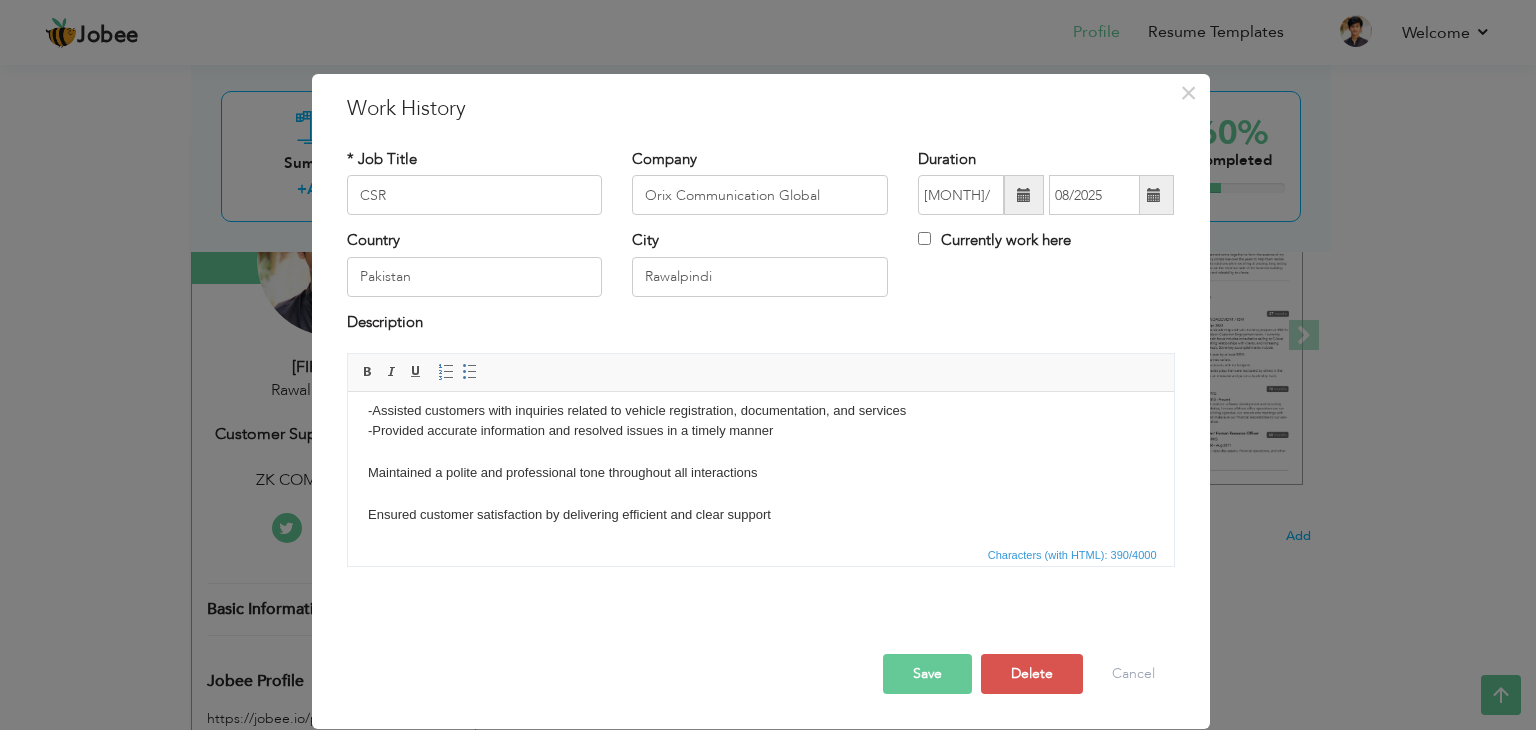 click on "outbound calls for a motor vehicles campaign -Assisted customers with inquiries related to vehicle registration, documentation, and services -Provided accurate information and resolved issues in a timely manner Maintained a polite and professional tone throughout all interactions Ensured customer satisfaction by delivering efficient and clear support" at bounding box center (760, 442) 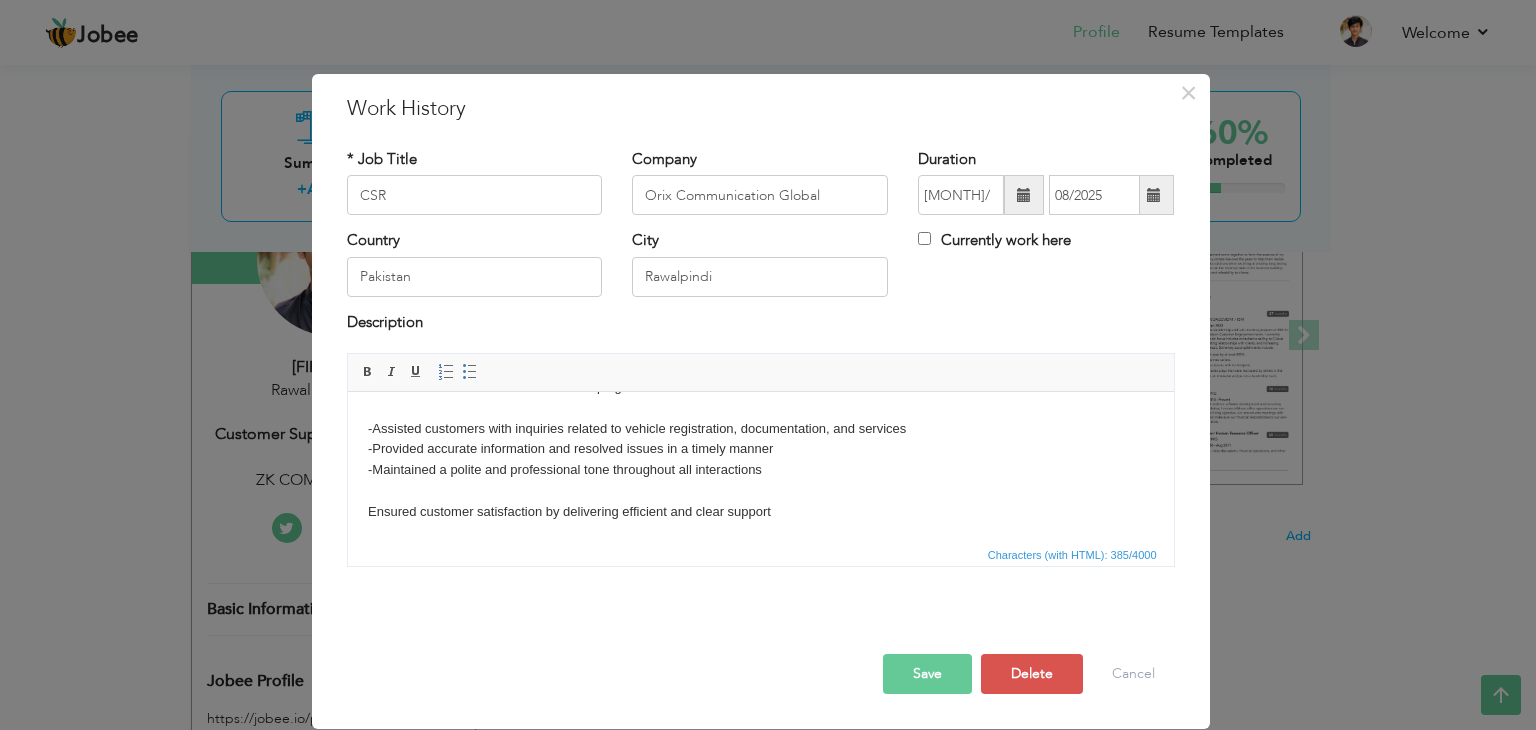 click on "outbound calls for a motor vehicles campaign -Assisted customers with inquiries related to vehicle registration, documentation, and services -Provided accurate information and resolved issues in a timely manner -Maintained a polite and professional tone throughout all interactions Ensured customer satisfaction by delivering efficient and clear support" at bounding box center (760, 450) 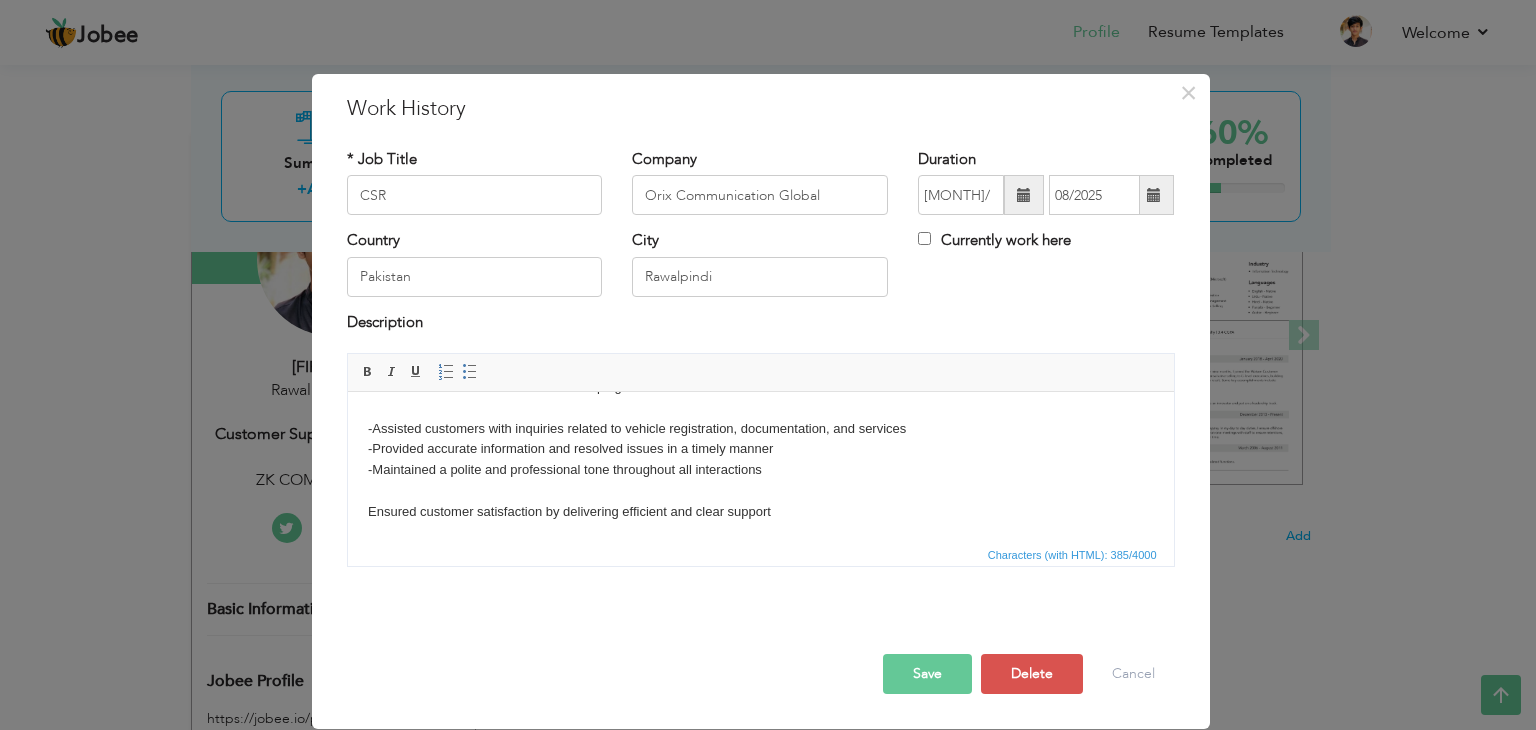 scroll, scrollTop: 14, scrollLeft: 0, axis: vertical 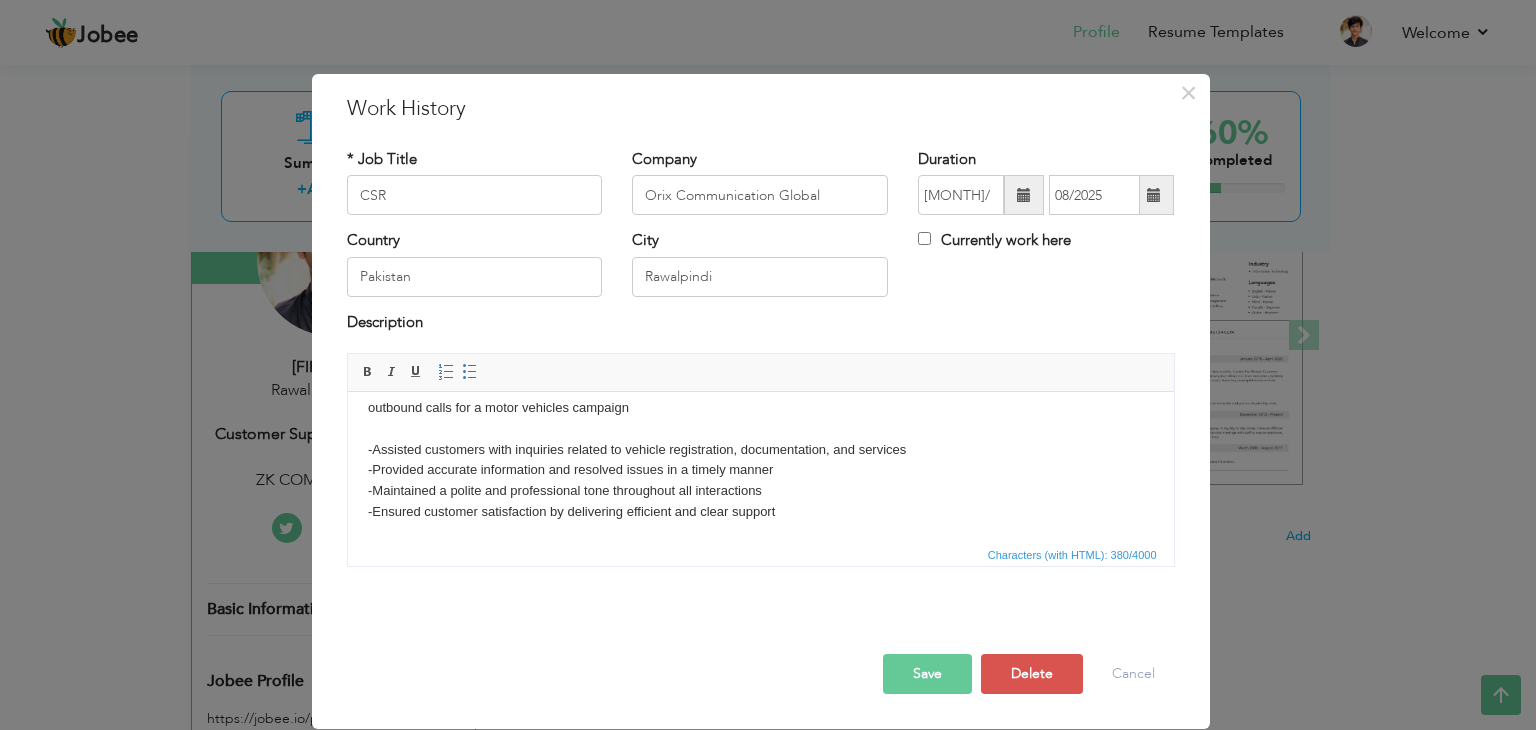 click on "outbound calls for a motor vehicles campaign -Assisted customers with inquiries related to vehicle registration, documentation, and services -Provided accurate information and resolved issues in a timely manner -Maintained a polite and professional tone throughout all interactions -Ensured customer satisfaction by delivering efficient and clear support" at bounding box center (760, 460) 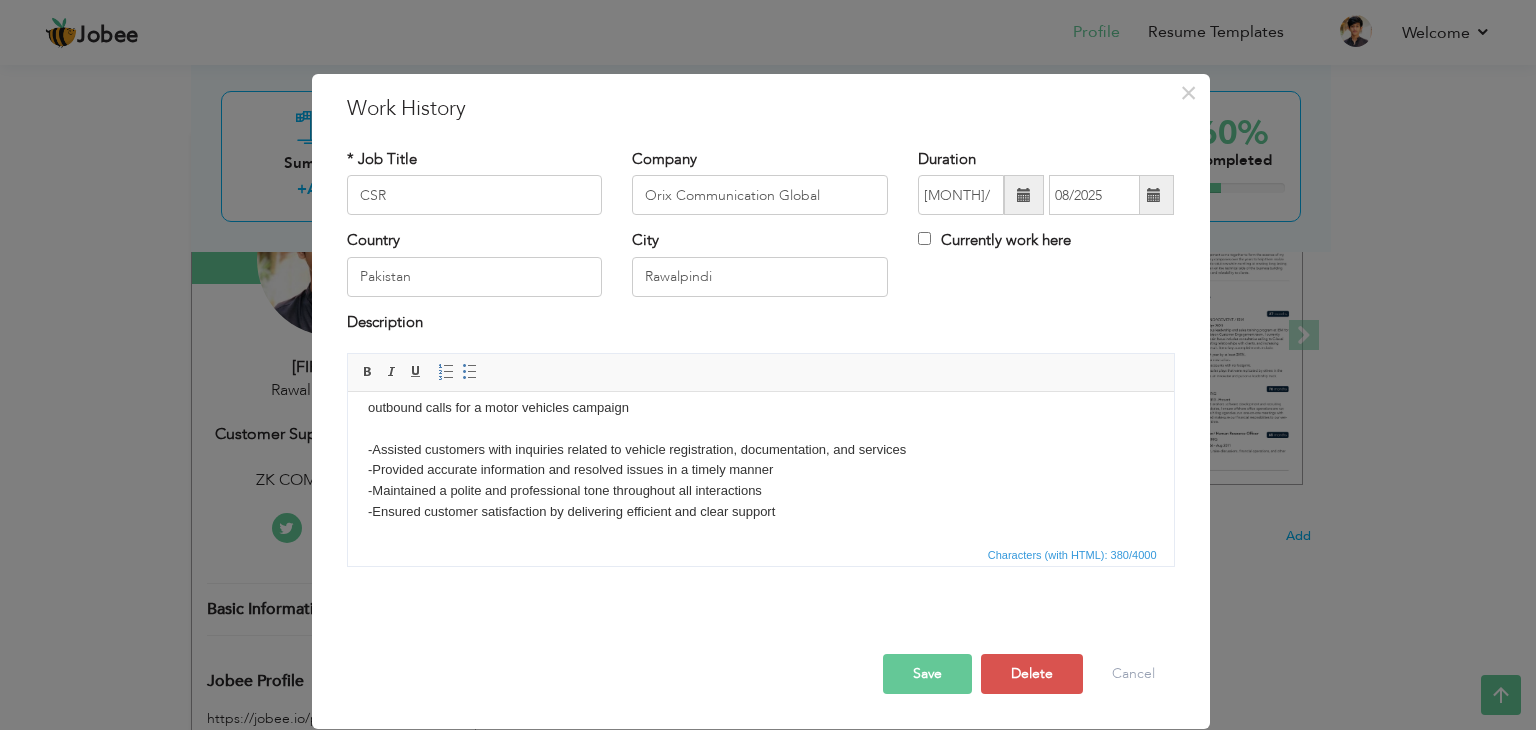 click on "outbound calls for a motor vehicles campaign -Assisted customers with inquiries related to vehicle registration, documentation, and services -Provided accurate information and resolved issues in a timely manner -Maintained a polite and professional tone throughout all interactions -Ensured customer satisfaction by delivering efficient and clear support" at bounding box center (760, 460) 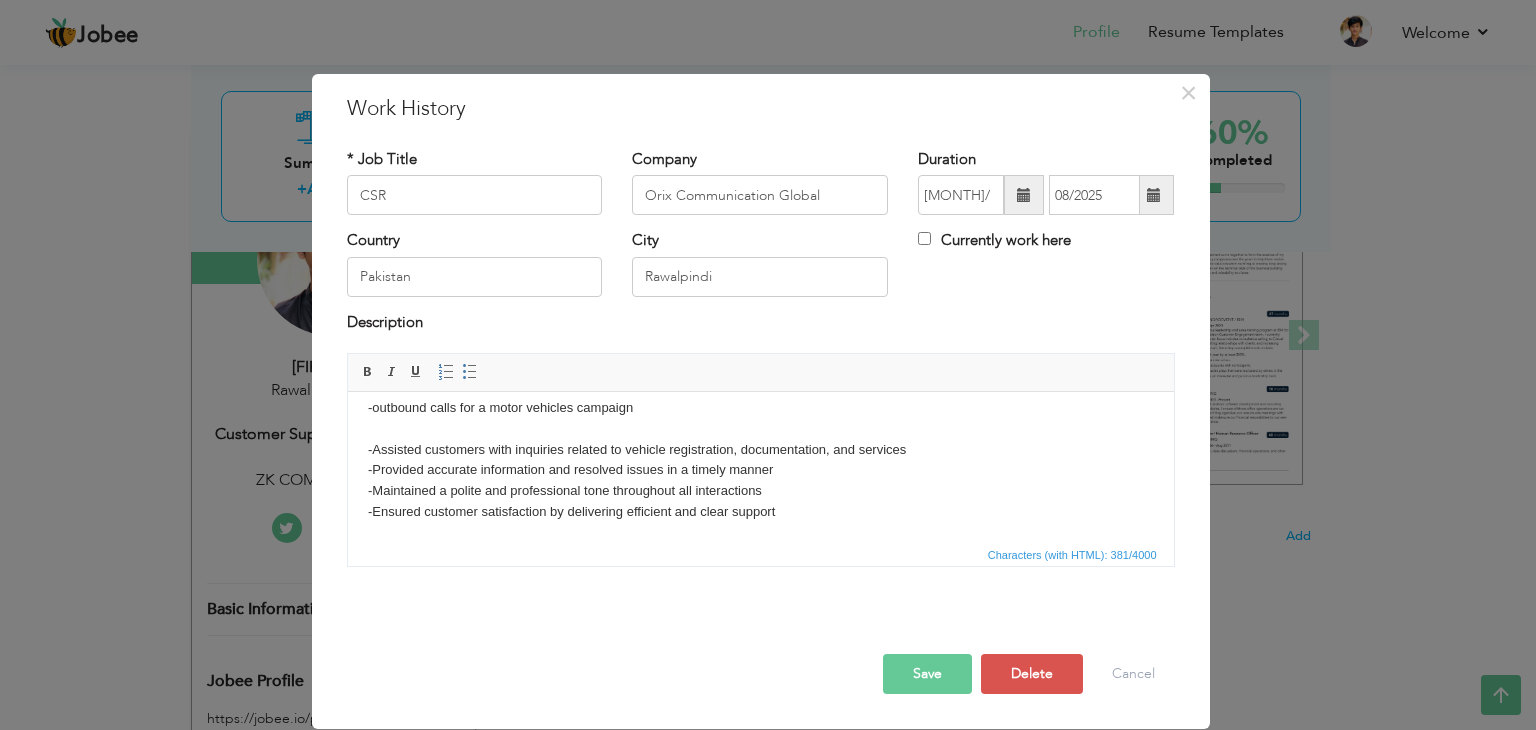 click on "-outbound calls for a motor vehicles campaign -Assisted customers with inquiries related to vehicle registration, documentation, and services -Provided accurate information and resolved issues in a timely manner -Maintained a polite and professional tone throughout all interactions -Ensured customer satisfaction by delivering efficient and clear support" at bounding box center [760, 460] 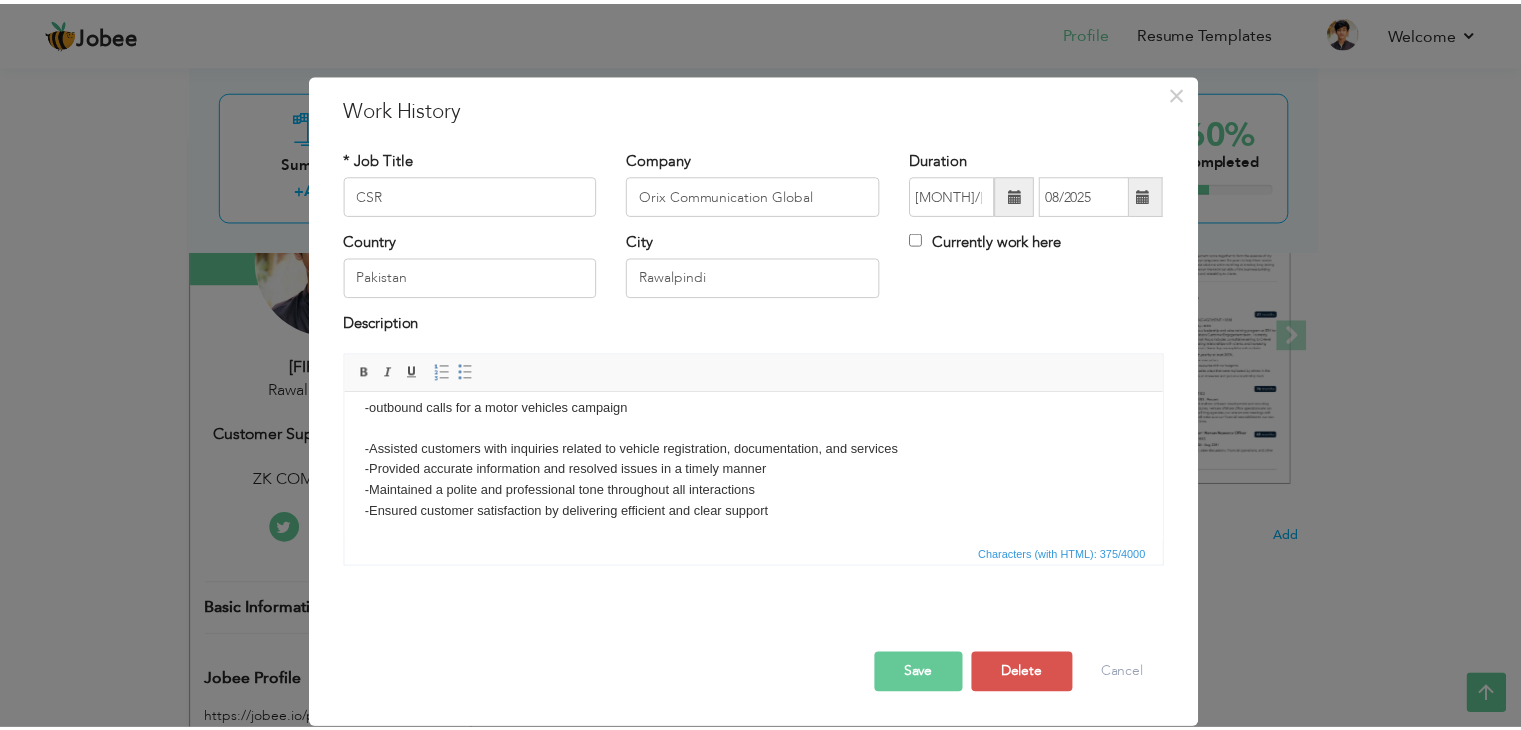 scroll, scrollTop: 0, scrollLeft: 0, axis: both 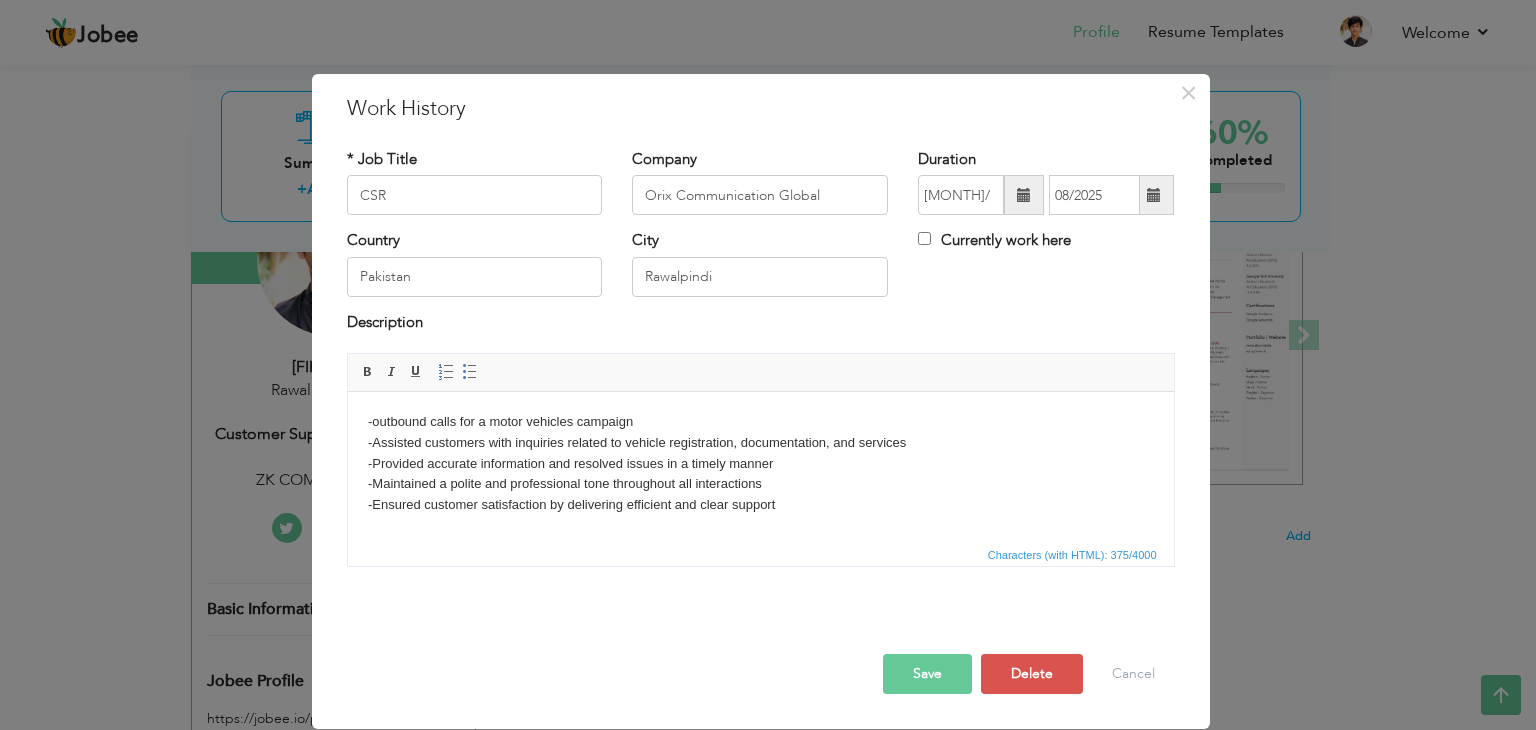 click on "-outbound calls for a motor vehicles campaign -Assisted customers with inquiries related to vehicle registration, documentation, and services -Provided accurate information and resolved issues in a timely manner -Maintained a polite and professional tone throughout all interactions -Ensured customer satisfaction by delivering efficient and clear support" at bounding box center [760, 464] 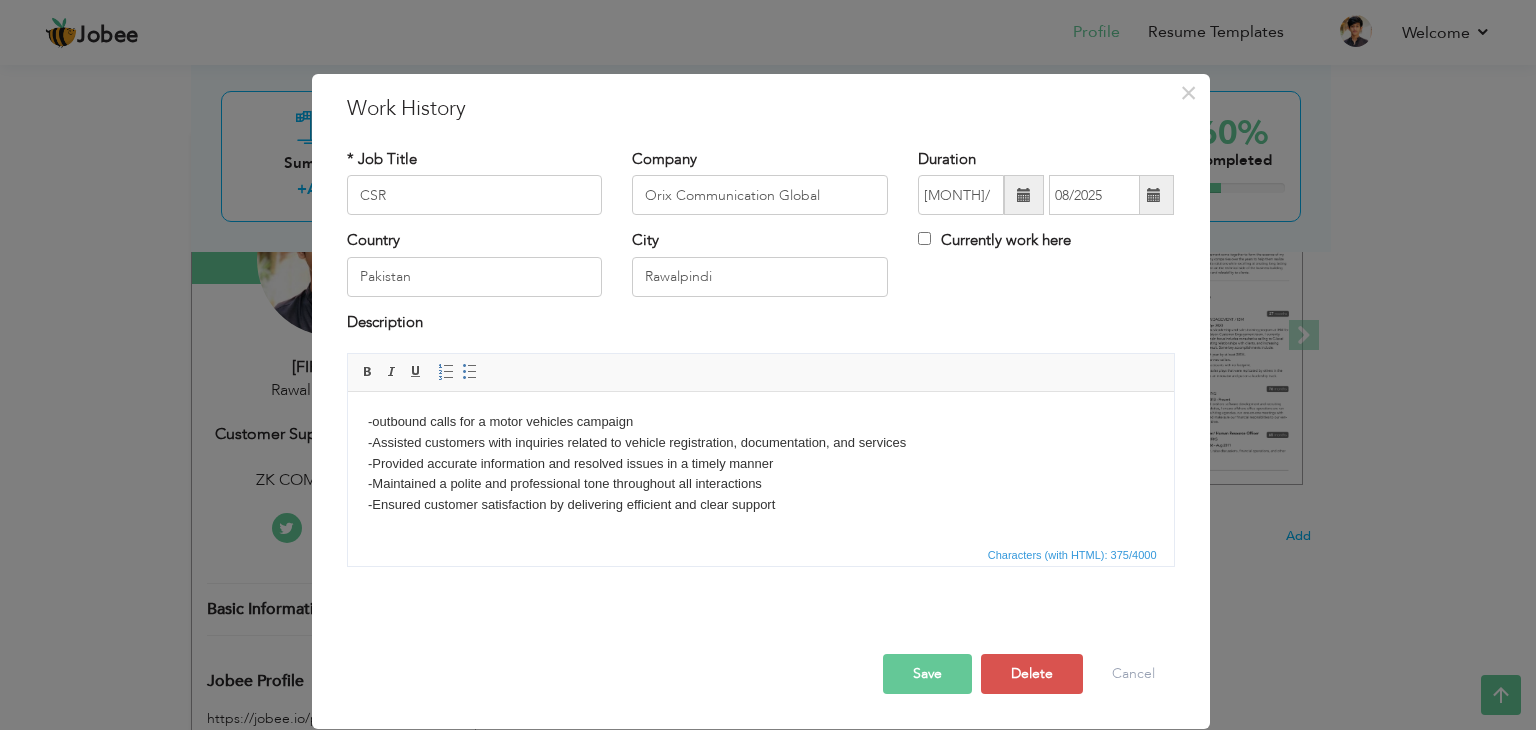 click on "-outbound calls for a motor vehicles campaign -Assisted customers with inquiries related to vehicle registration, documentation, and services -Provided accurate information and resolved issues in a timely manner -Maintained a polite and professional tone throughout all interactions -Ensured customer satisfaction by delivering efficient and clear support" at bounding box center [760, 464] 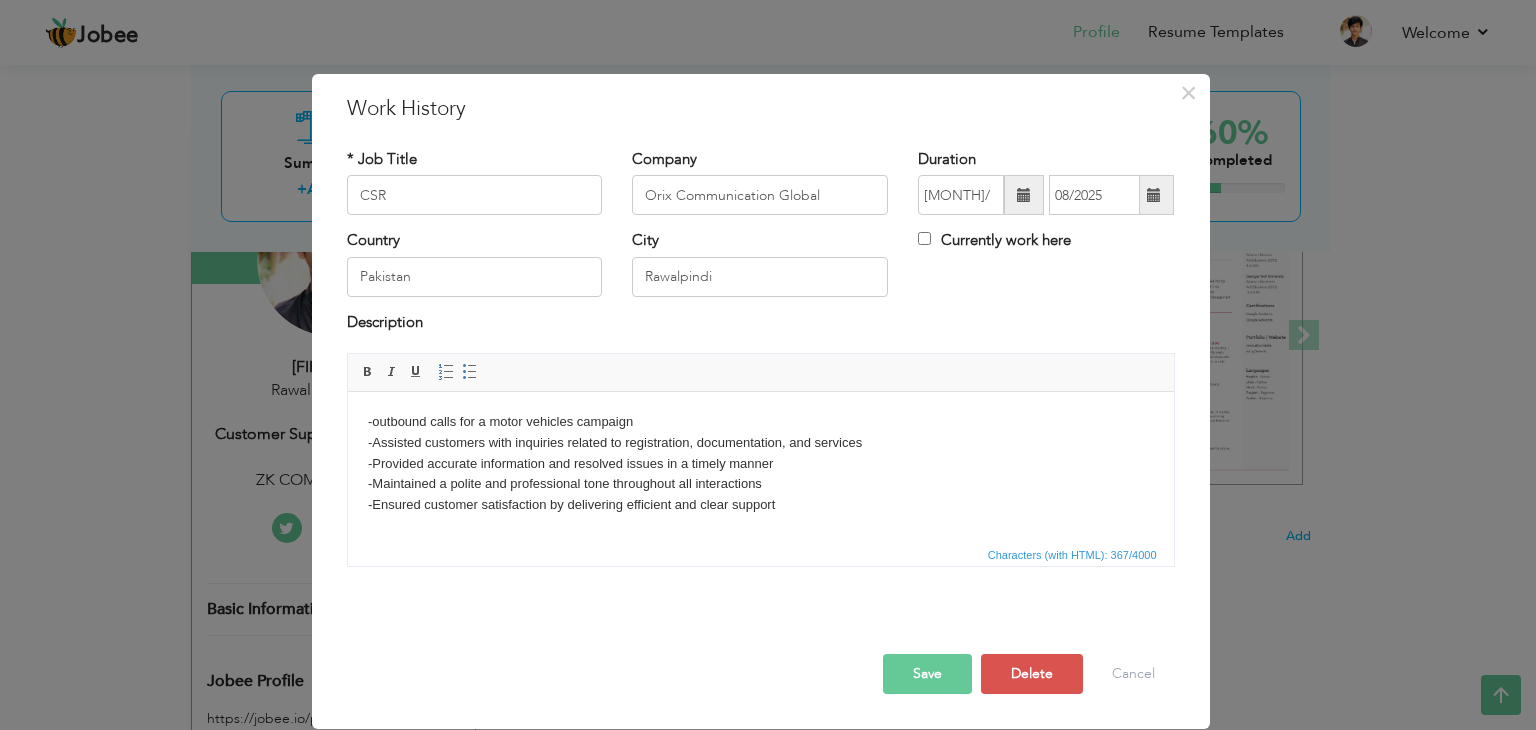 click on "-outbound calls for a motor vehicles campaign -Assisted customers with inquiries related to registration, documentation, and services -Provided accurate information and resolved issues in a timely manner -Maintained a polite and professional tone throughout all interactions -Ensured customer satisfaction by delivering efficient and clear support" at bounding box center [760, 464] 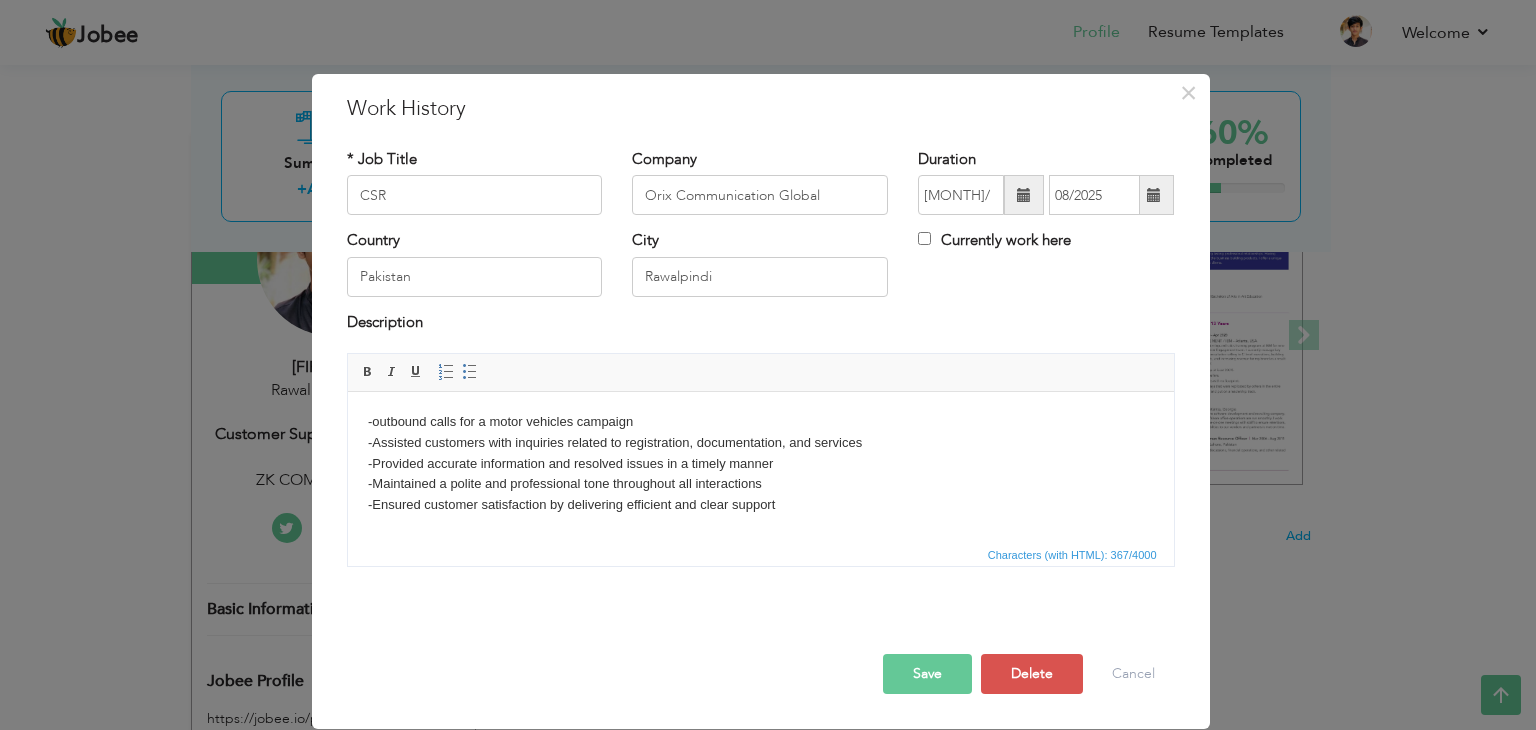 click on "Save" at bounding box center (927, 674) 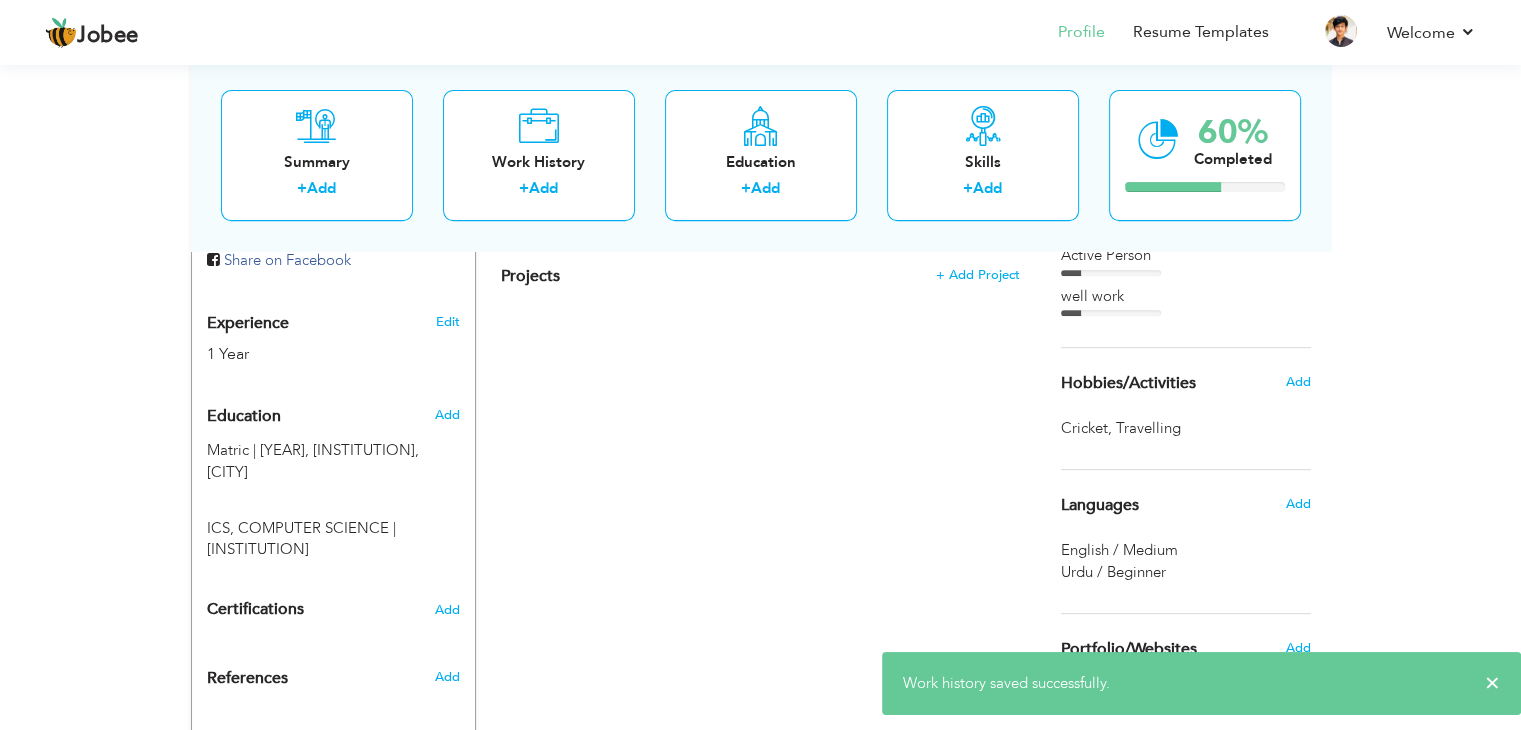 scroll, scrollTop: 831, scrollLeft: 0, axis: vertical 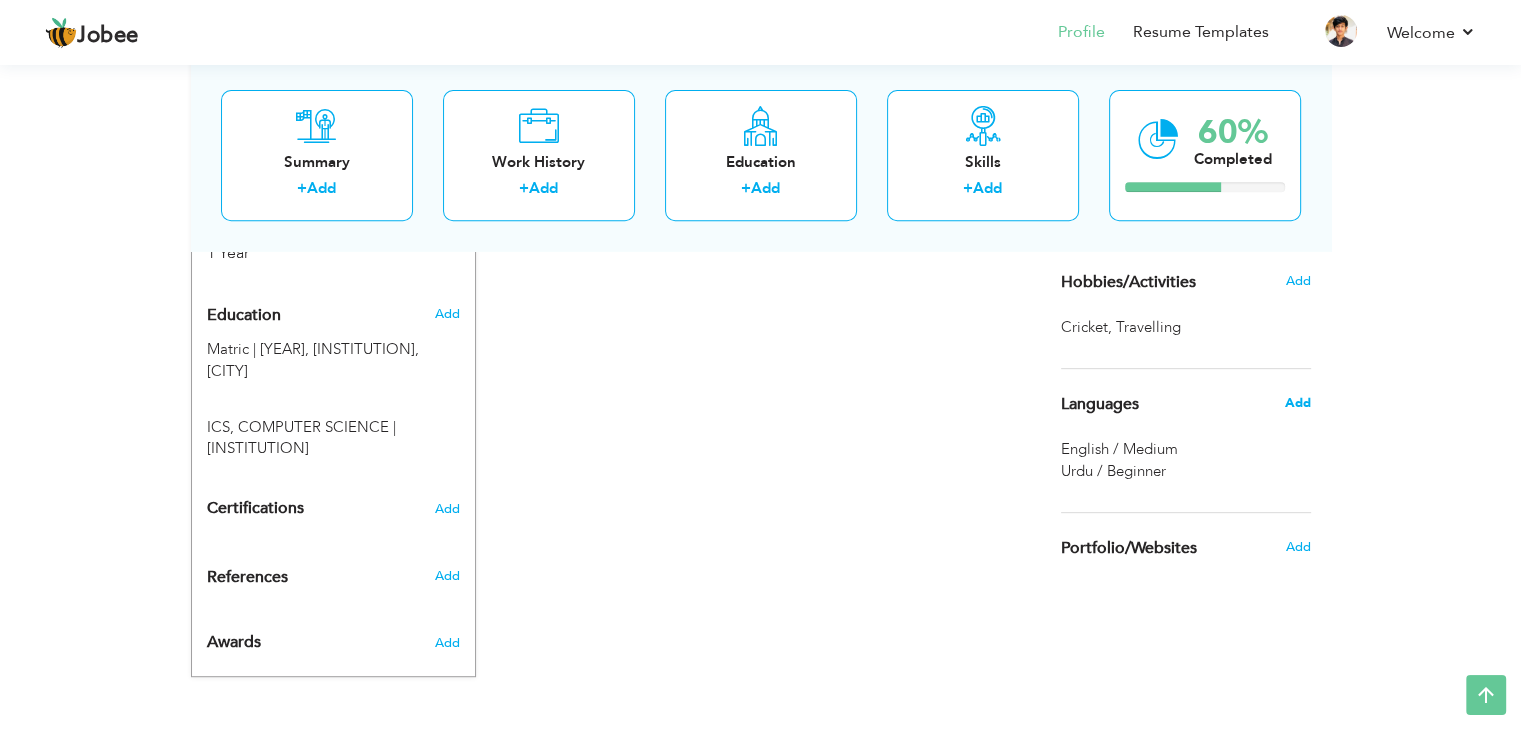 click on "Add" at bounding box center [1297, 403] 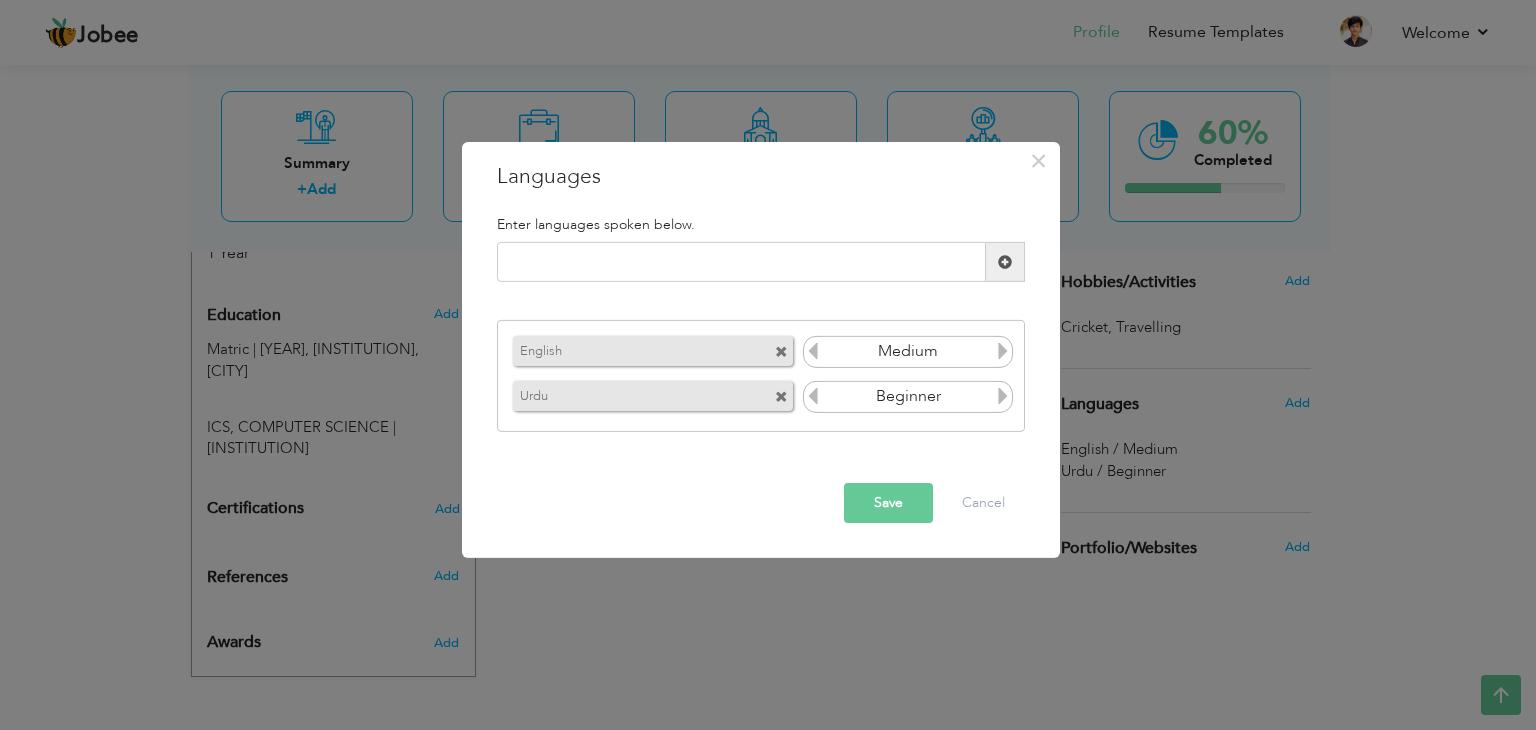 click at bounding box center [1003, 396] 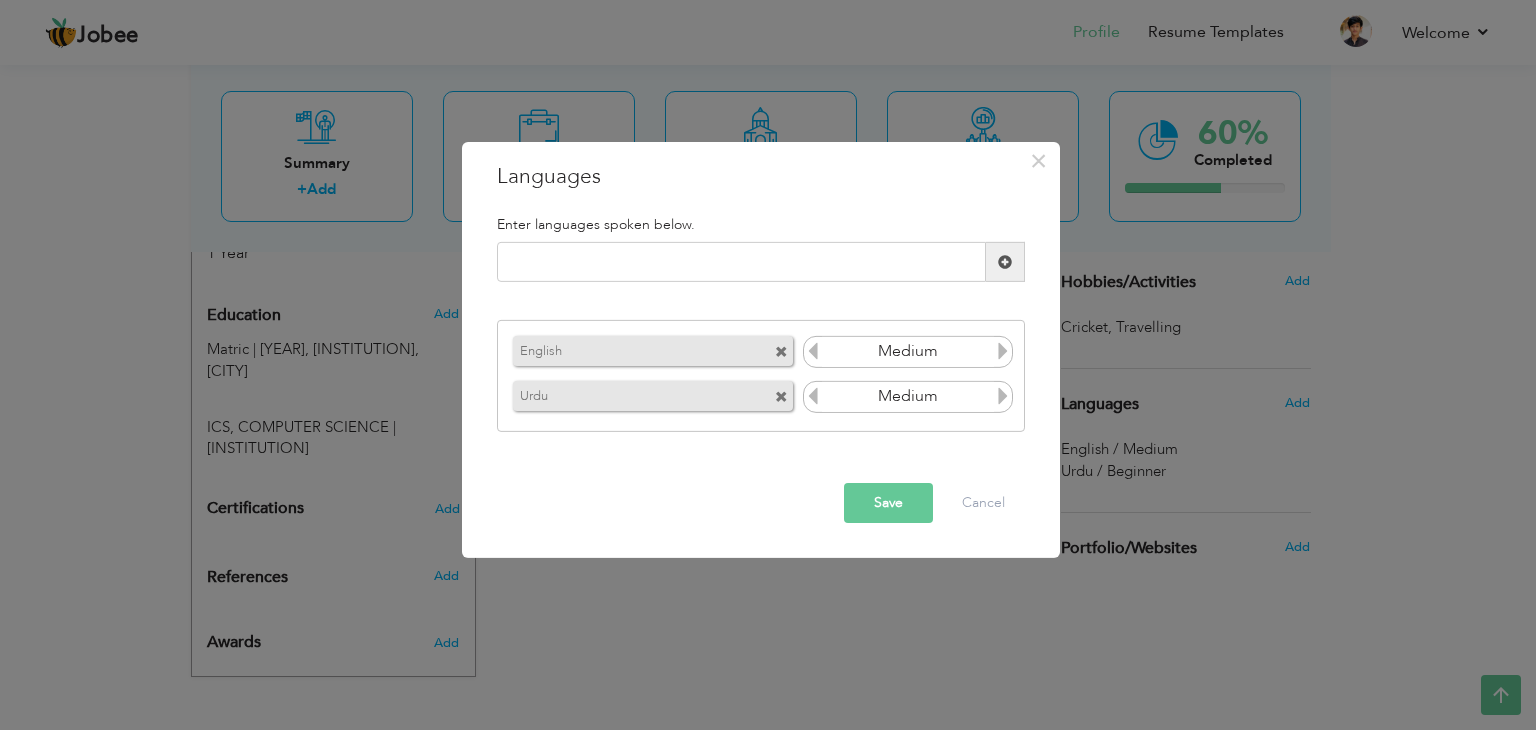 click at bounding box center [1003, 396] 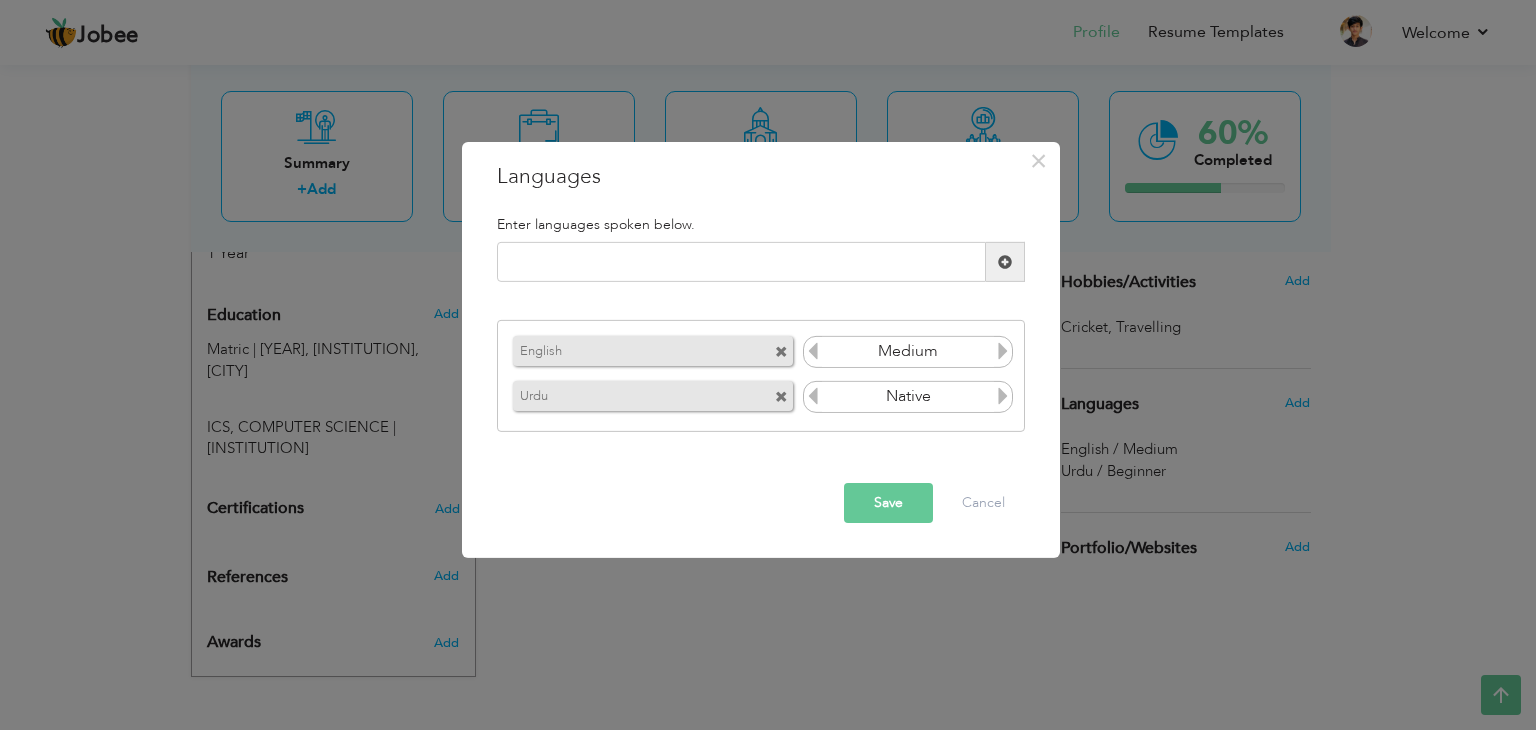 click on "Save" at bounding box center (888, 503) 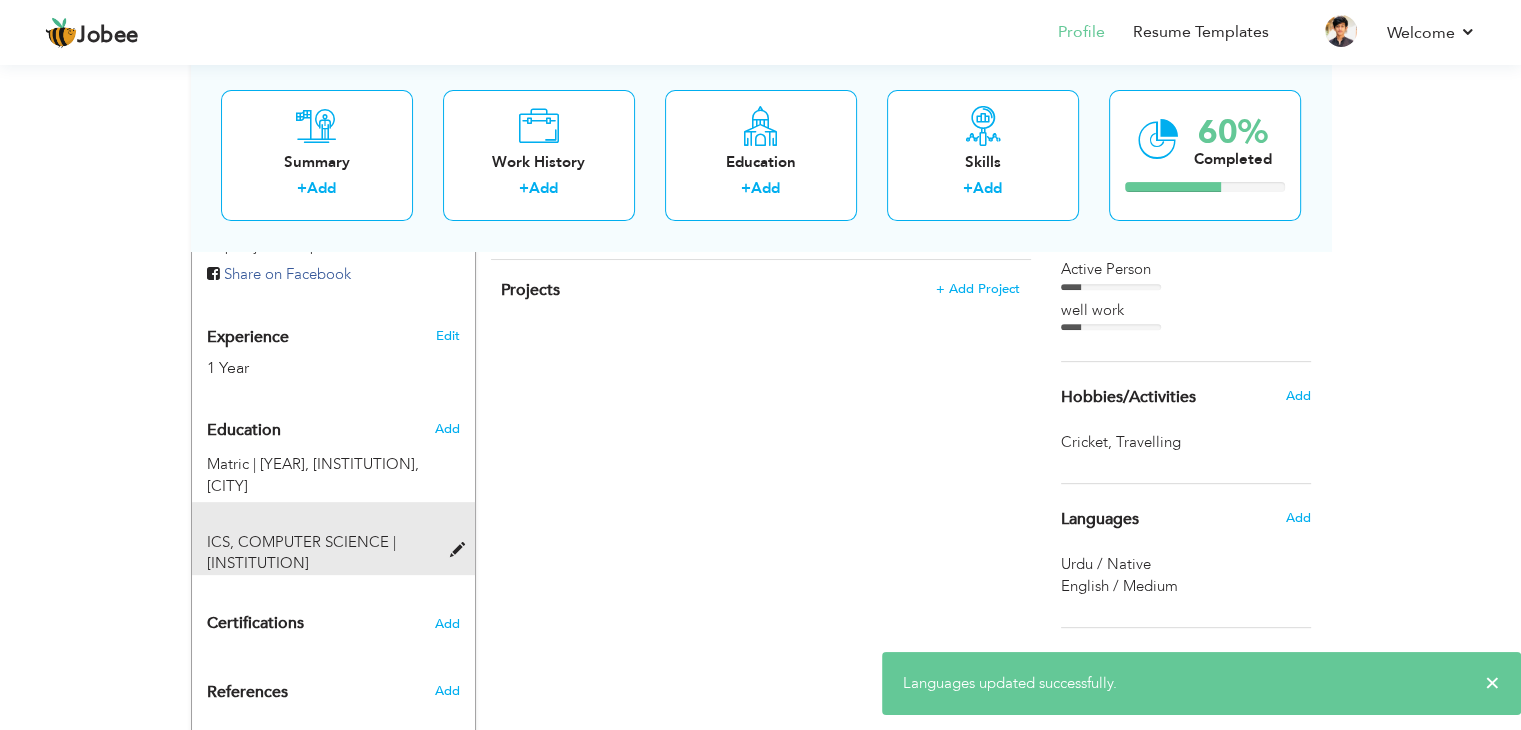 scroll, scrollTop: 710, scrollLeft: 0, axis: vertical 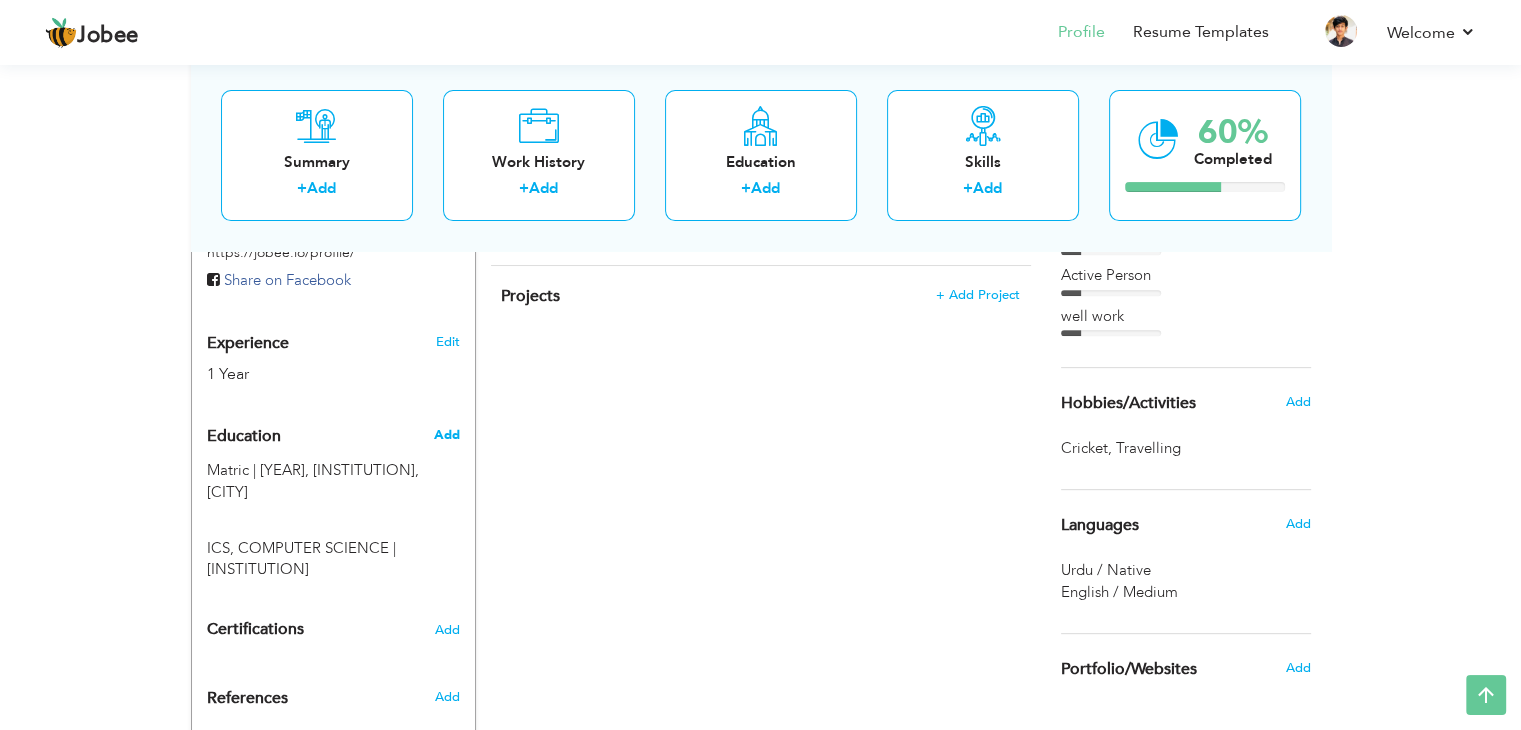 click on "Add" at bounding box center (446, 435) 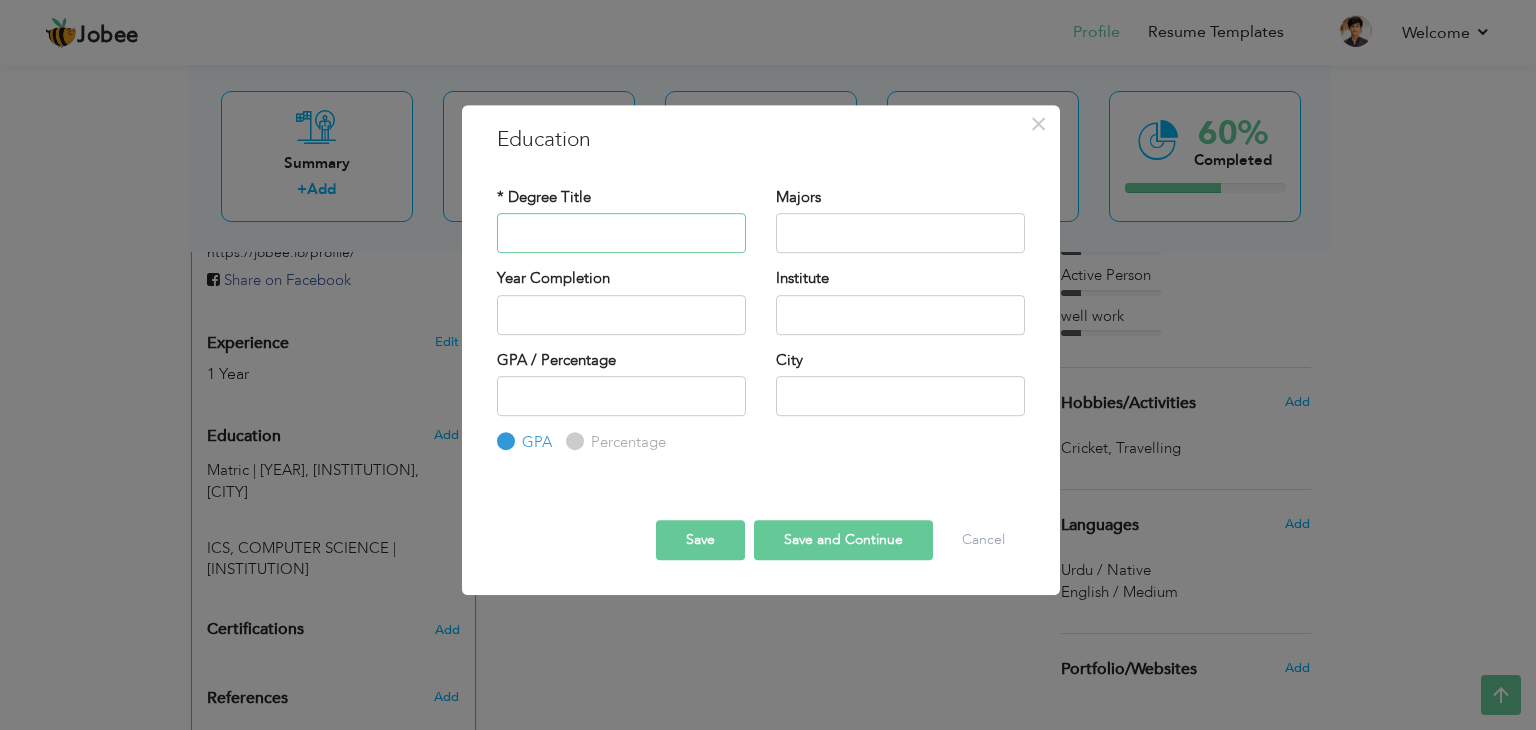 click at bounding box center [621, 233] 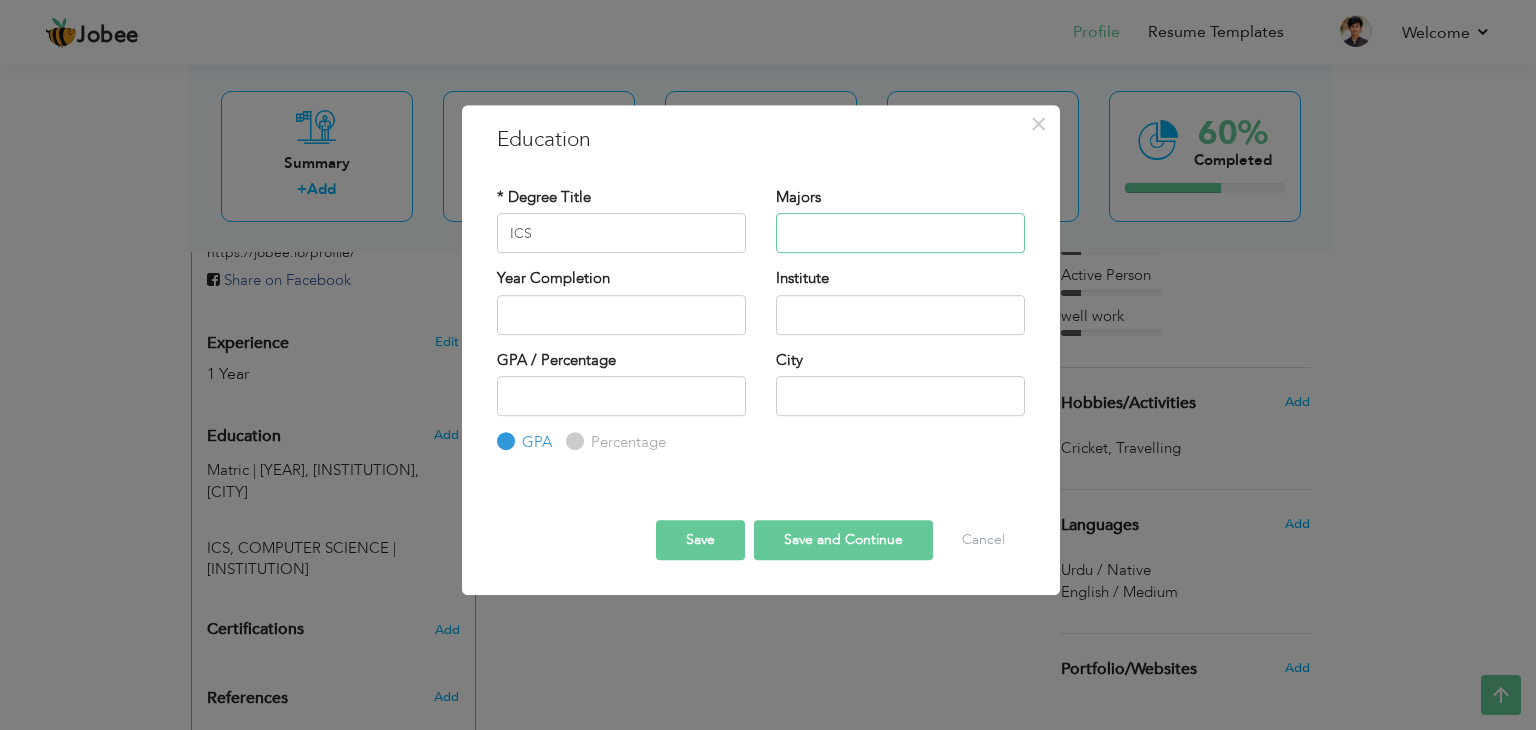 click at bounding box center (900, 233) 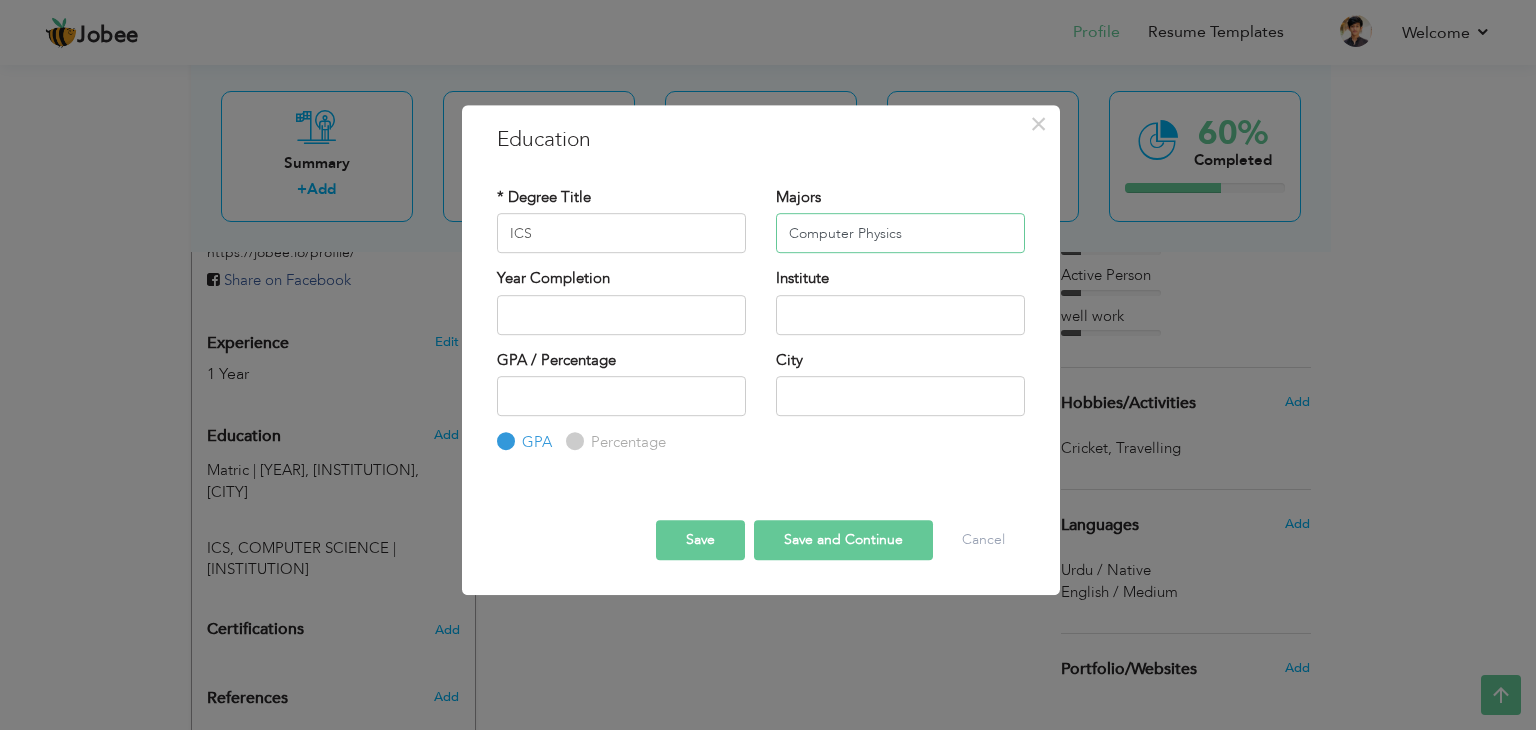 type on "Computer Physics" 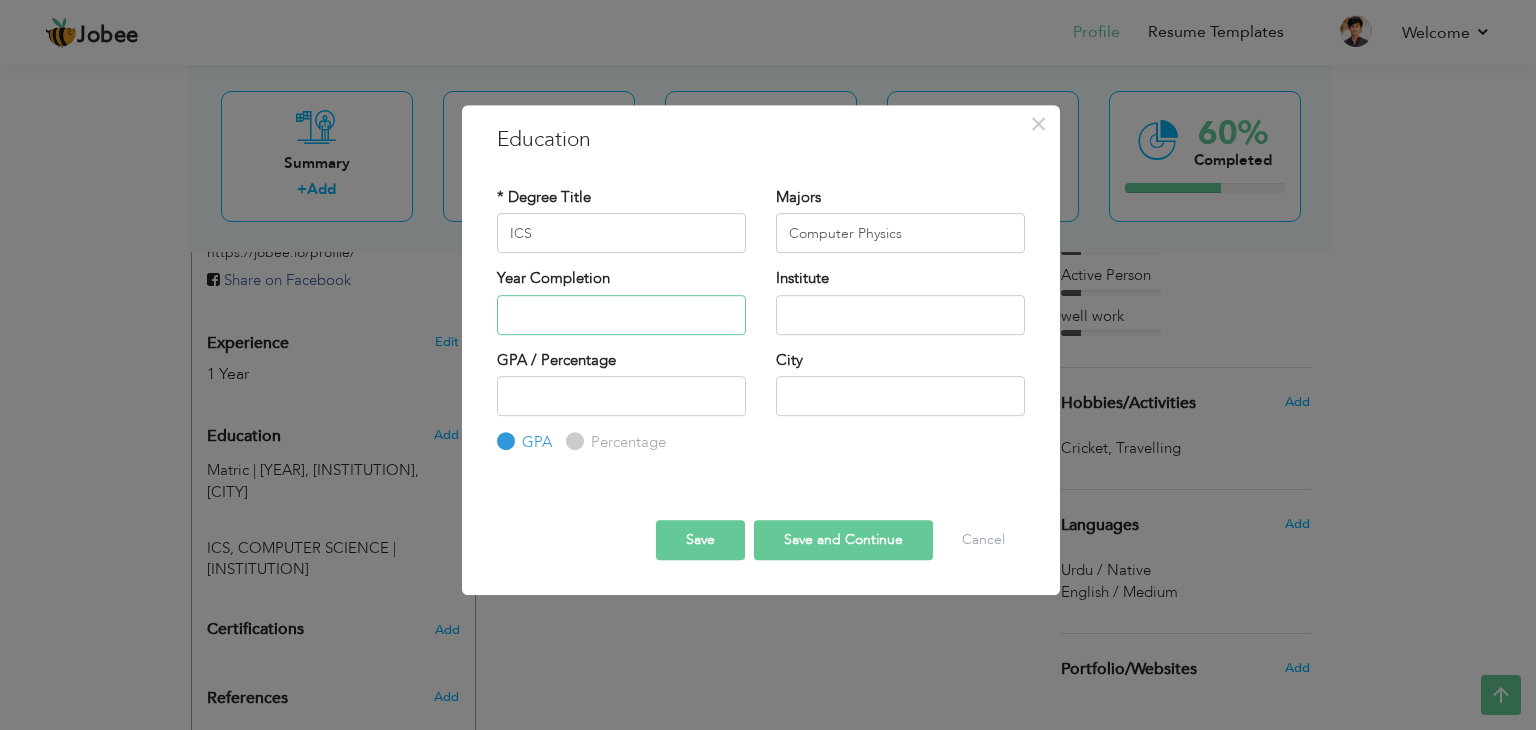 type on "2025" 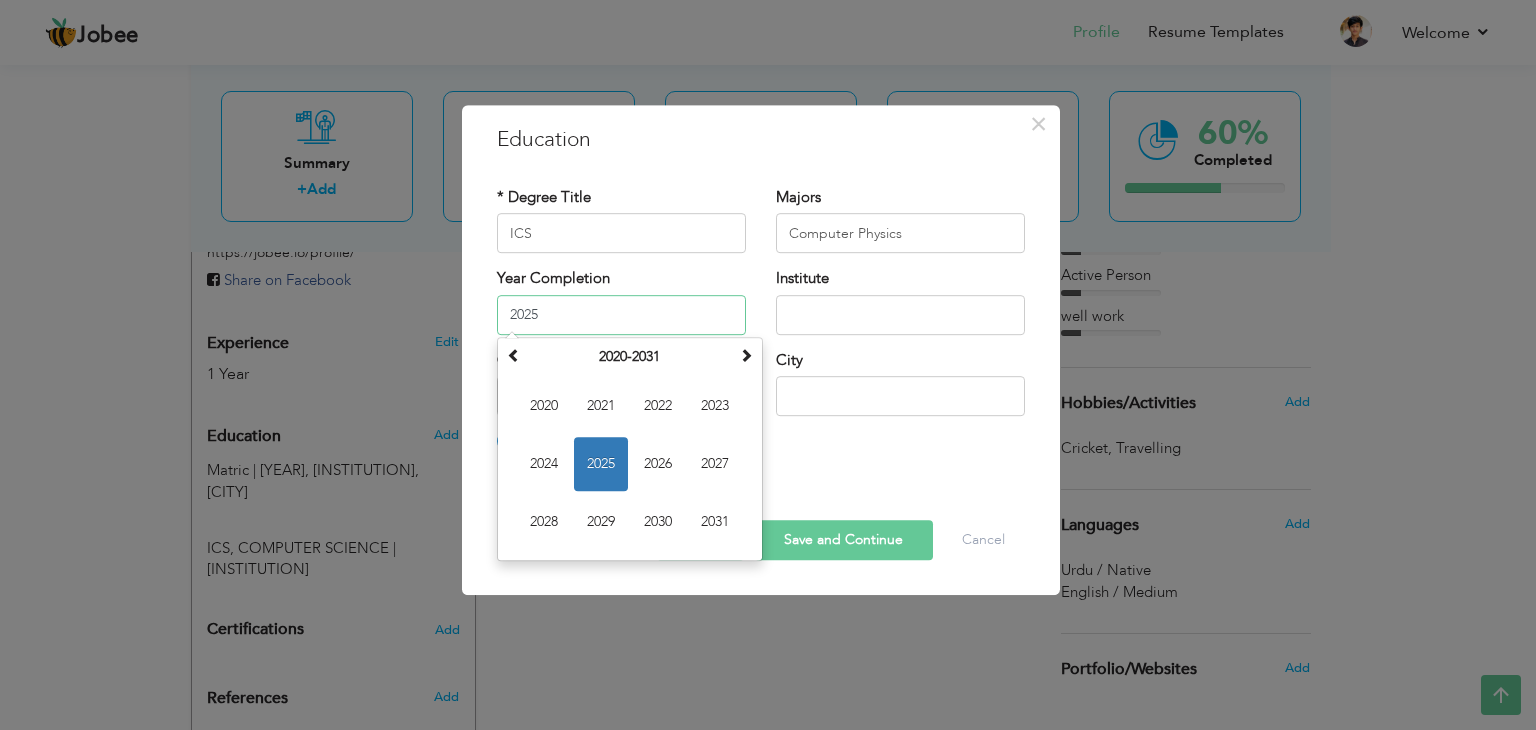 click on "2025" at bounding box center [621, 315] 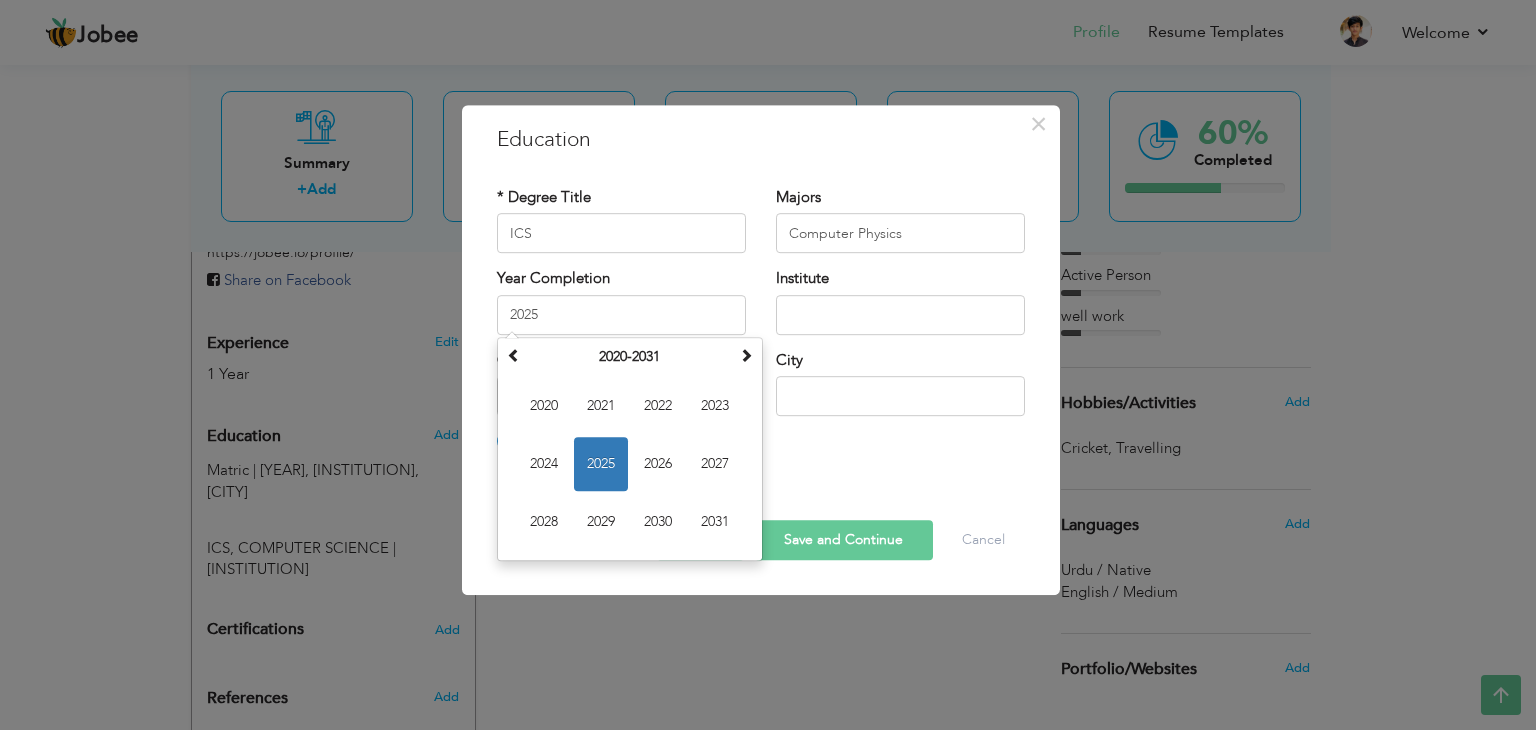 click on "Year Completion
2025 August 2025 Su Mo Tu We Th Fr Sa 27 28 29 30 31 1 2 3 4 5 6 7 8 9 10 11 12 13 14 15 16 17 18 19 20 21 22 23 24 25 26 27 28 29 30 31 1 2 3 4 5 6 2025 Jan Feb Mar Apr May Jun Jul Aug Sep Oct Nov Dec 2020-2031 2020 2021 2022 2023 2024 2025 2026 2027 2028 2029 2030 2031 2000-2107 2000 - 2011 2012 - 2023 2024 - 2035 2036 - 2047 2048 - 2059 2060 - 2071 2072 - 2083 2084 - 2095 2096 - 2107" at bounding box center (621, 301) 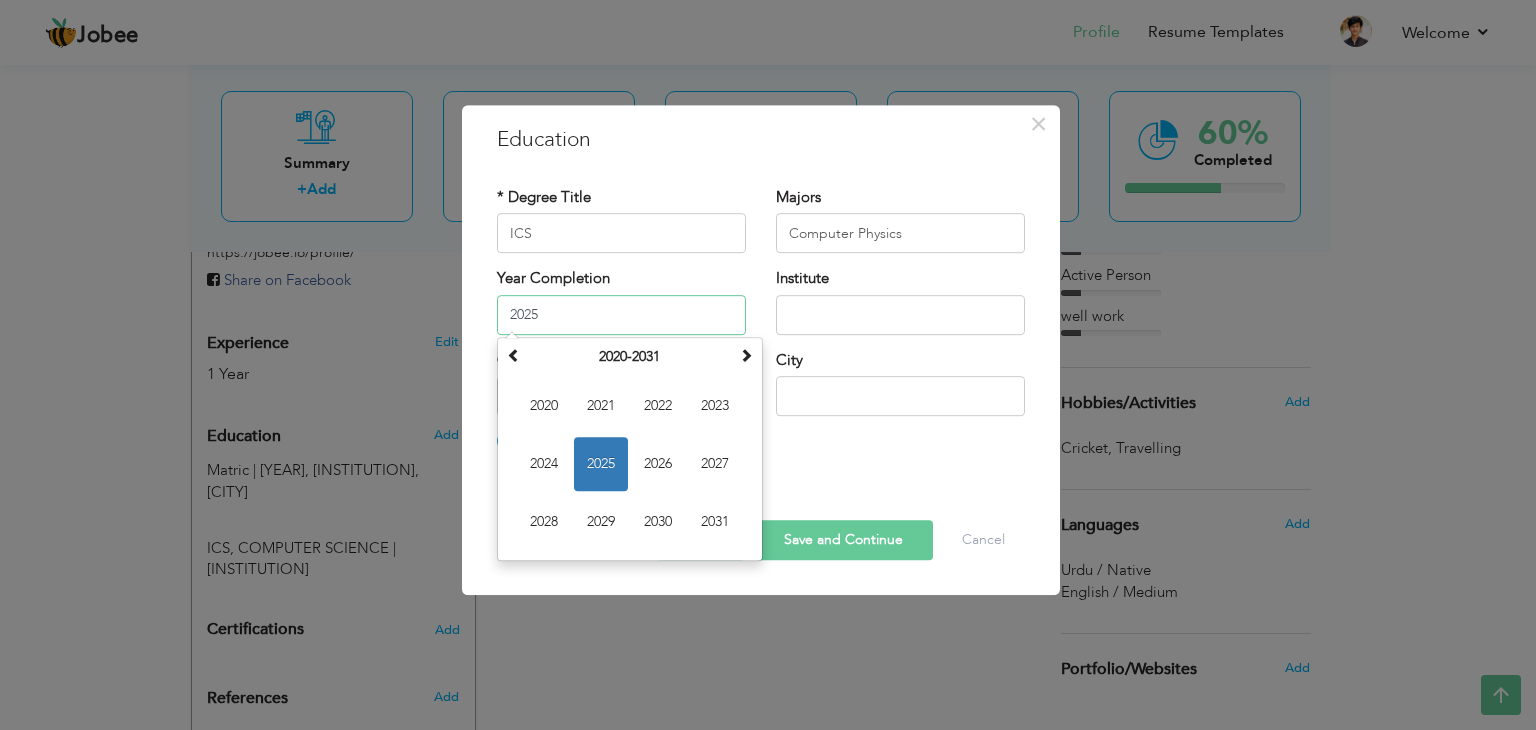 click on "2025" at bounding box center [621, 315] 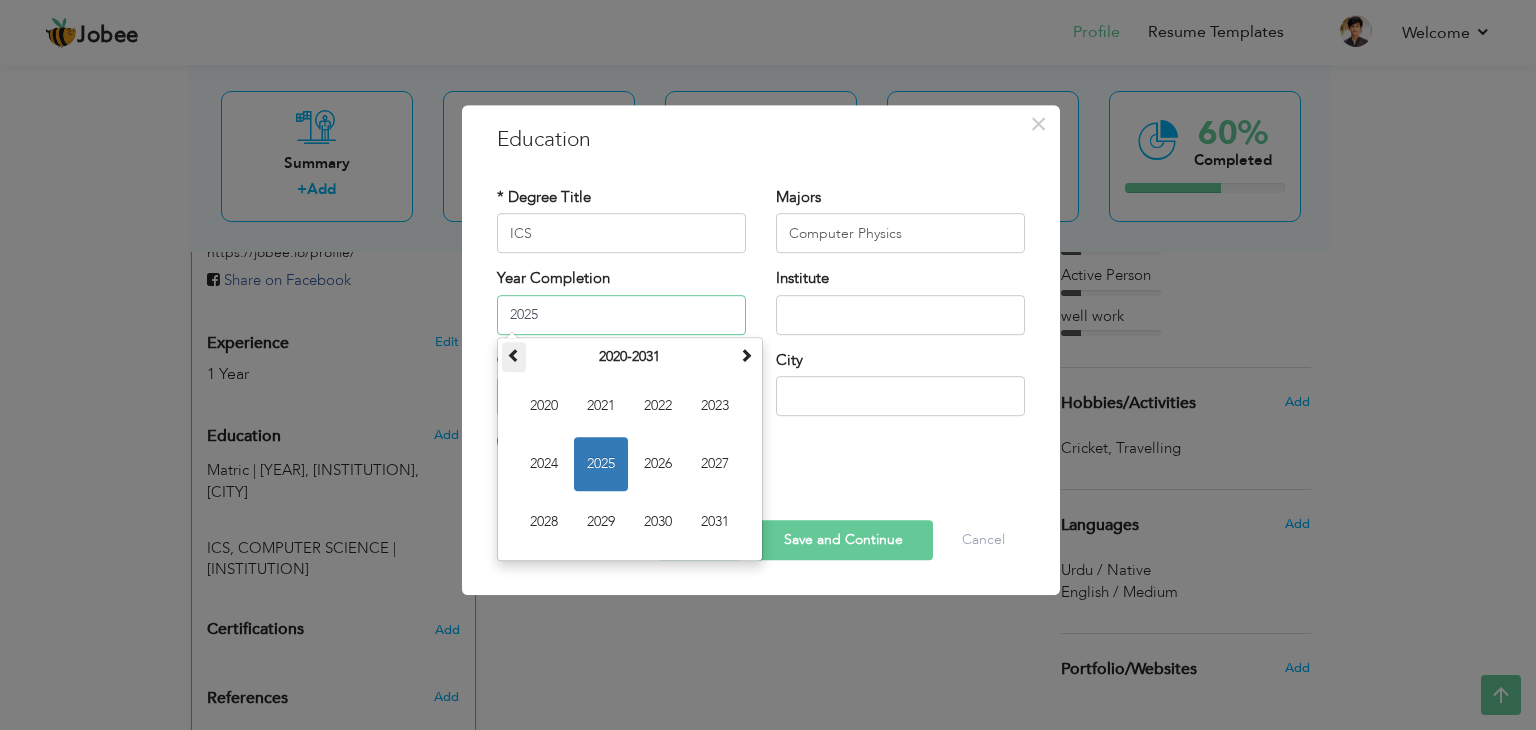 click at bounding box center (514, 357) 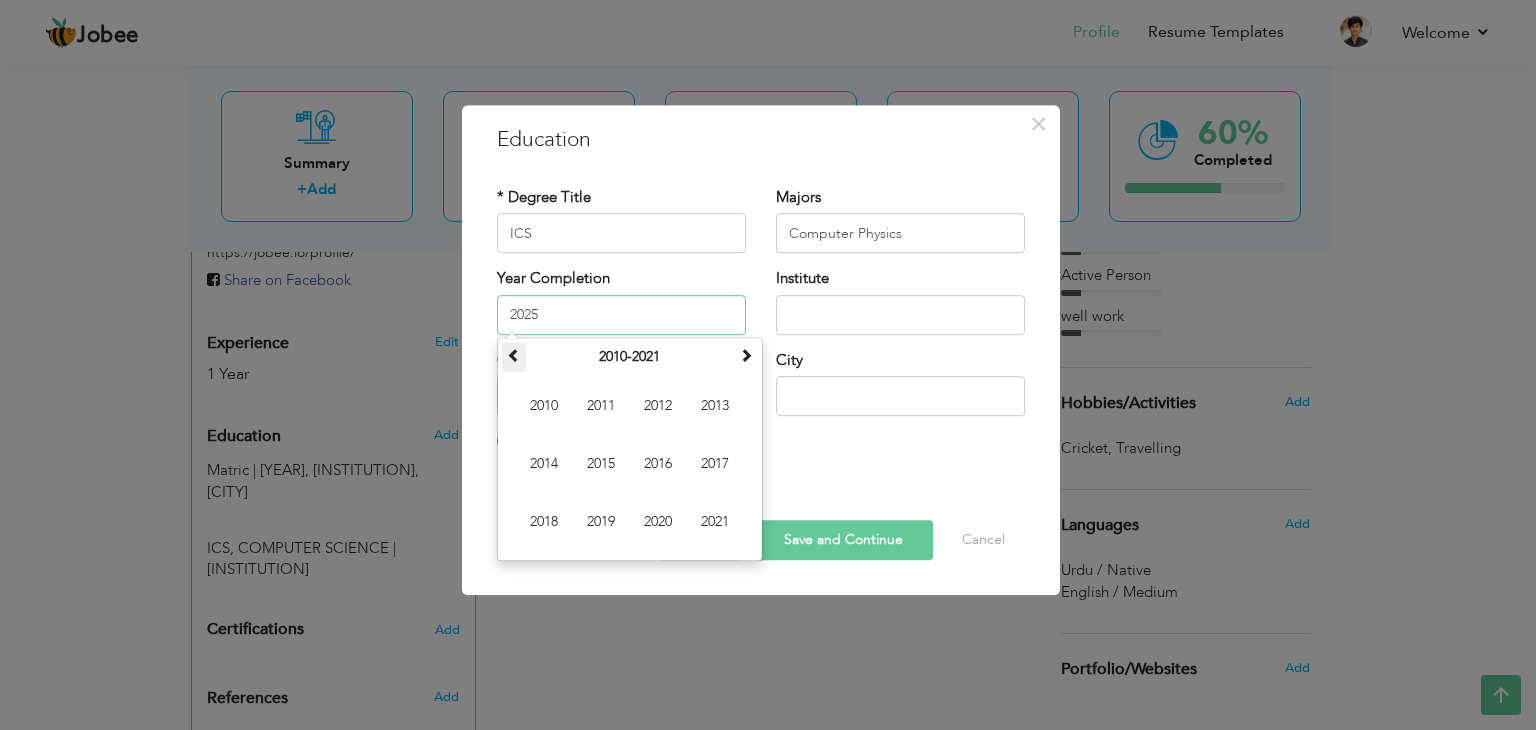 click at bounding box center (514, 357) 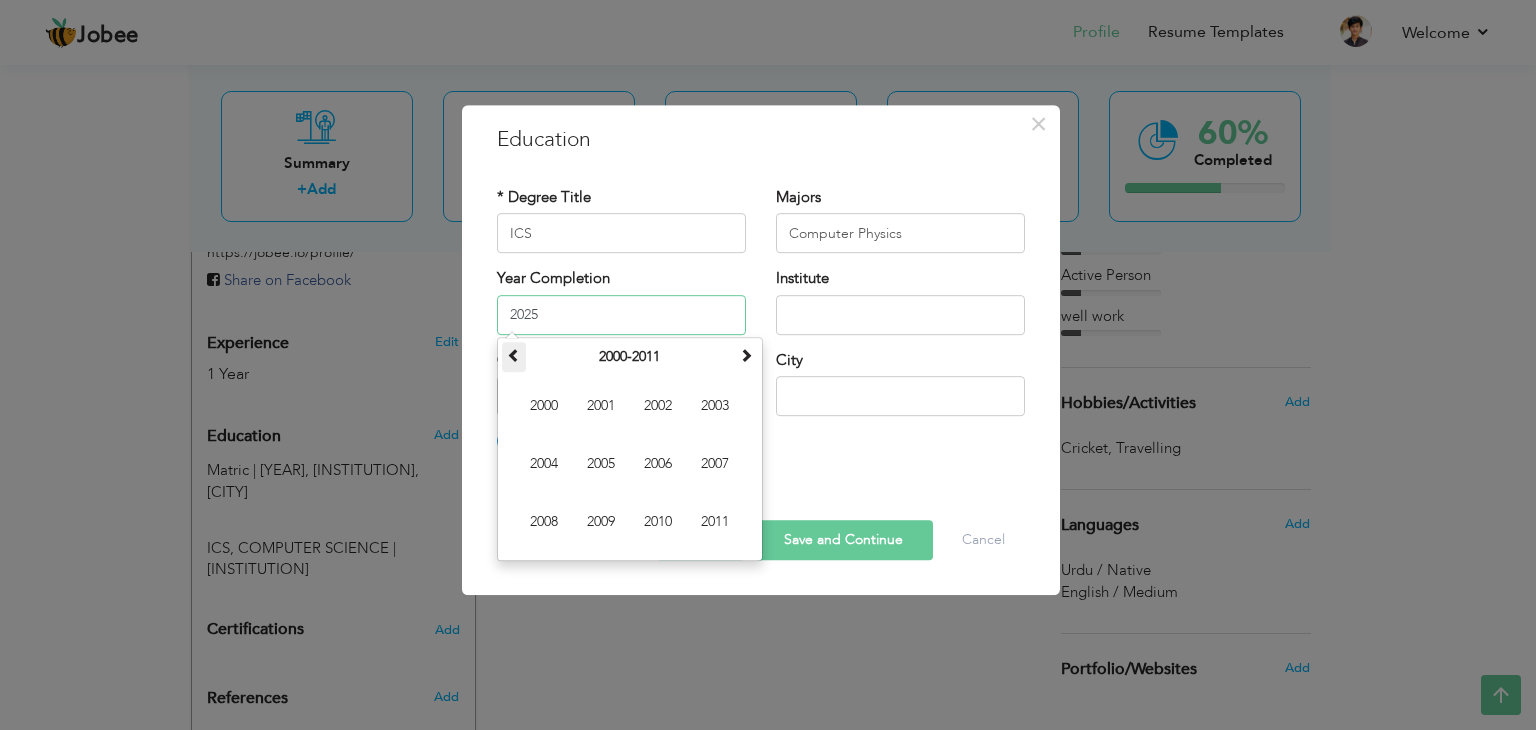 click at bounding box center (514, 357) 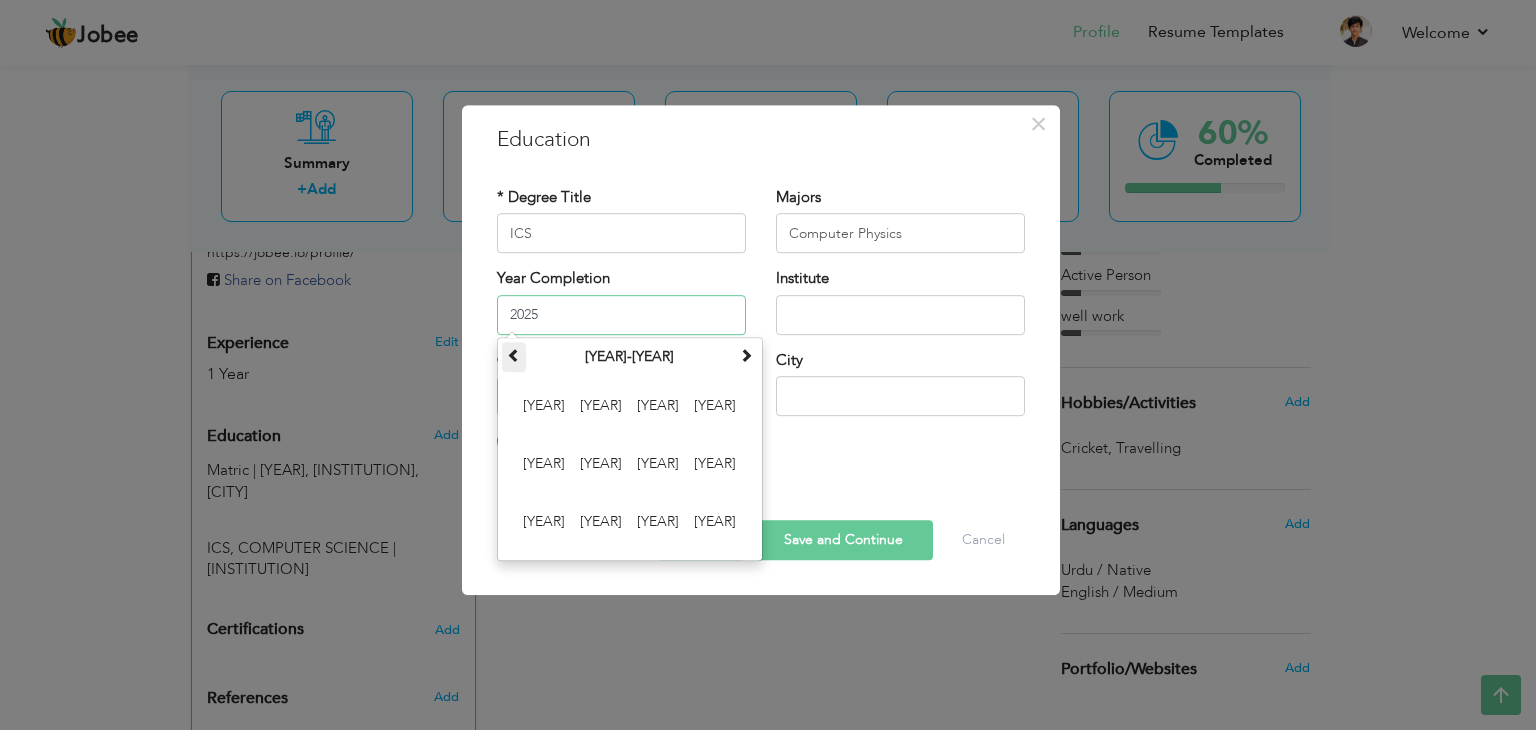 click at bounding box center (514, 357) 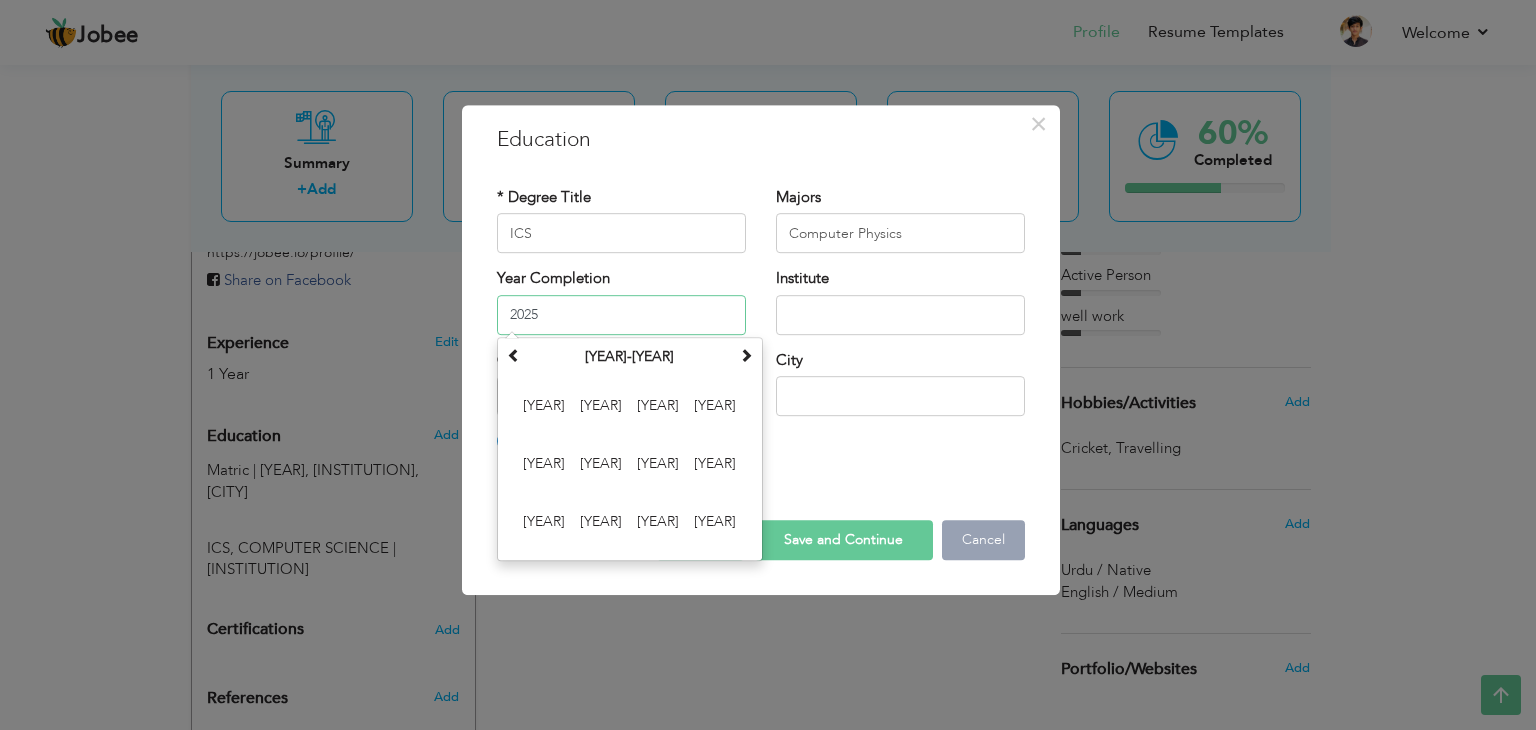 drag, startPoint x: 510, startPoint y: 341, endPoint x: 987, endPoint y: 543, distance: 518.00867 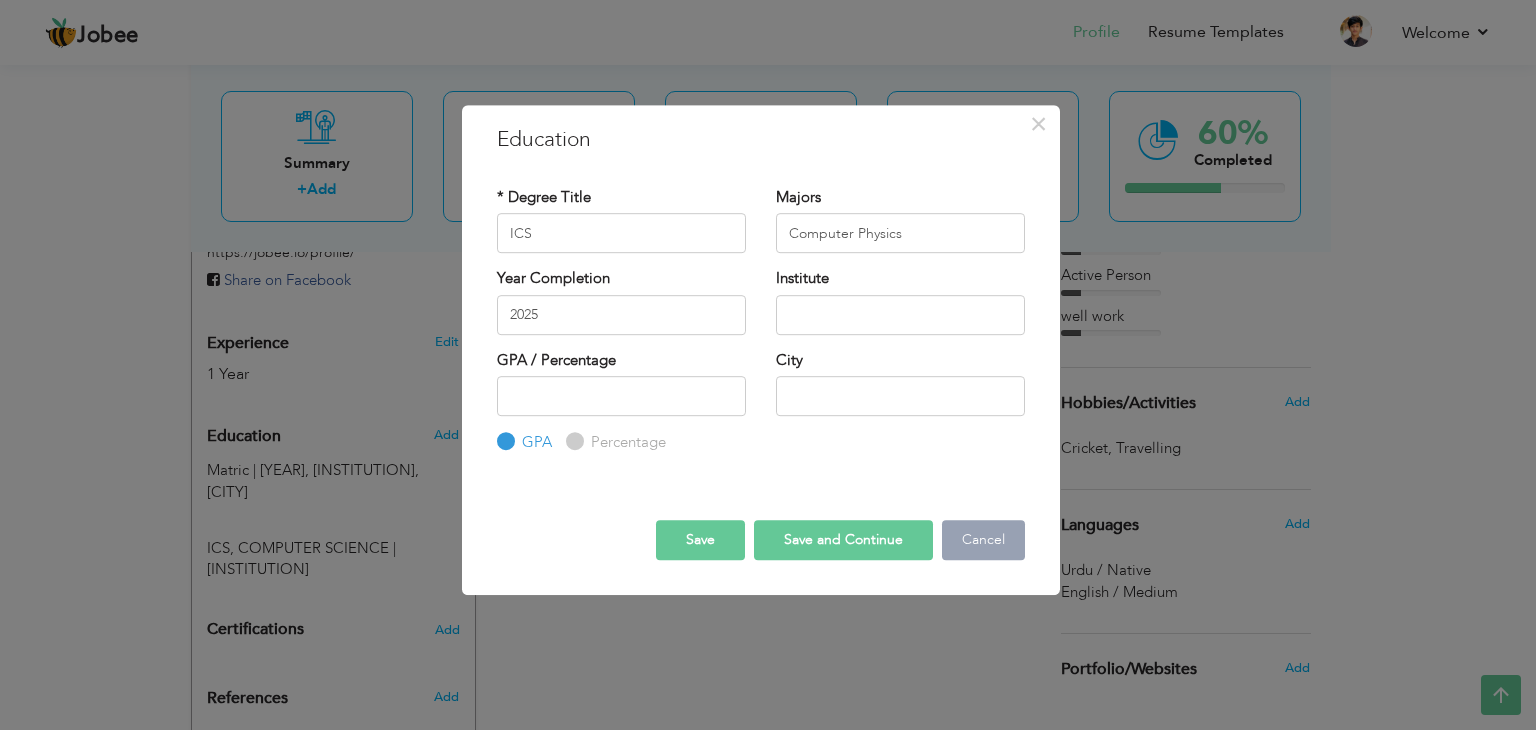 click on "Cancel" at bounding box center [983, 540] 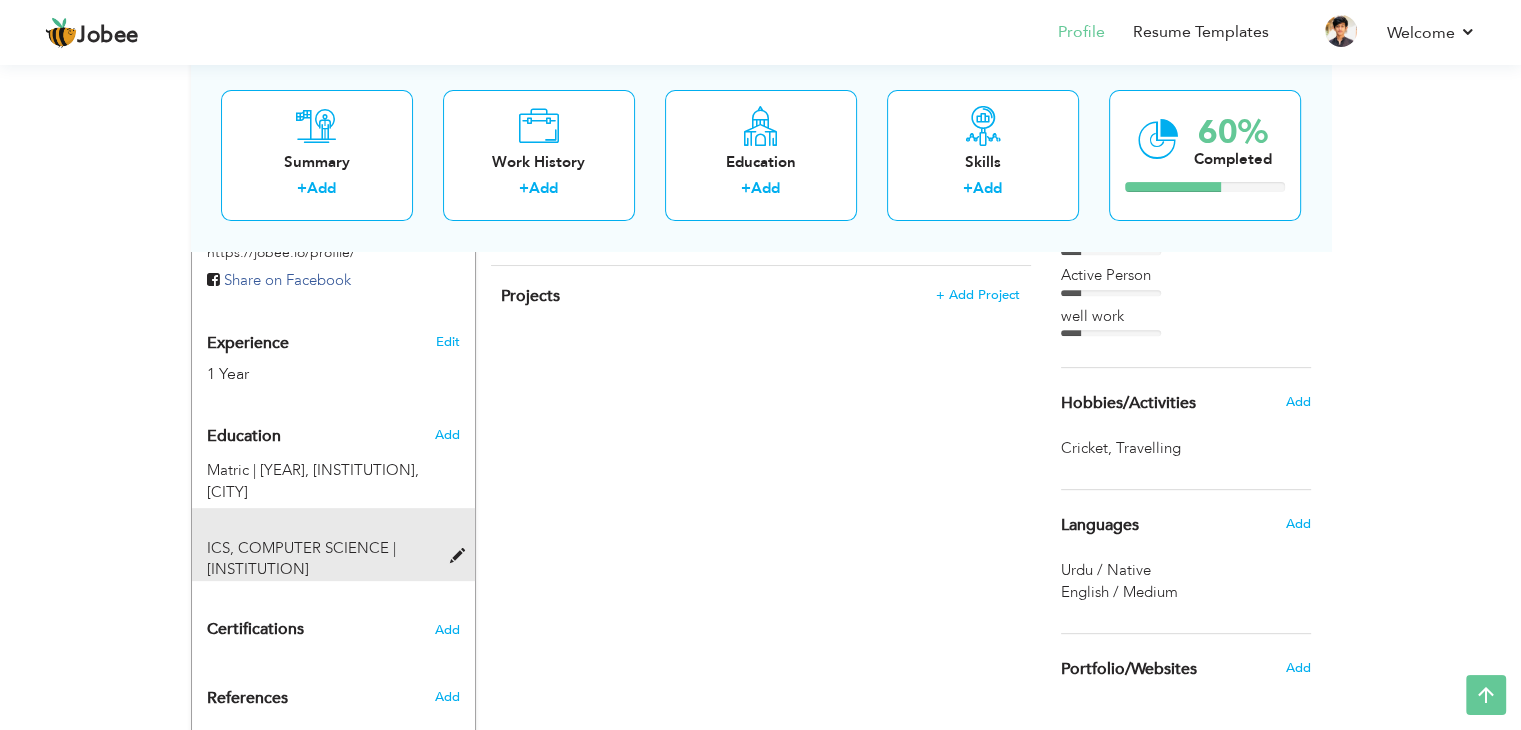 click at bounding box center (461, 556) 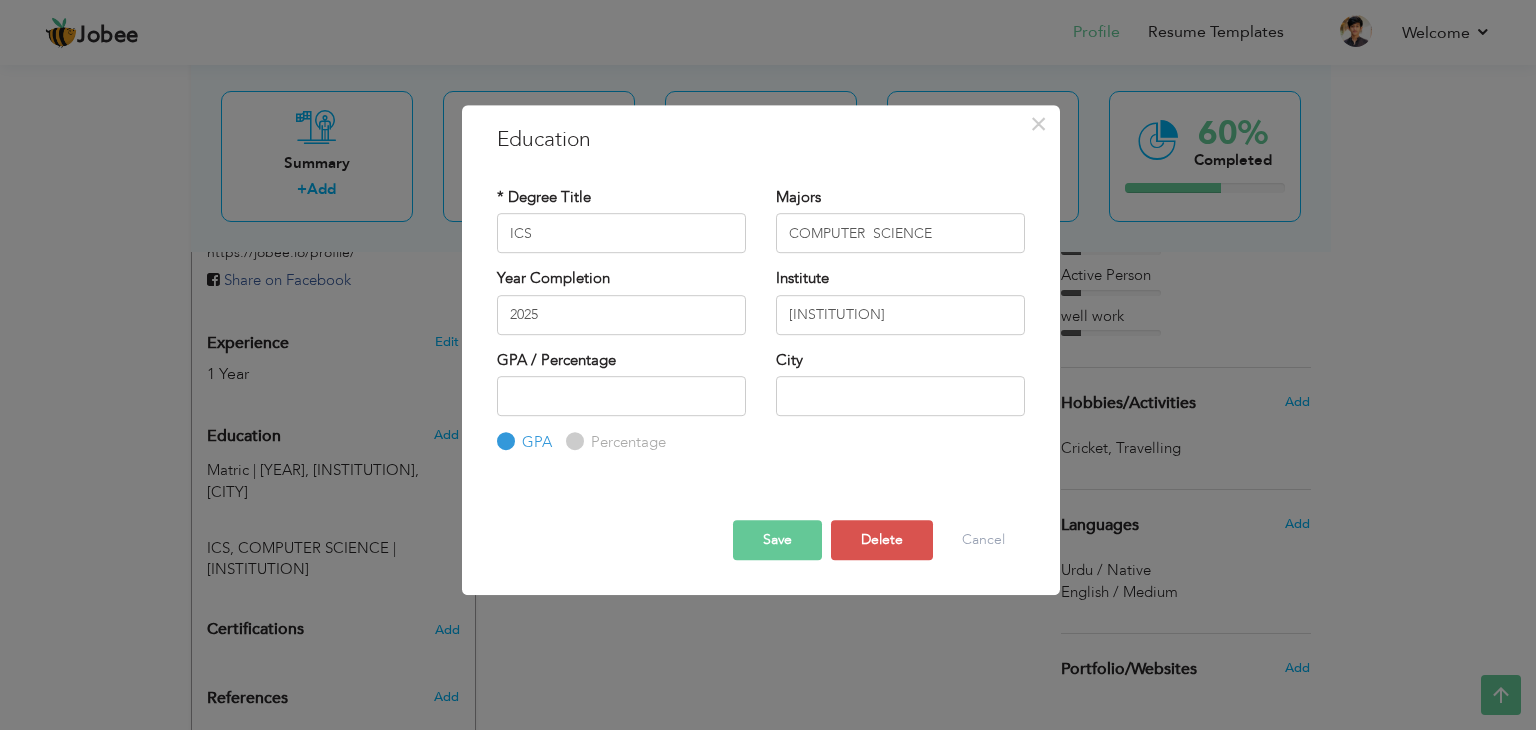 click on "×
Education
* Degree Title
ICS
Majors
COMPUTER  SCIENCE
Year Completion 2025 Institute" at bounding box center (761, 350) 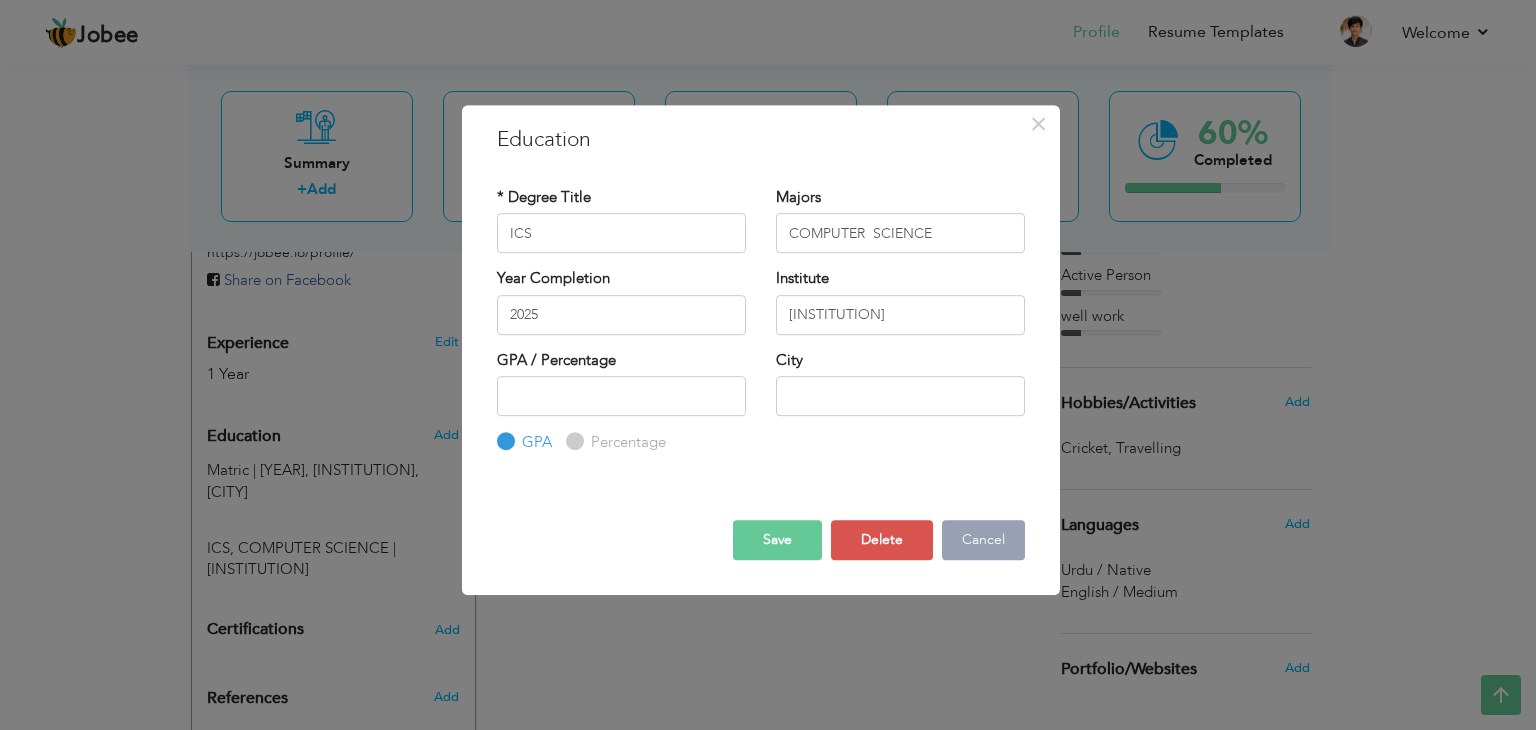 click on "Cancel" at bounding box center [983, 540] 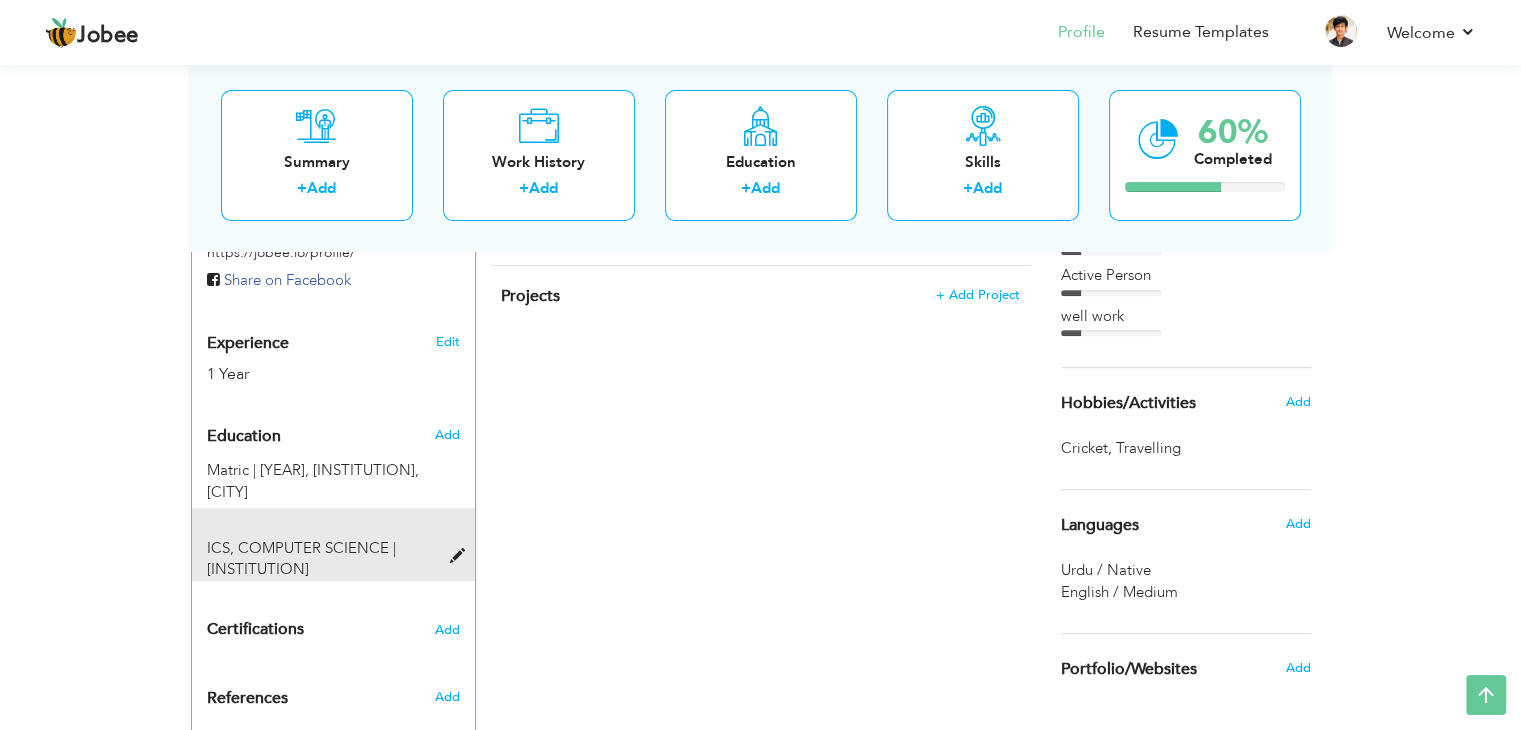 click on "ICS,  COMPUTER  SCIENCE  |" at bounding box center [301, 548] 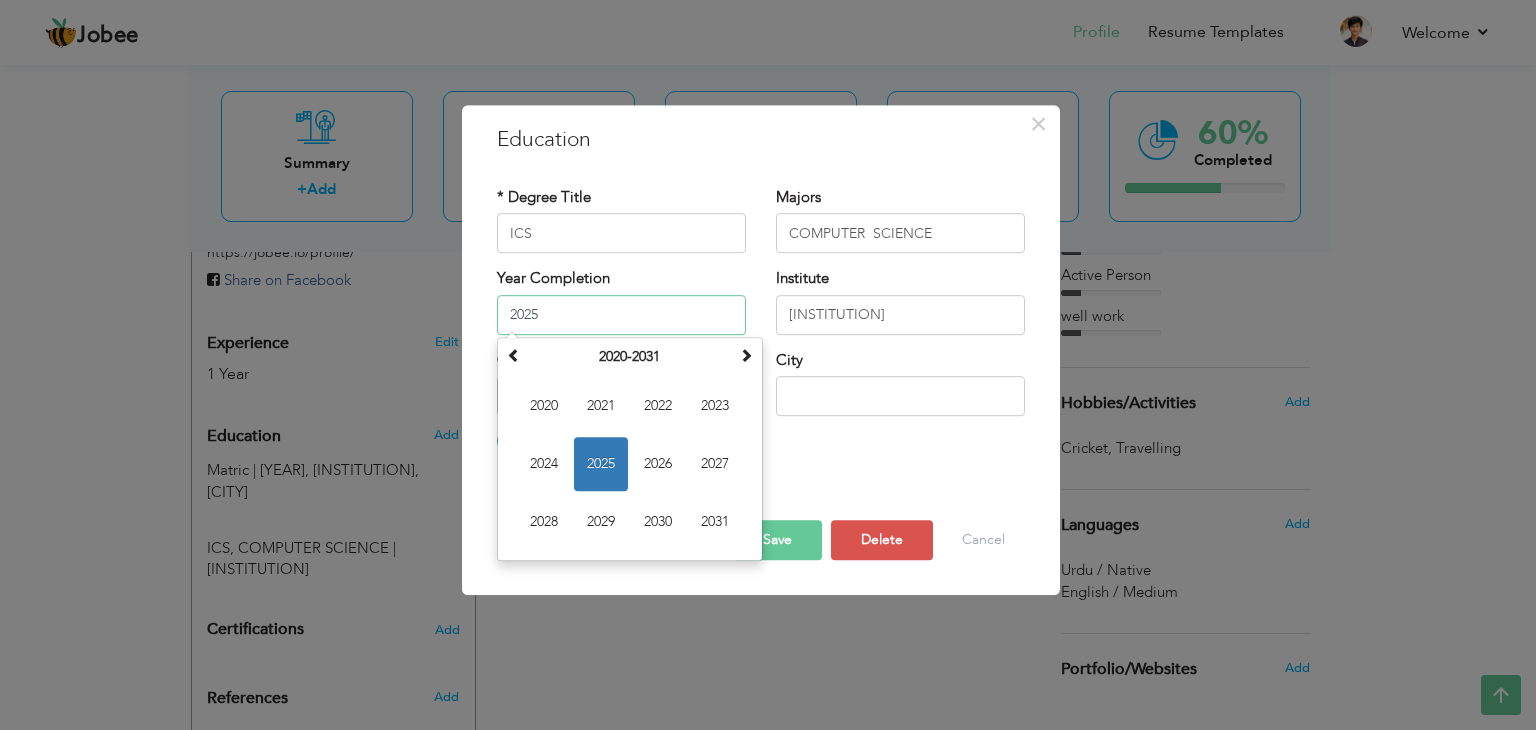 drag, startPoint x: 551, startPoint y: 300, endPoint x: 397, endPoint y: 315, distance: 154.72879 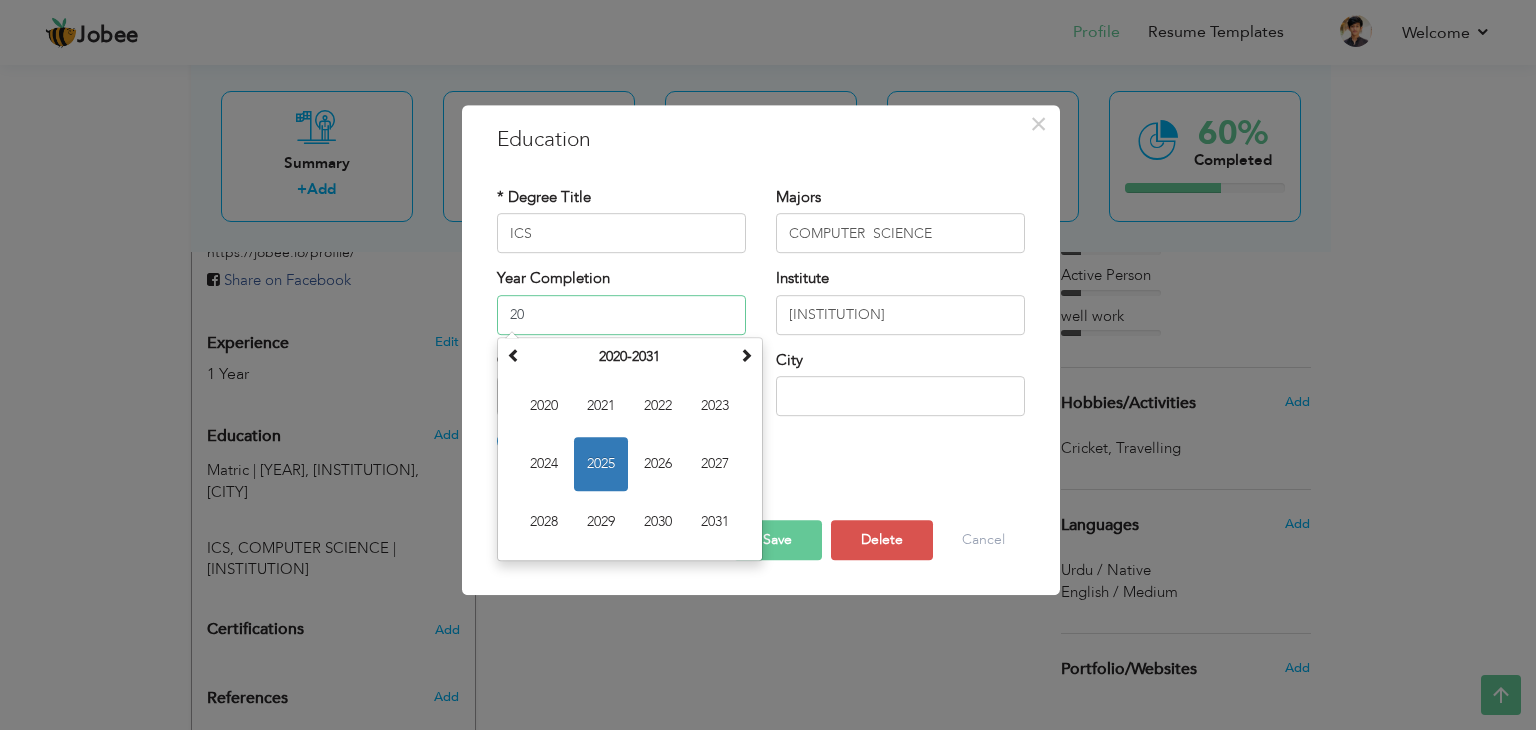 type on "2" 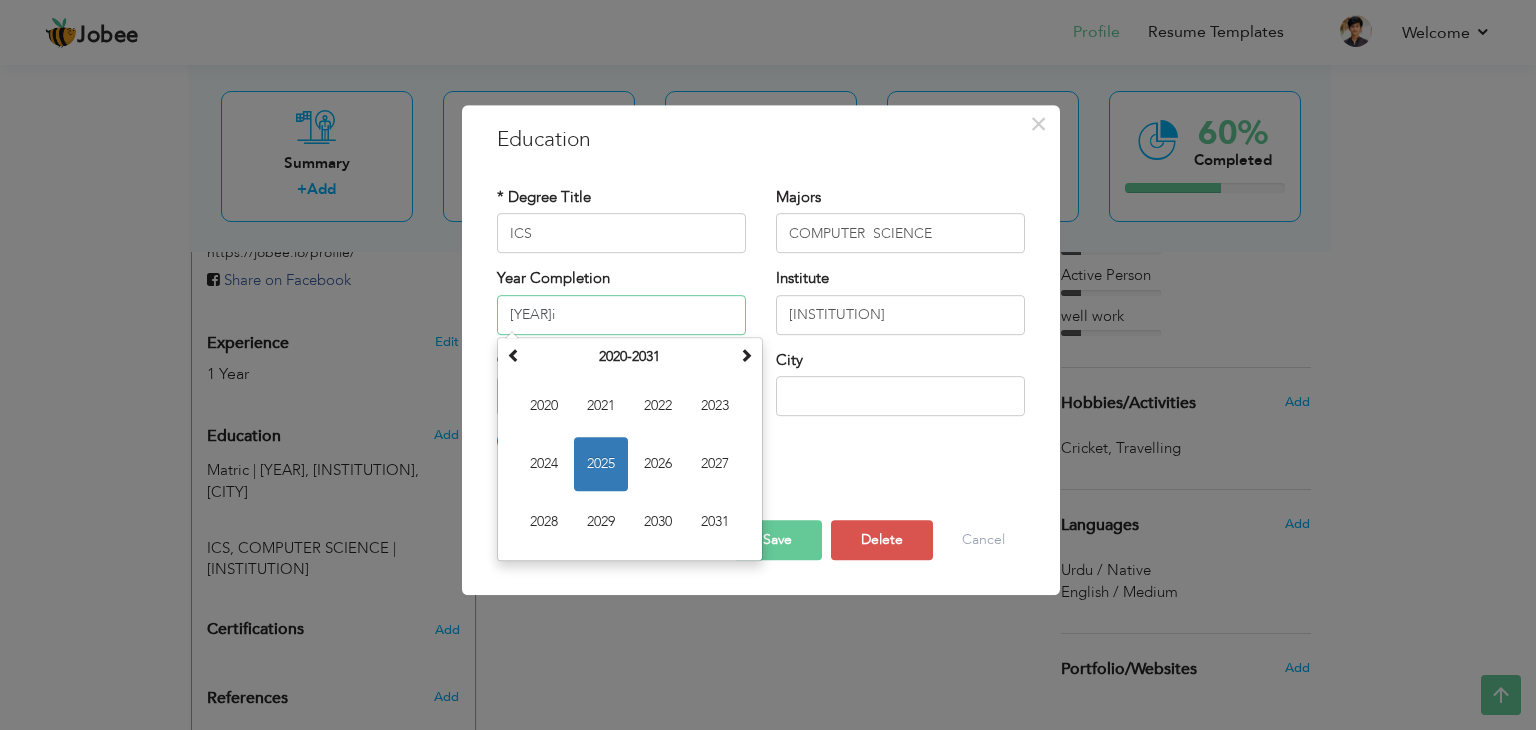 click on "2025" at bounding box center (601, 464) 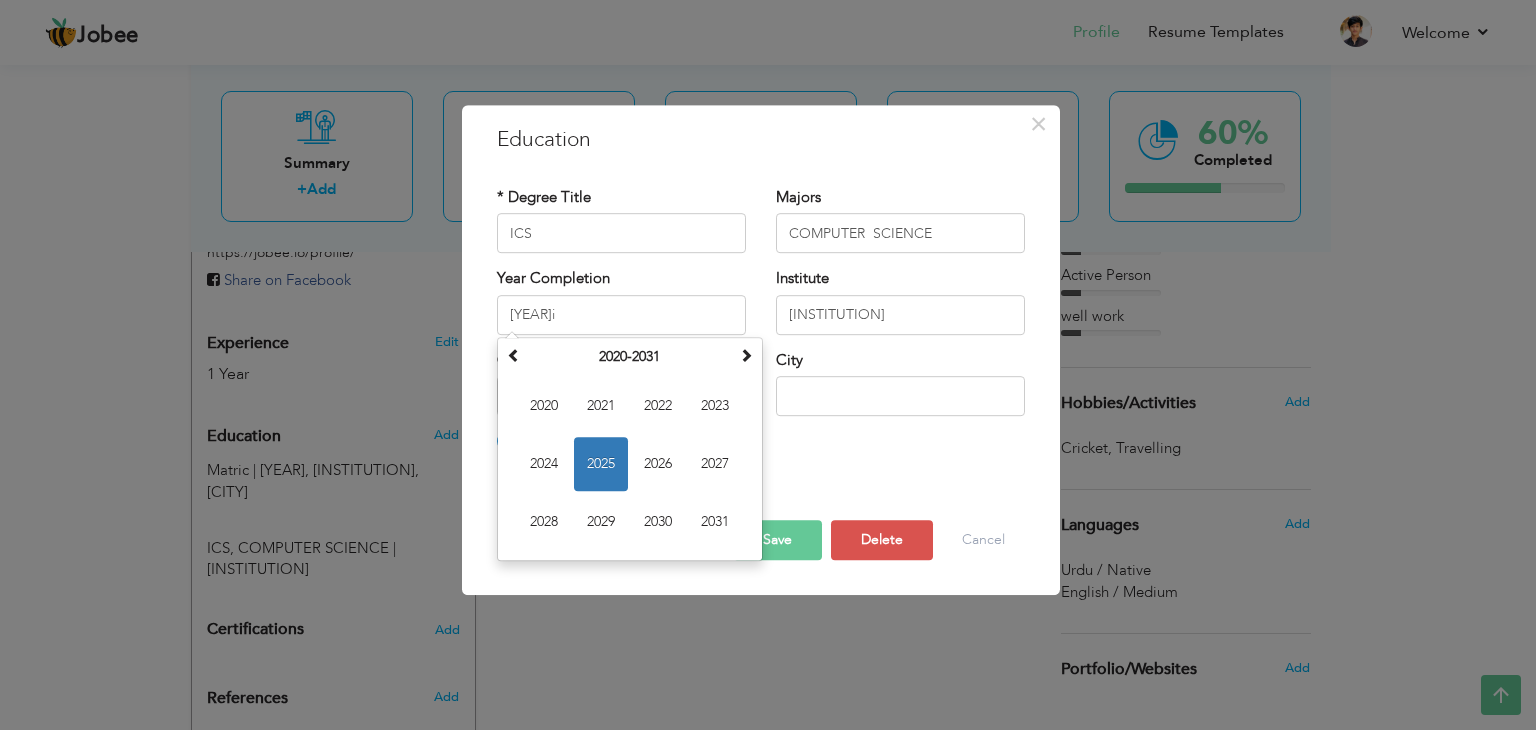 type on "2025" 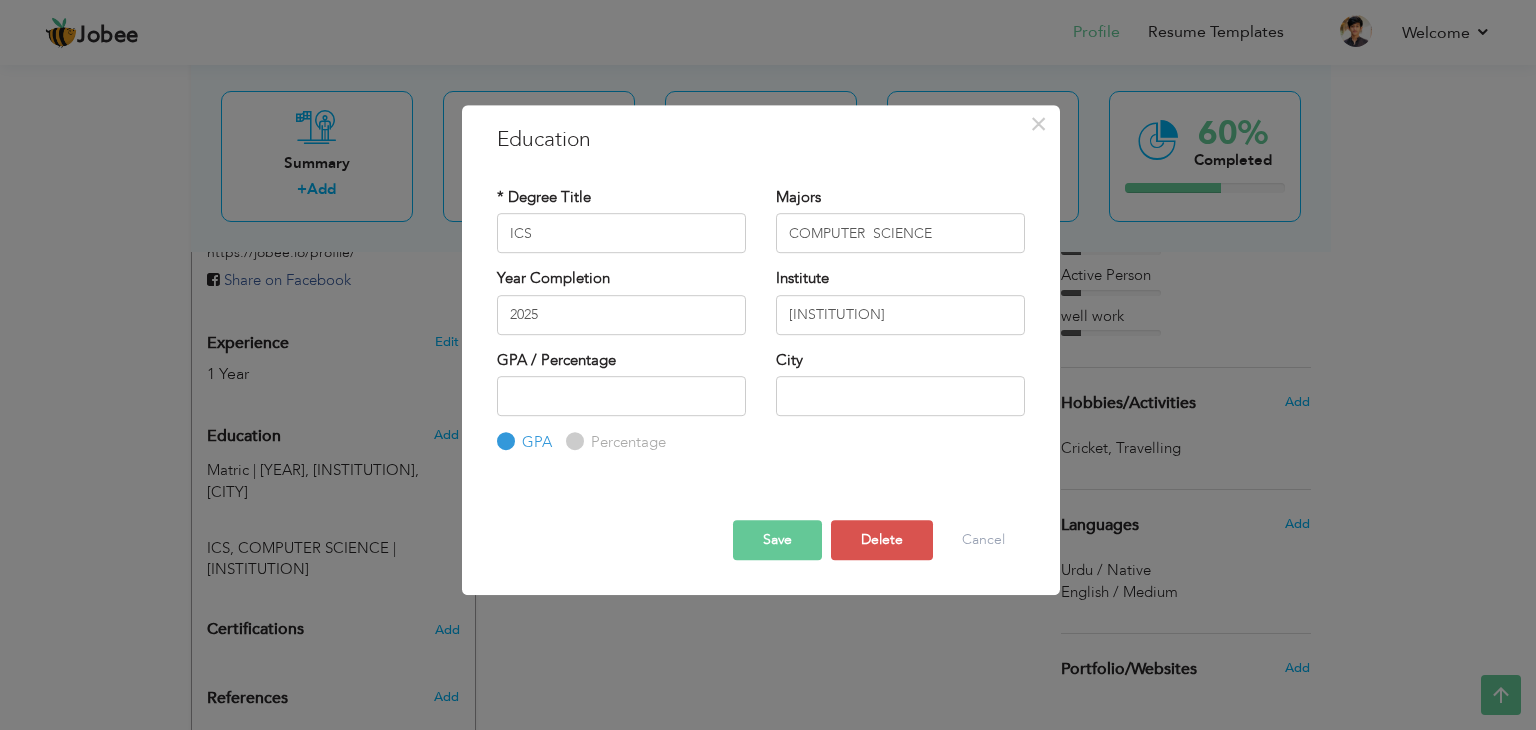 click on "Save" at bounding box center (777, 540) 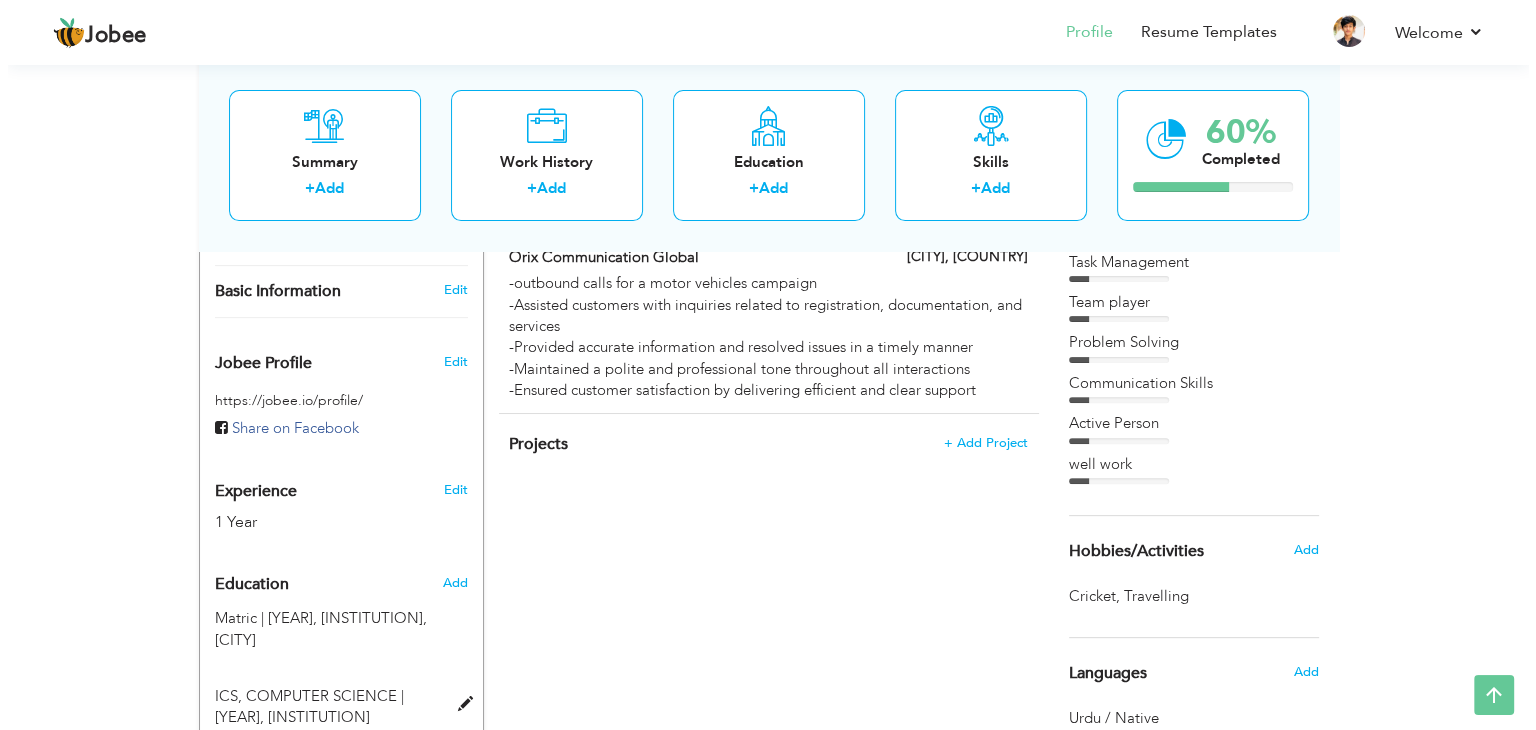 scroll, scrollTop: 563, scrollLeft: 0, axis: vertical 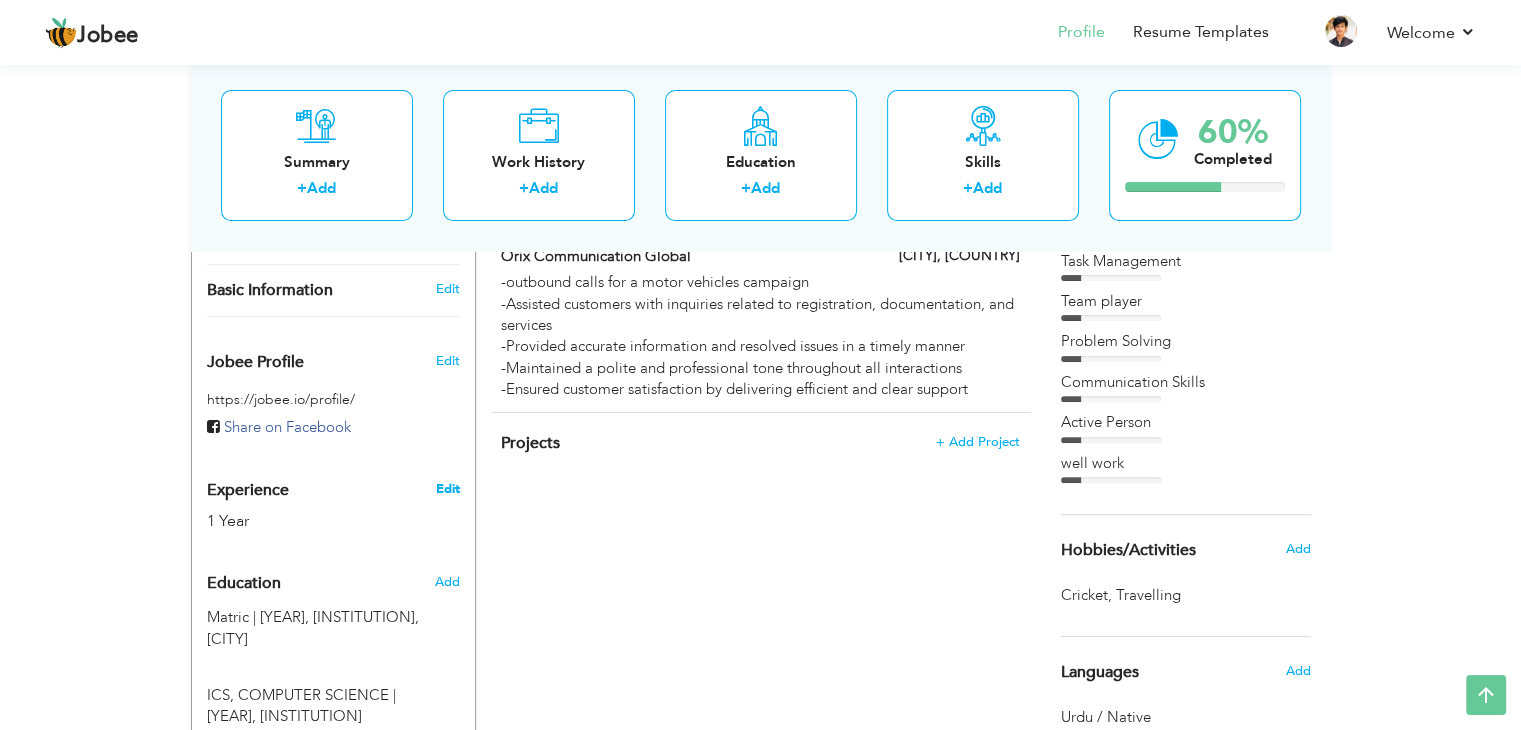 click on "Edit" at bounding box center [447, 489] 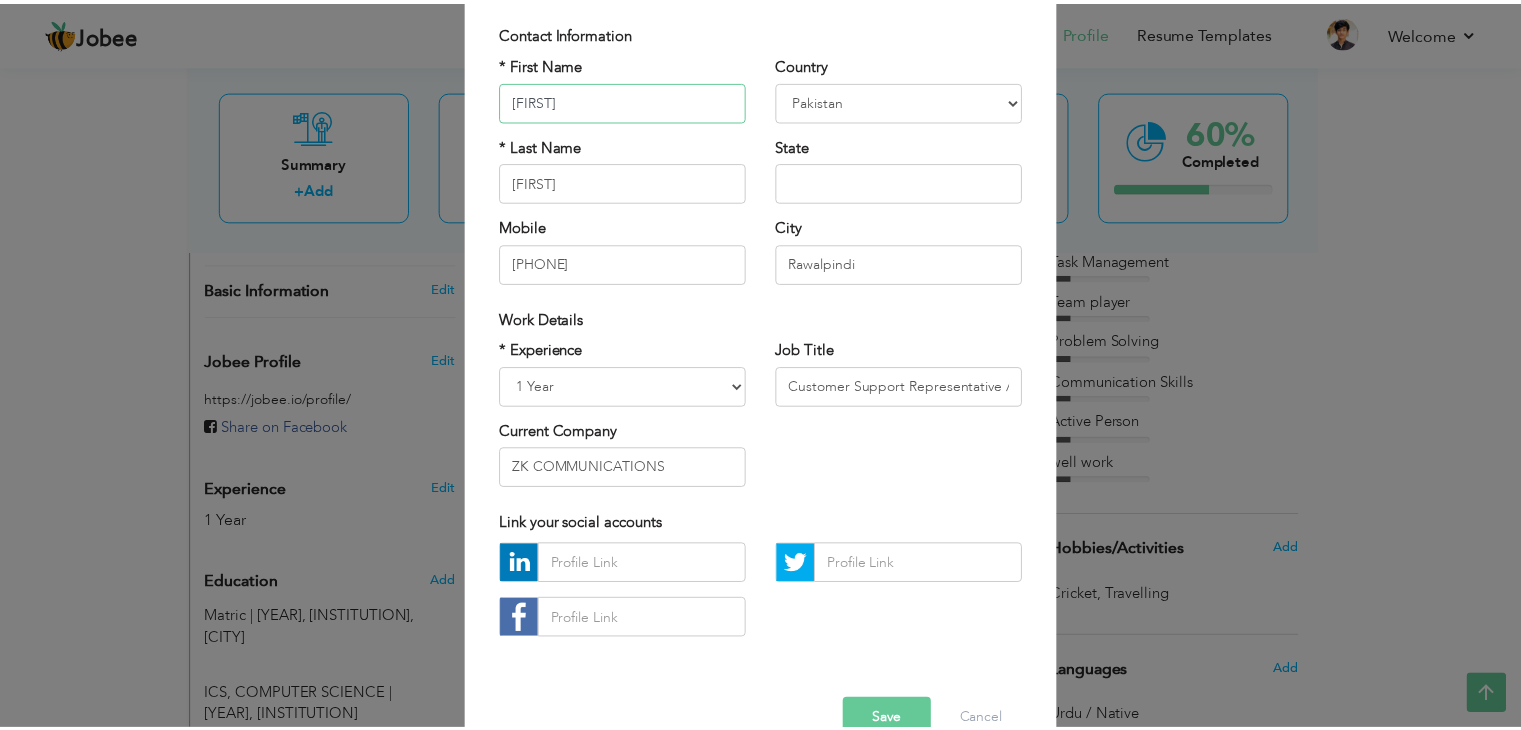 scroll, scrollTop: 140, scrollLeft: 0, axis: vertical 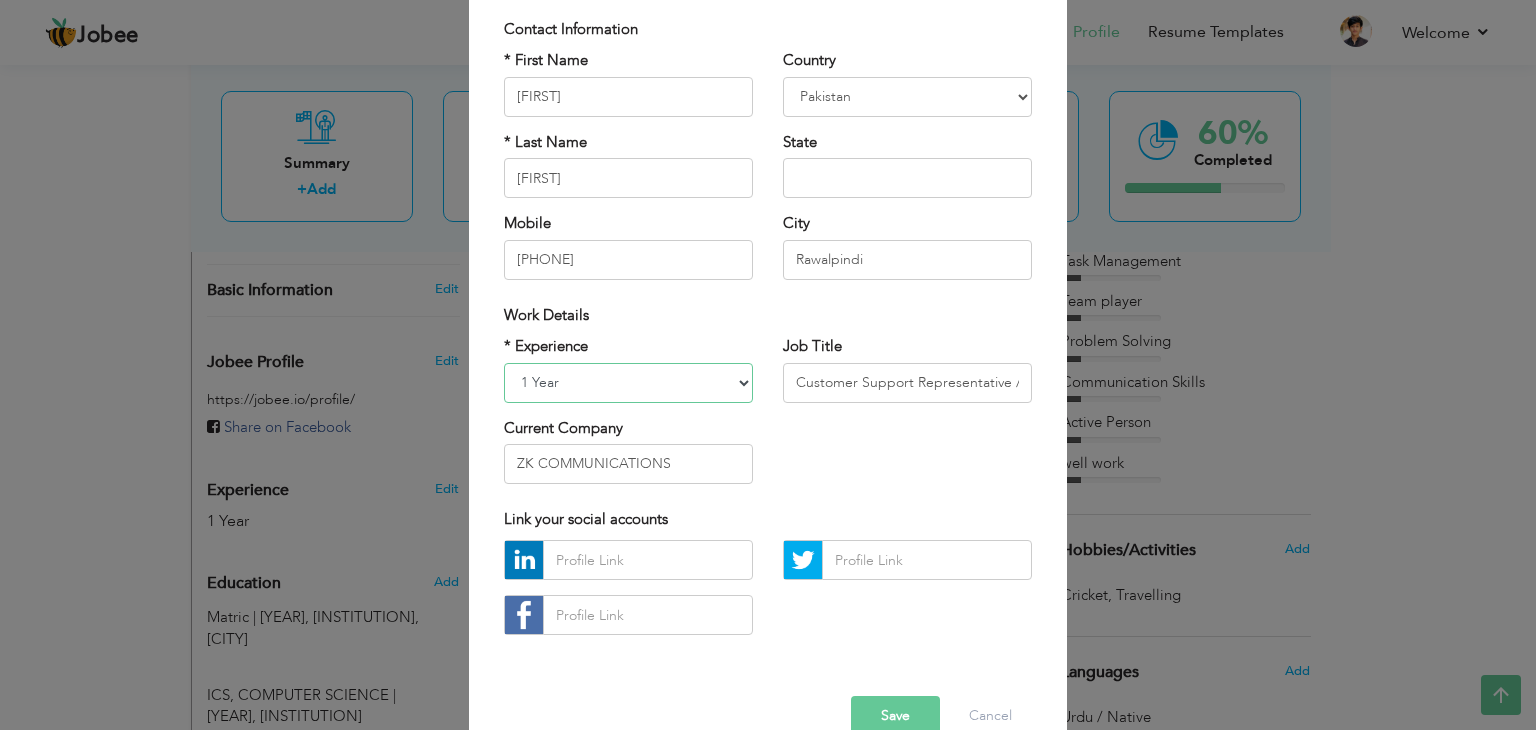 click on "Entry Level Less than 1 Year 1 Year 2 Years 3 Years 4 Years 5 Years 6 Years 7 Years 8 Years 9 Years 10 Years 11 Years 12 Years 13 Years 14 Years 15 Years 16 Years 17 Years 18 Years 19 Years 20 Years 21 Years 22 Years 23 Years 24 Years 25 Years 26 Years 27 Years 28 Years 29 Years 30 Years 31 Years 32 Years 33 Years 34 Years 35 Years More than 35 Years" at bounding box center [628, 383] 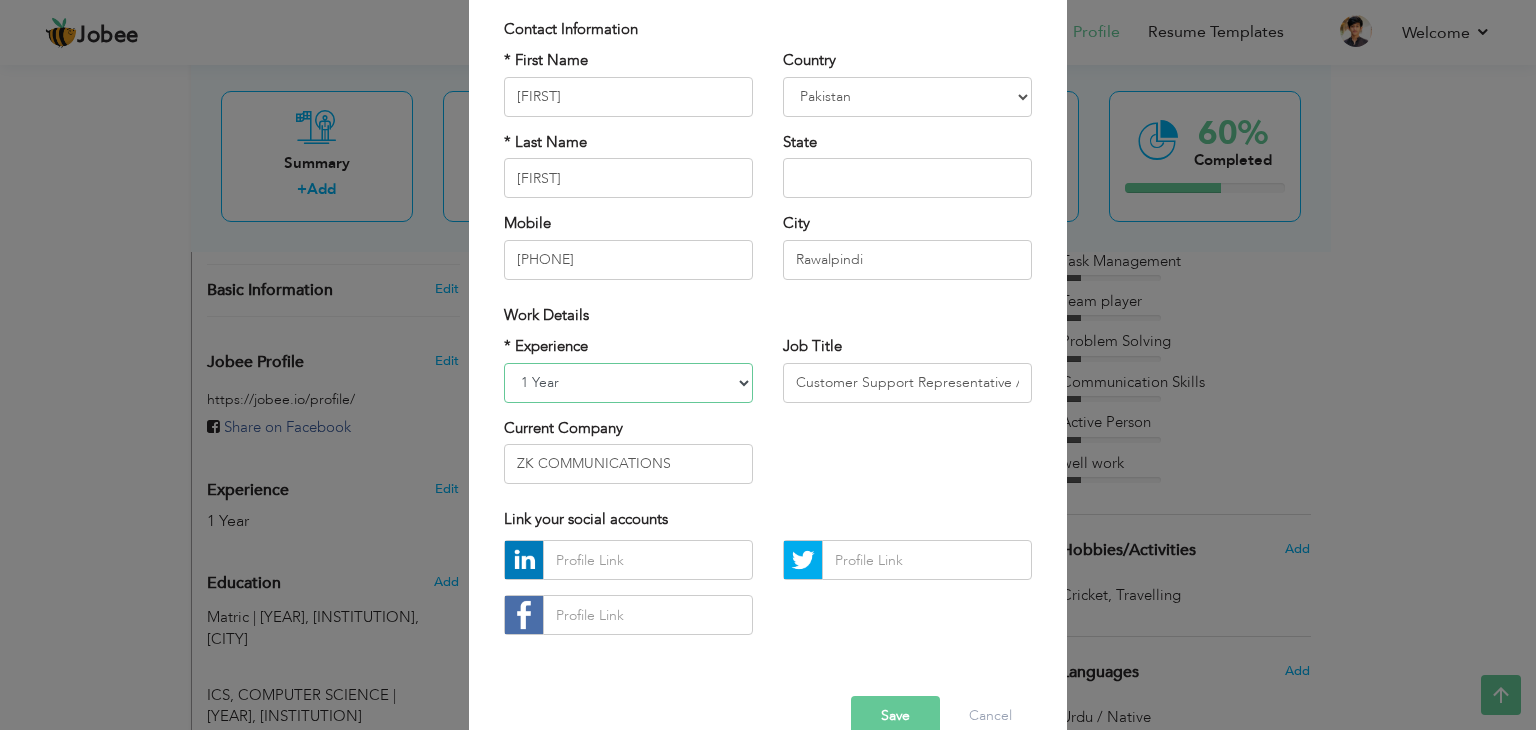 select on "number:4" 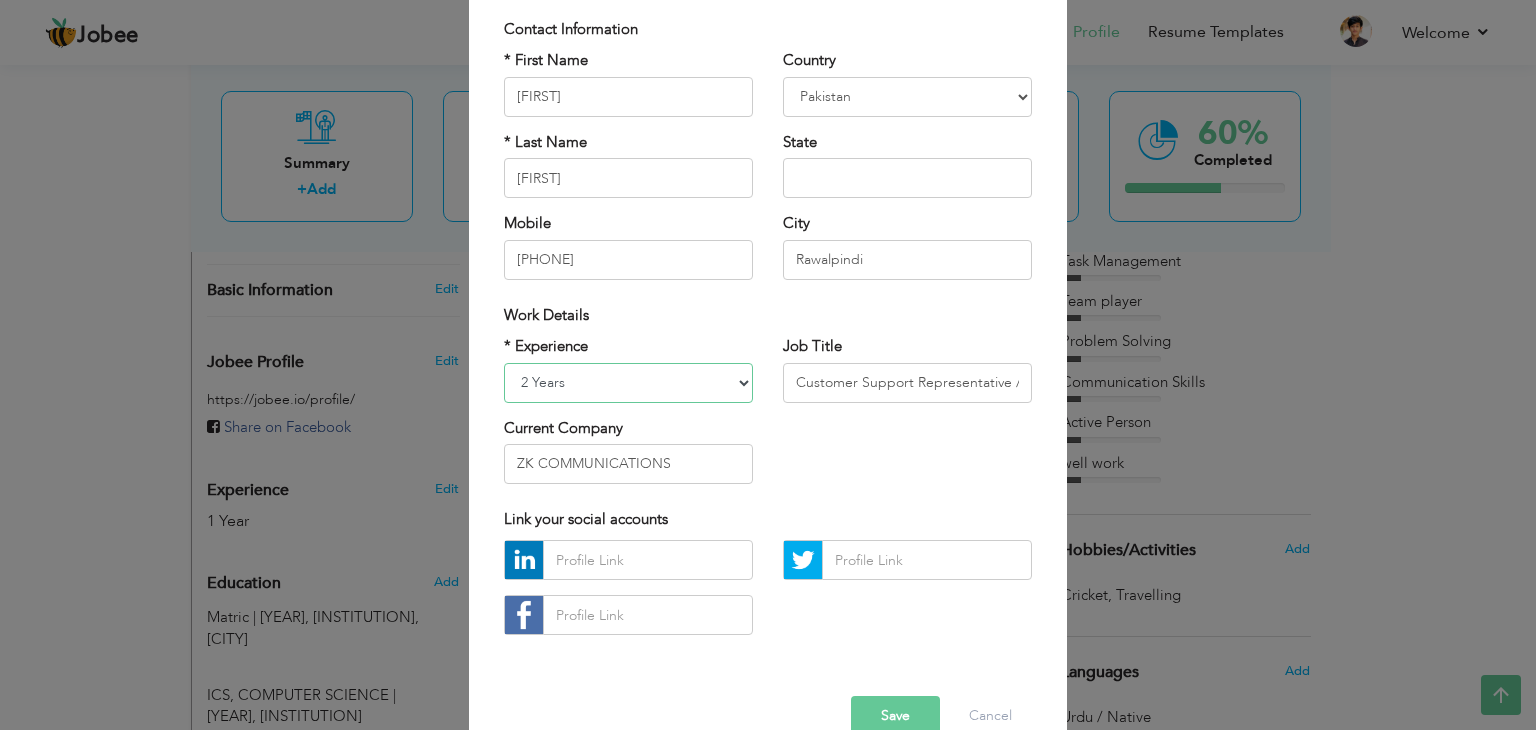 click on "Entry Level Less than 1 Year 1 Year 2 Years 3 Years 4 Years 5 Years 6 Years 7 Years 8 Years 9 Years 10 Years 11 Years 12 Years 13 Years 14 Years 15 Years 16 Years 17 Years 18 Years 19 Years 20 Years 21 Years 22 Years 23 Years 24 Years 25 Years 26 Years 27 Years 28 Years 29 Years 30 Years 31 Years 32 Years 33 Years 34 Years 35 Years More than 35 Years" at bounding box center [628, 383] 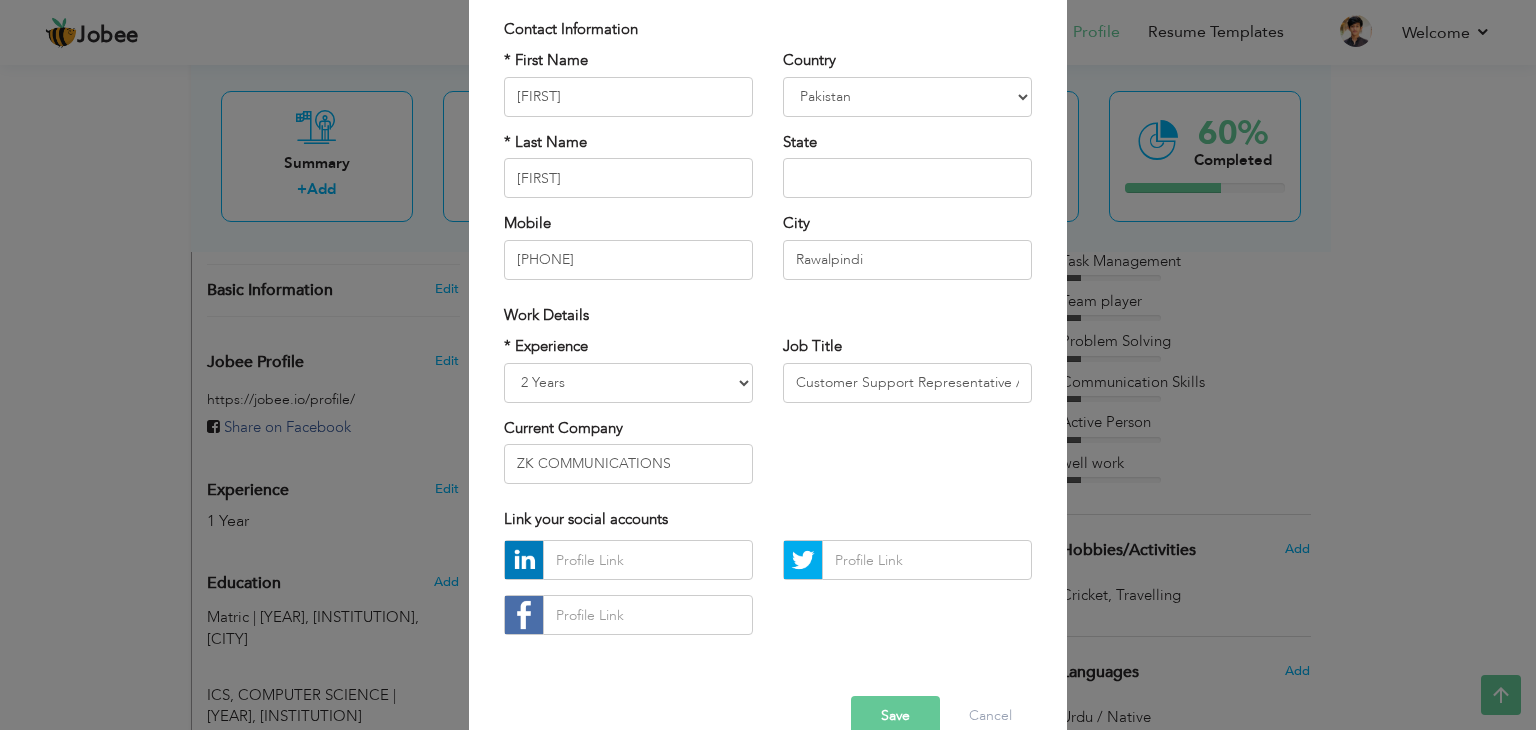 click on "Save" at bounding box center (895, 716) 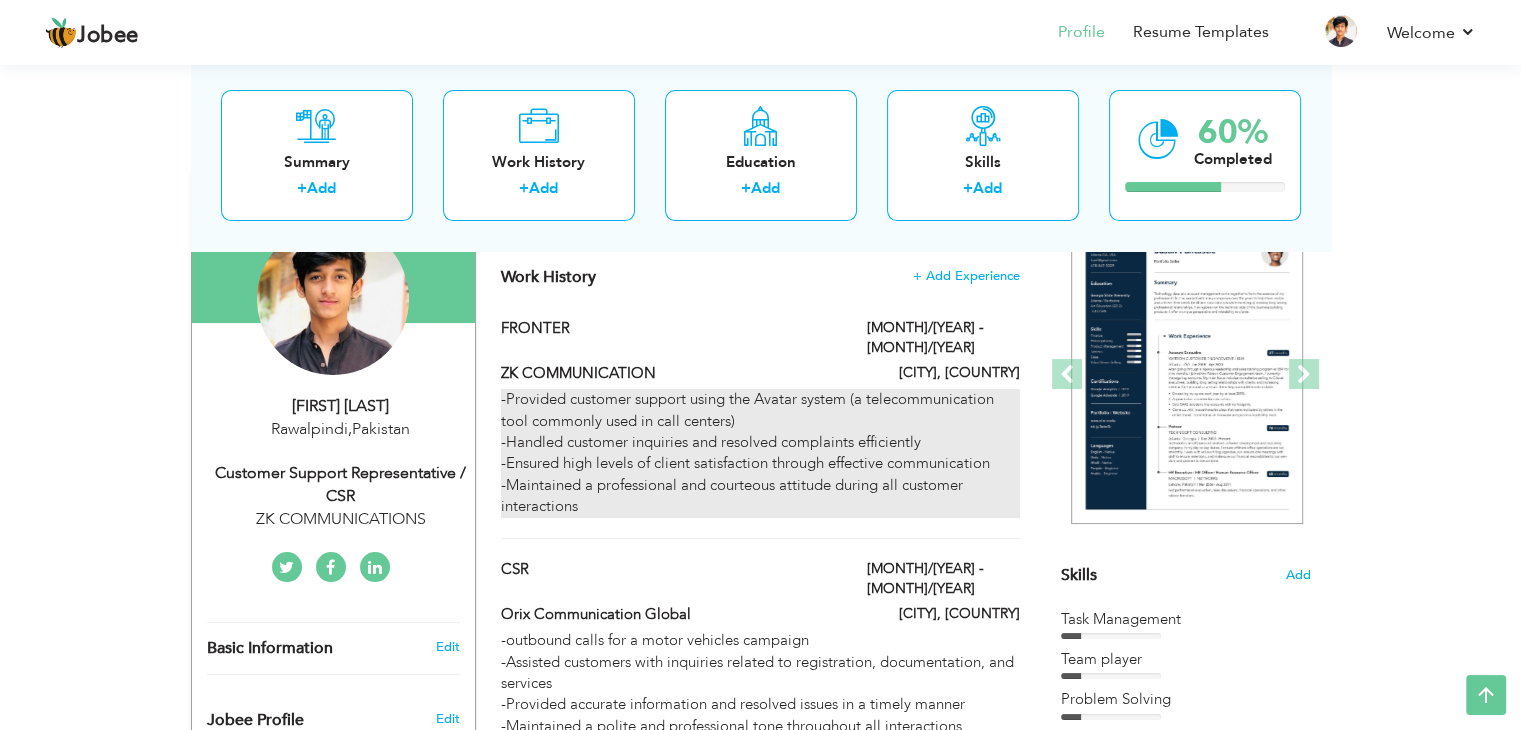 scroll, scrollTop: 0, scrollLeft: 0, axis: both 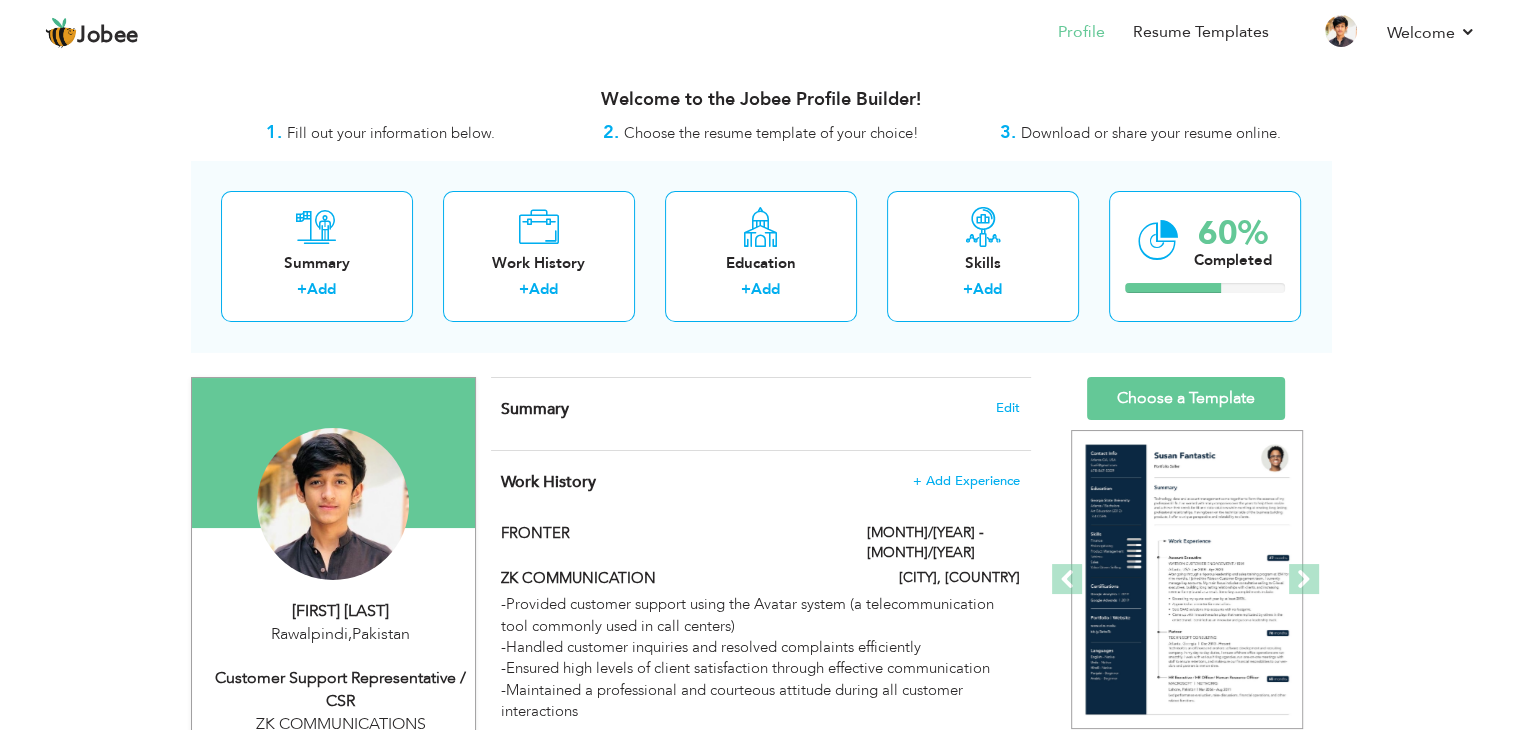 click on "Summary
Edit" at bounding box center (760, 409) 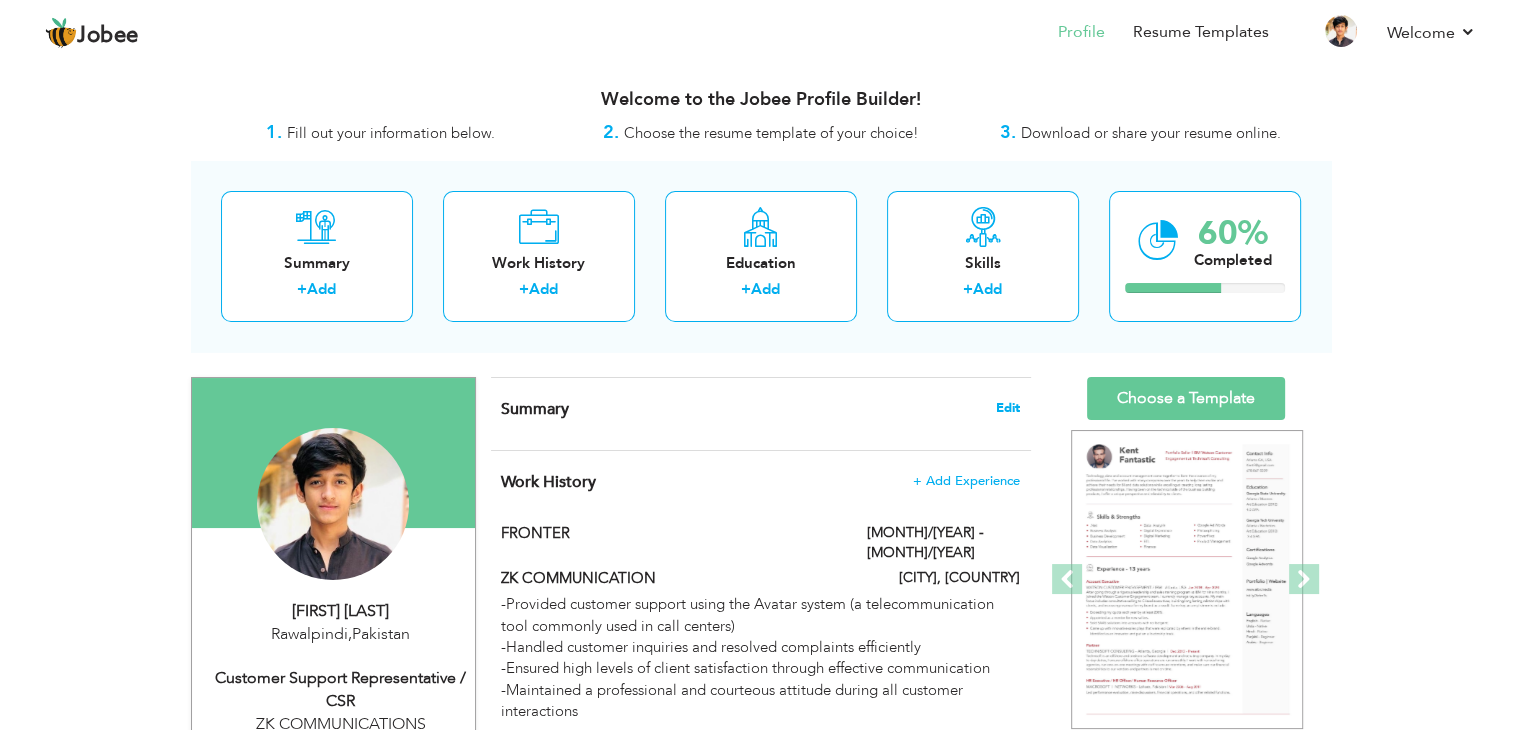 click on "Edit" at bounding box center (1008, 408) 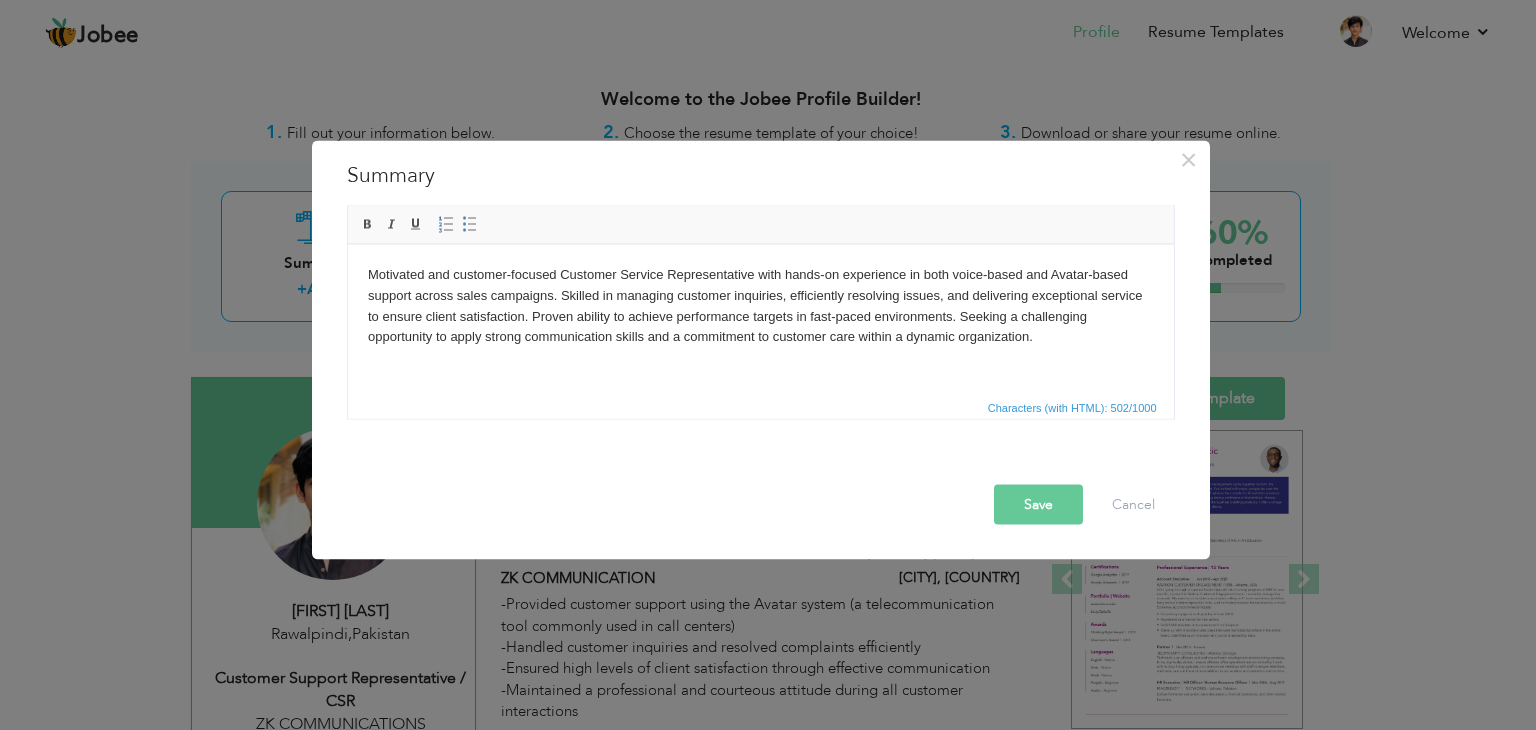 click on "Save" at bounding box center [1038, 505] 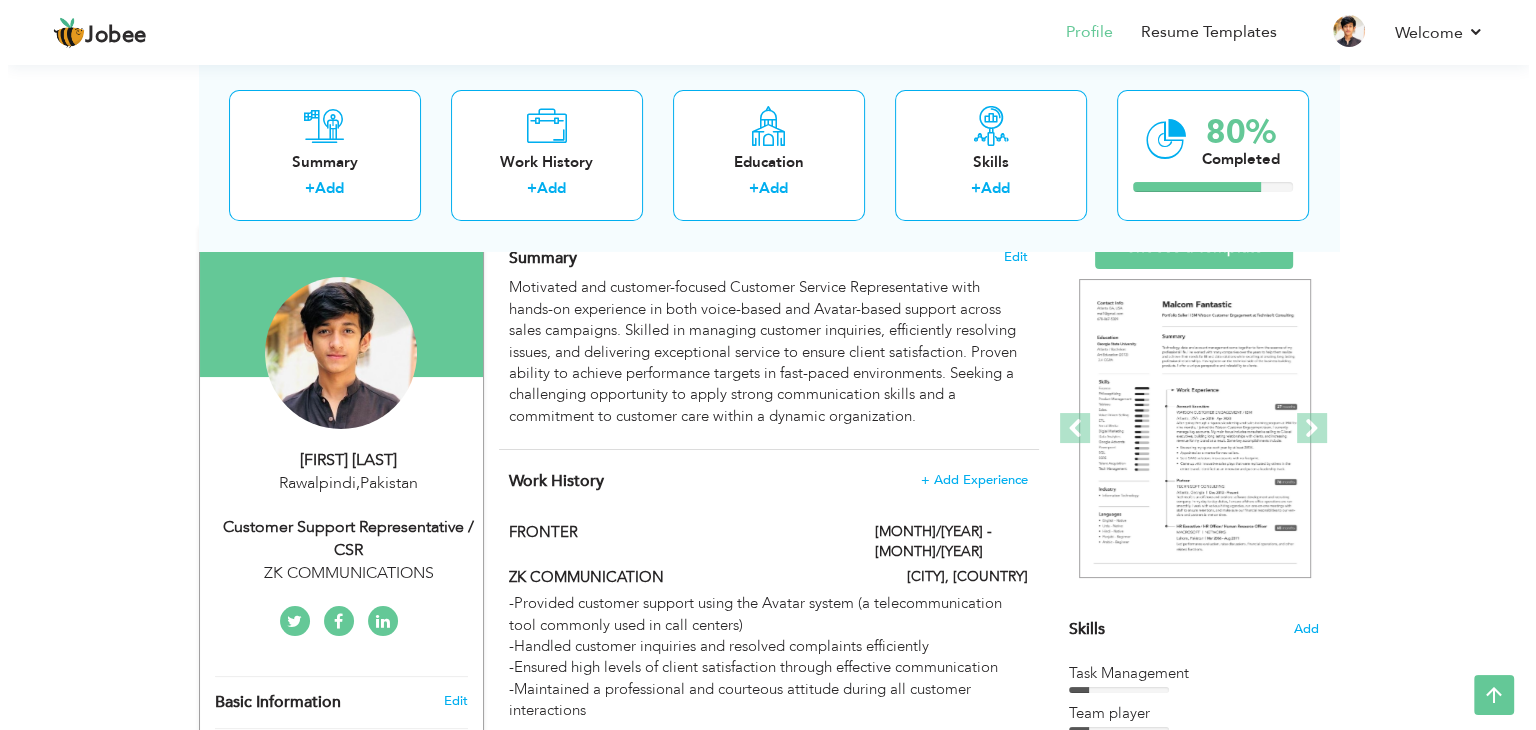 scroll, scrollTop: 267, scrollLeft: 0, axis: vertical 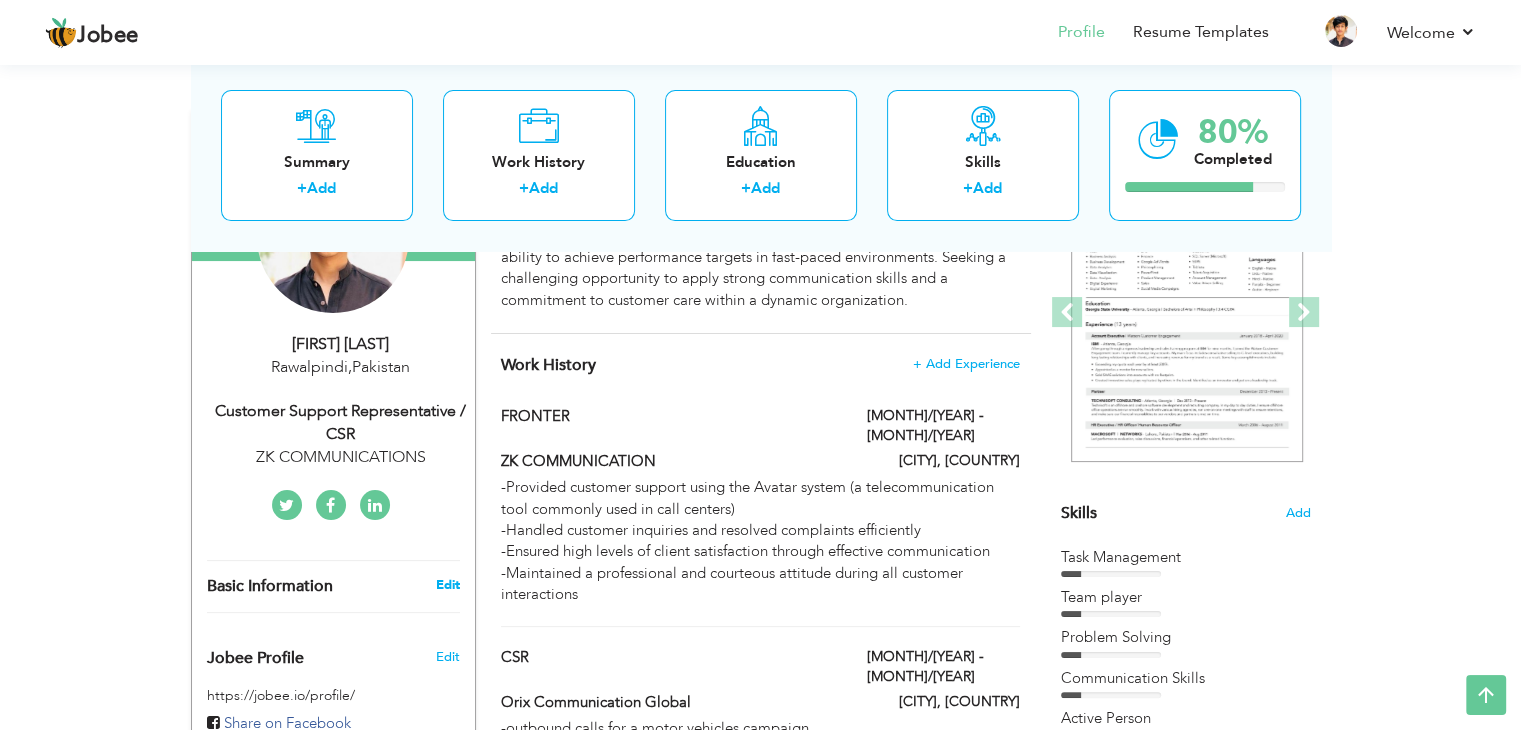 click on "Edit" at bounding box center [447, 585] 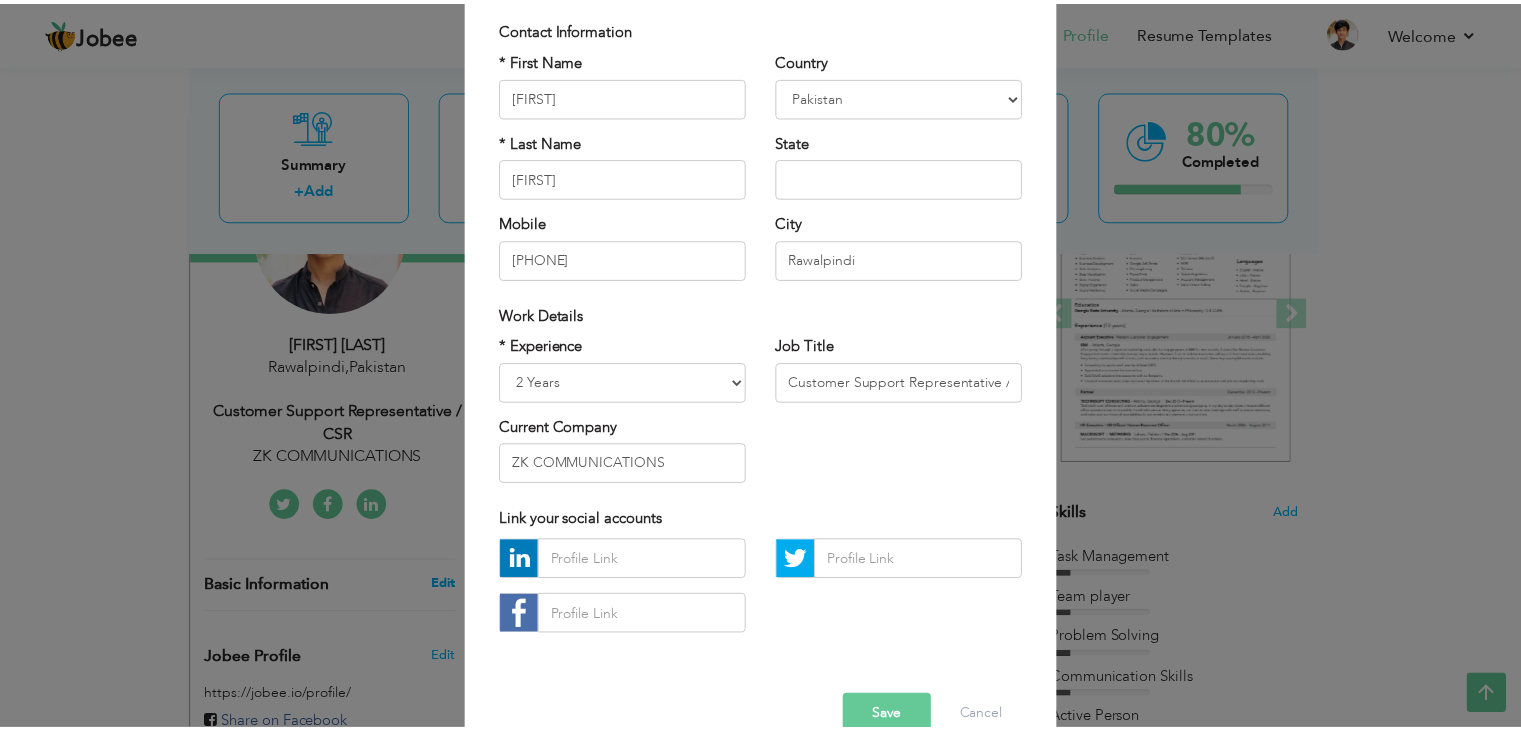 scroll, scrollTop: 0, scrollLeft: 0, axis: both 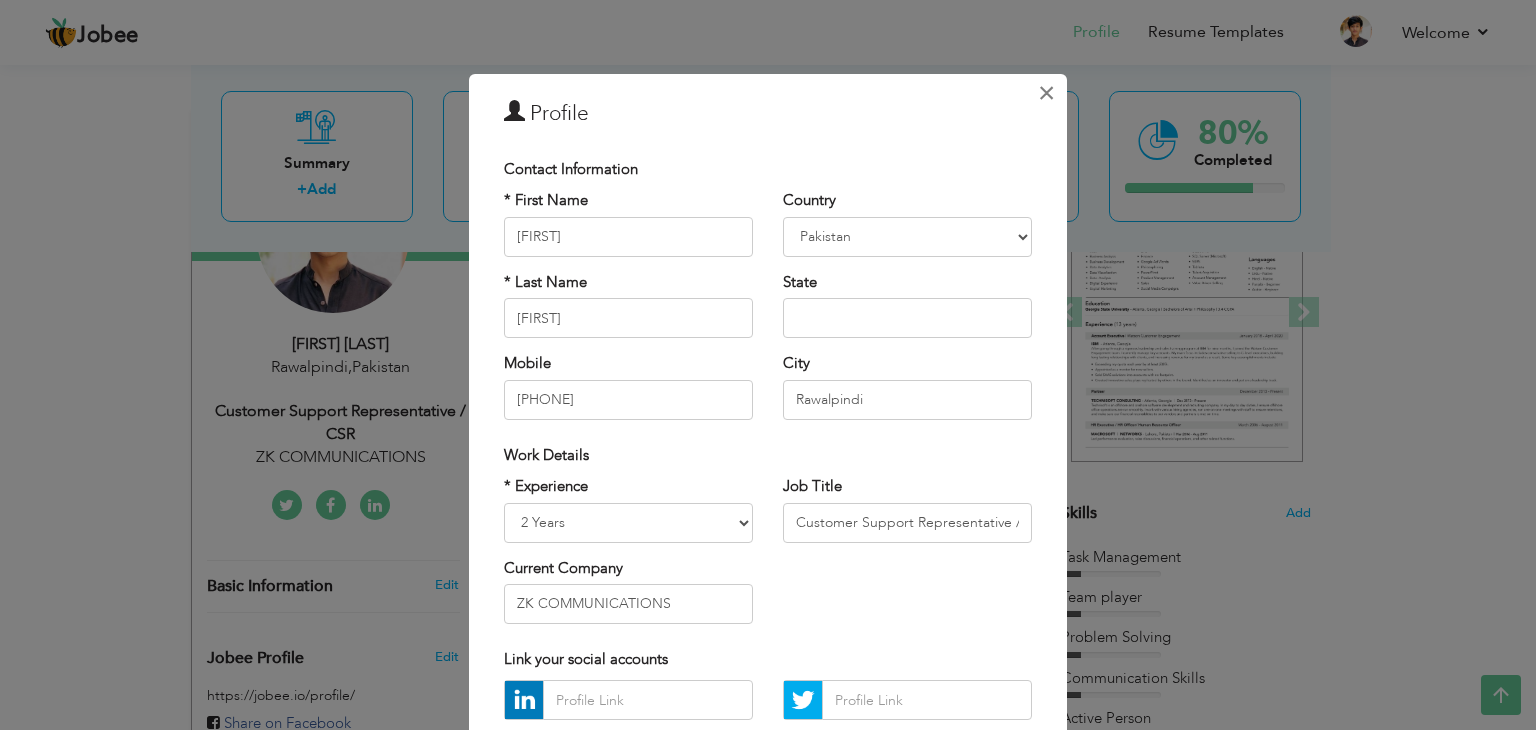 click on "×" at bounding box center [1046, 93] 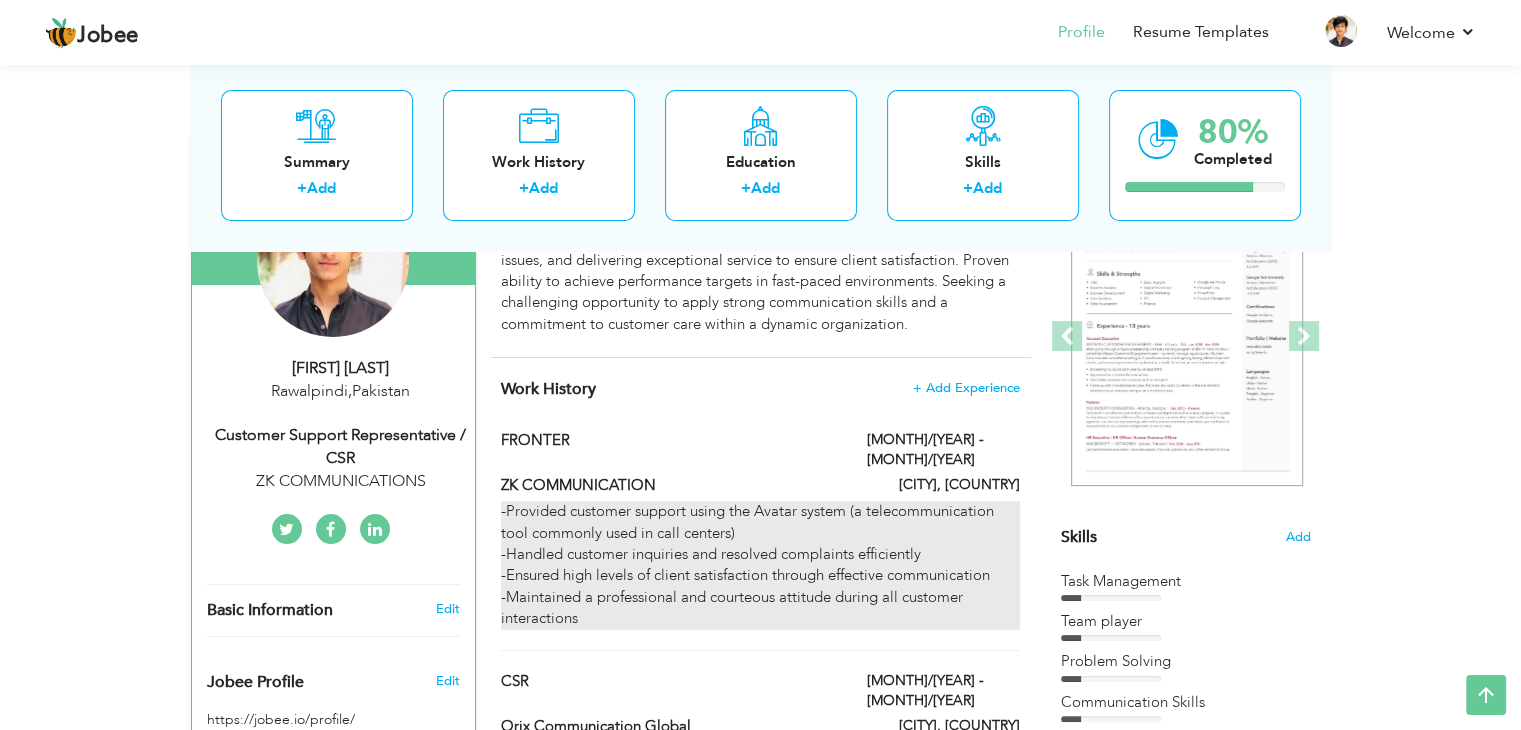 scroll, scrollTop: 0, scrollLeft: 0, axis: both 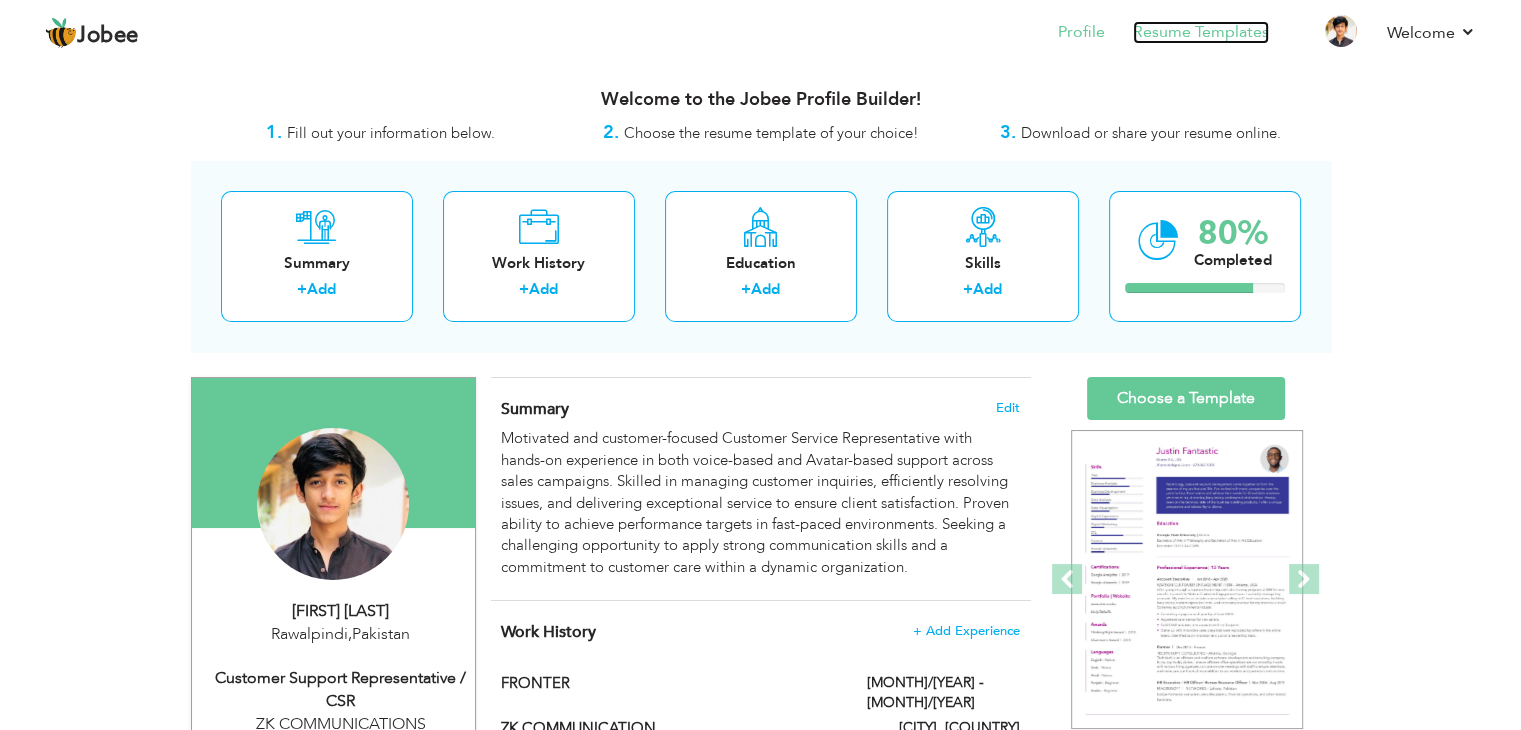 click on "Resume Templates" at bounding box center [1201, 32] 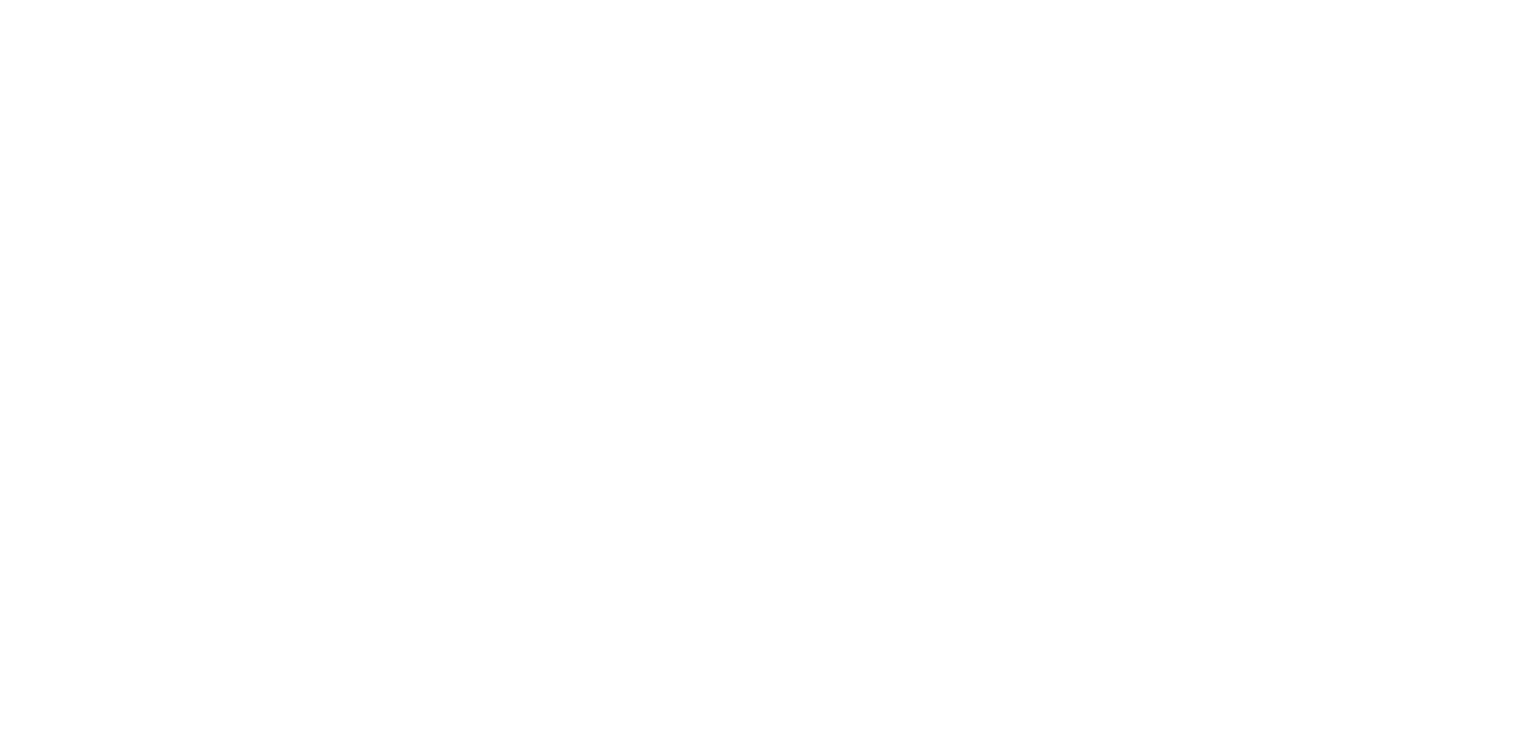 scroll, scrollTop: 0, scrollLeft: 0, axis: both 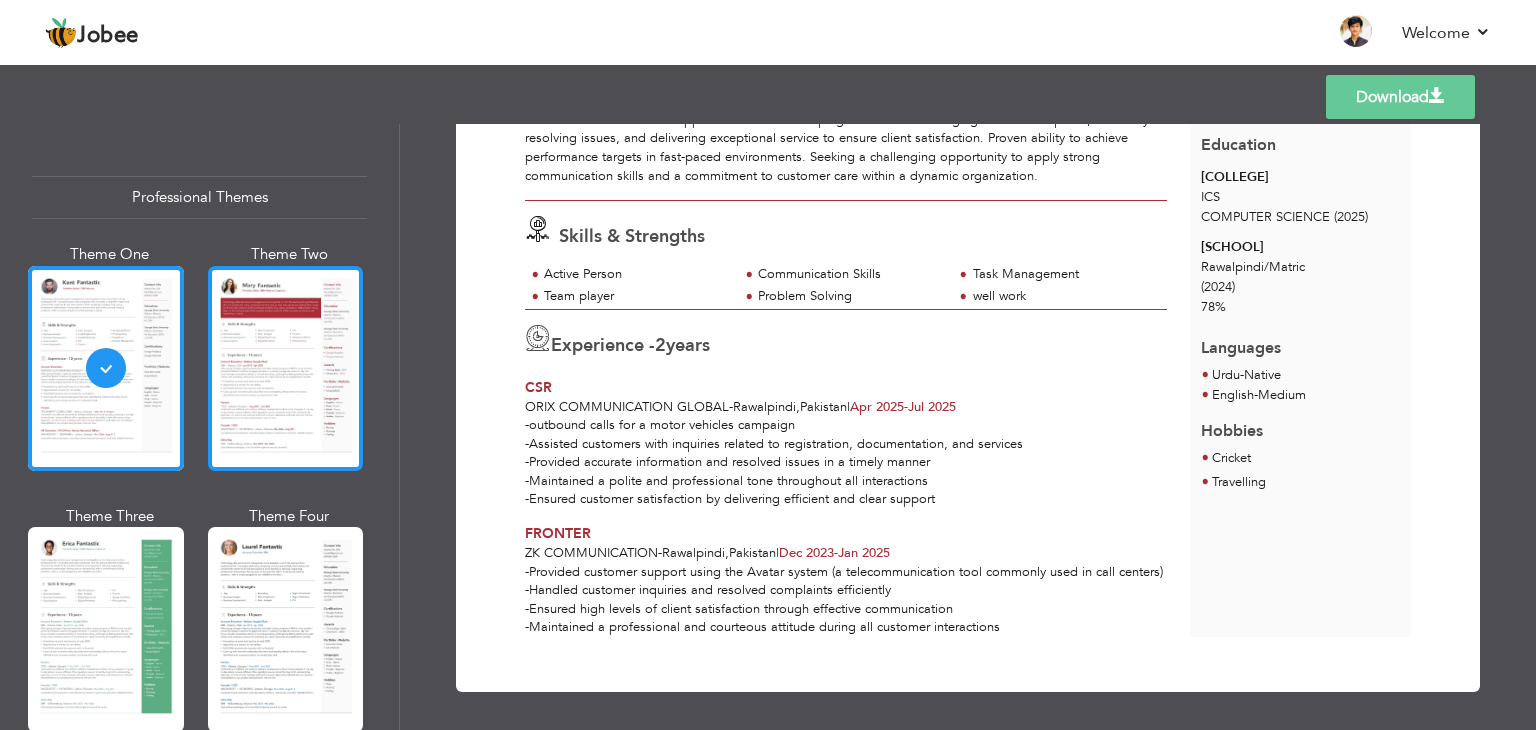 click at bounding box center (286, 368) 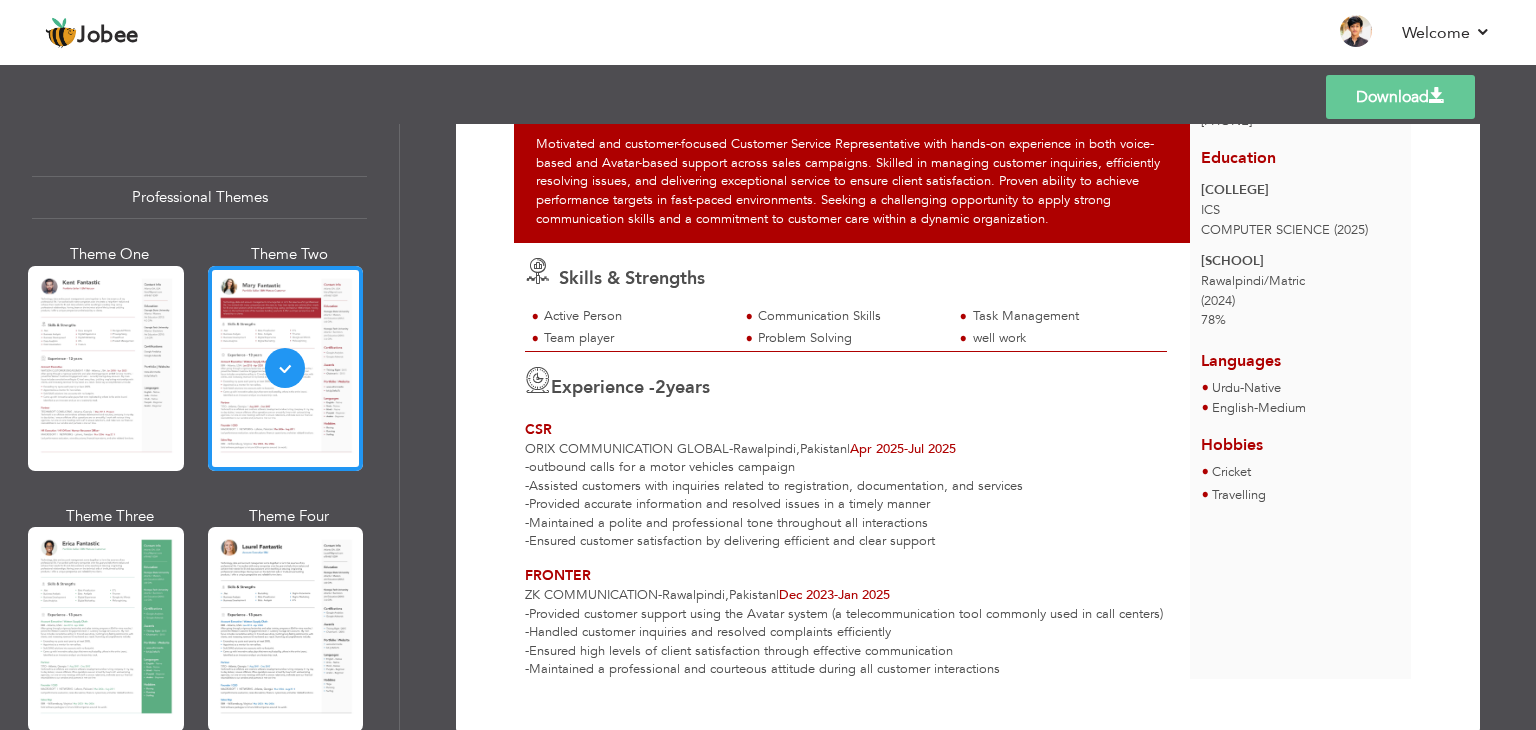 scroll, scrollTop: 180, scrollLeft: 0, axis: vertical 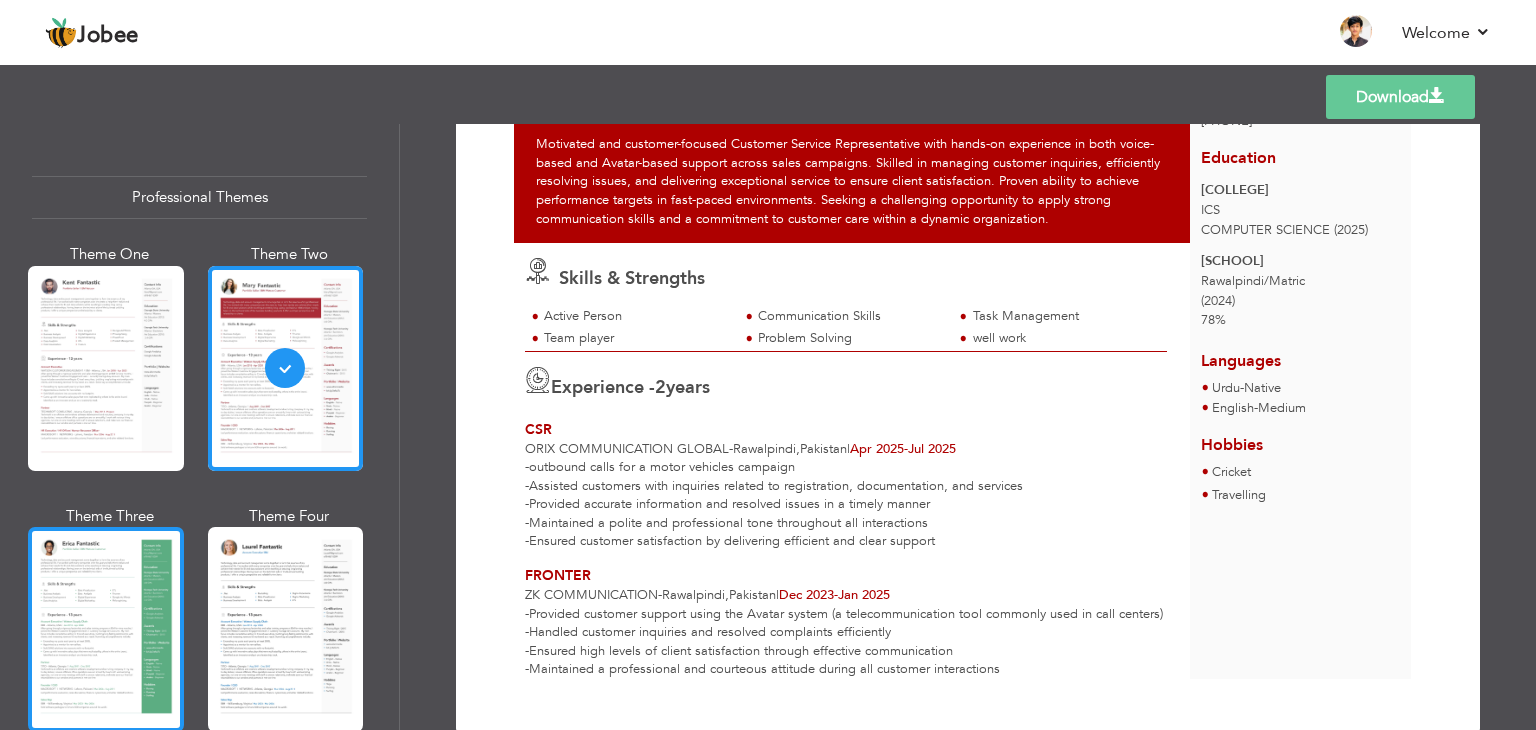 click at bounding box center (106, 629) 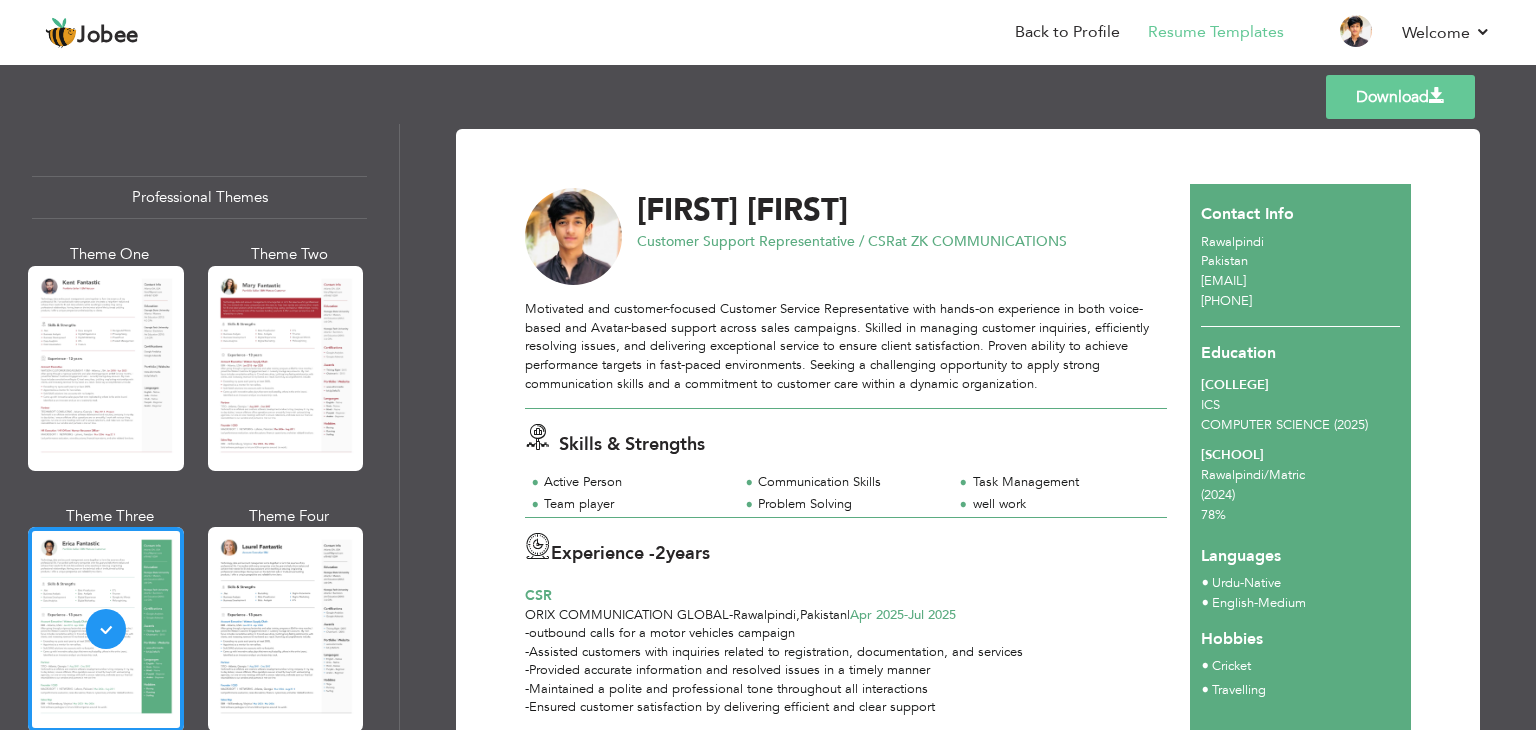 scroll, scrollTop: 208, scrollLeft: 0, axis: vertical 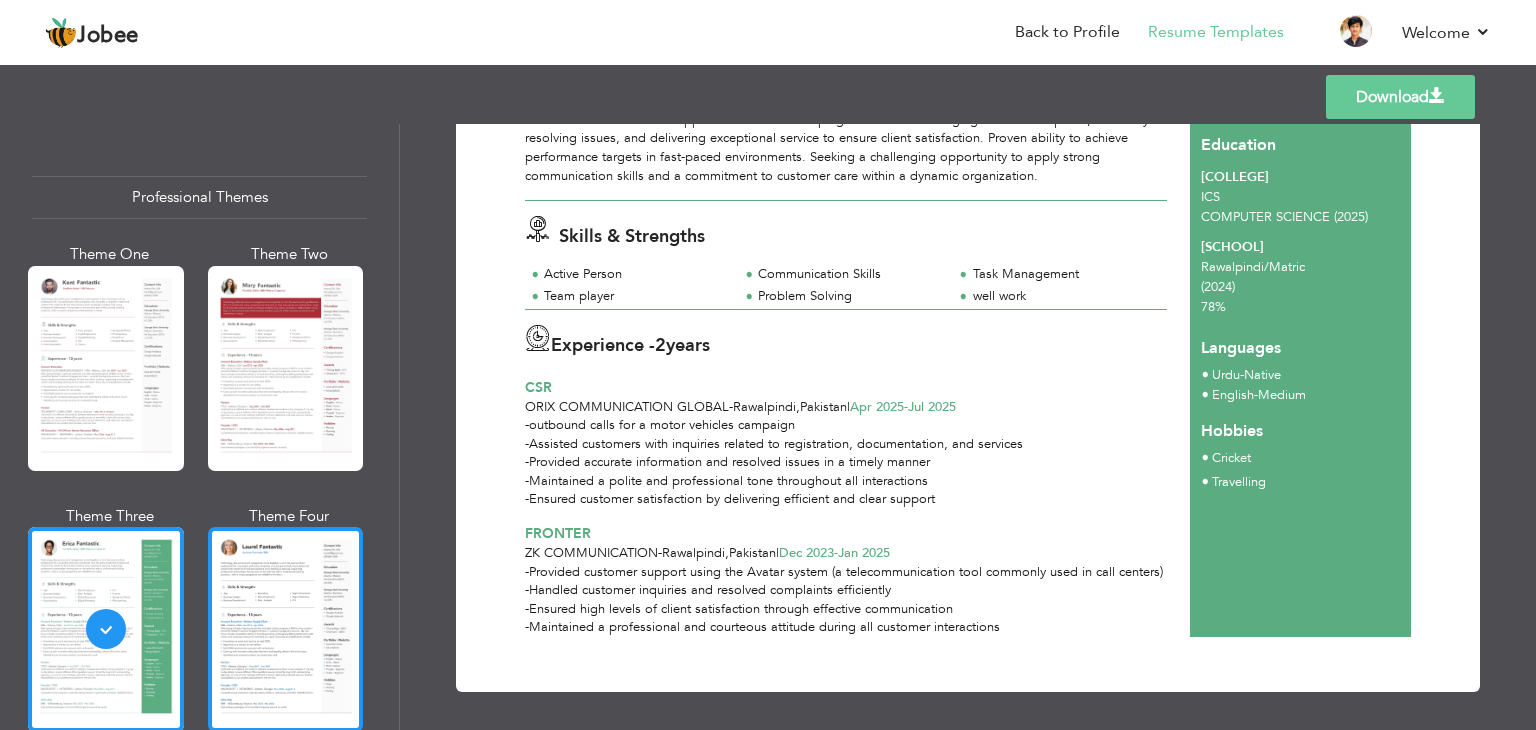 click at bounding box center [286, 629] 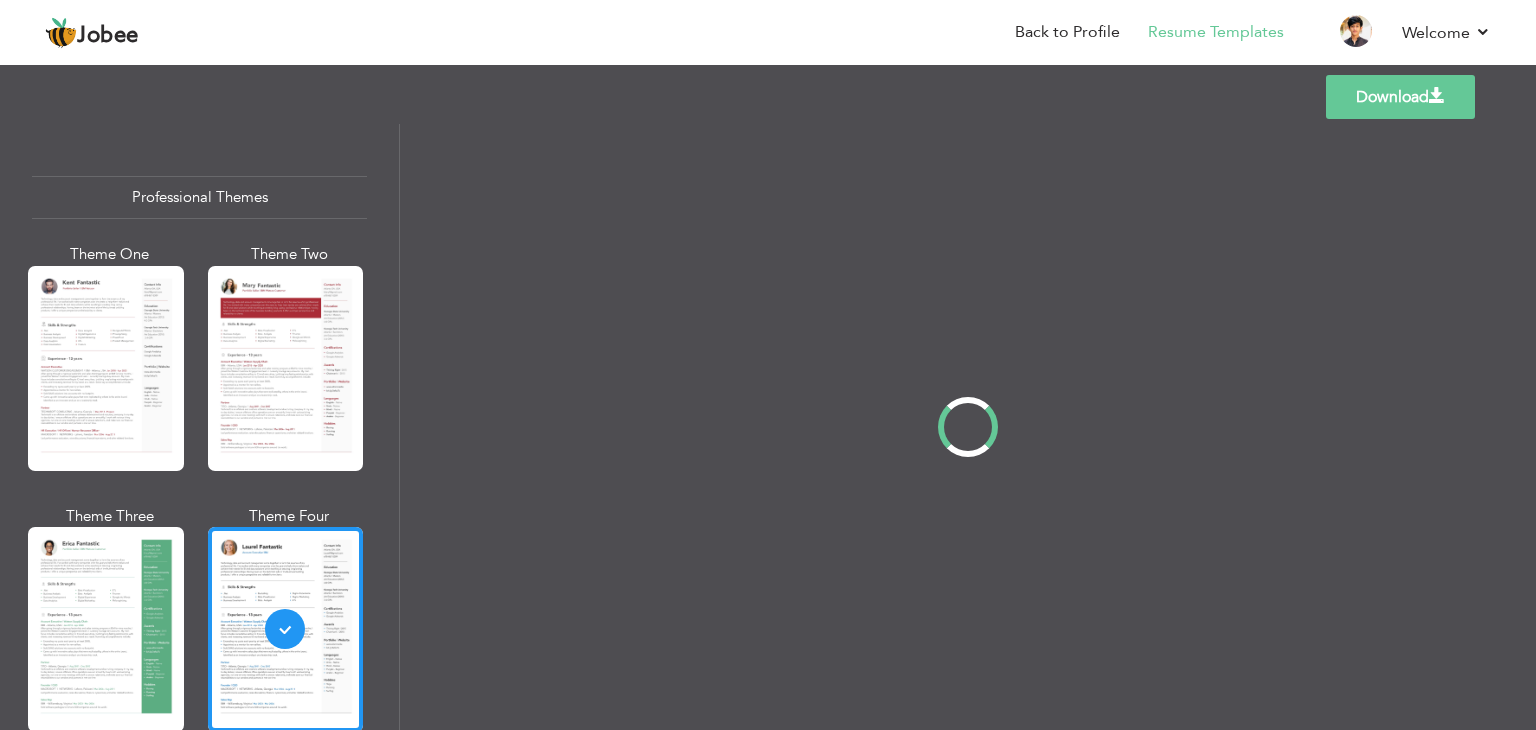 scroll, scrollTop: 0, scrollLeft: 0, axis: both 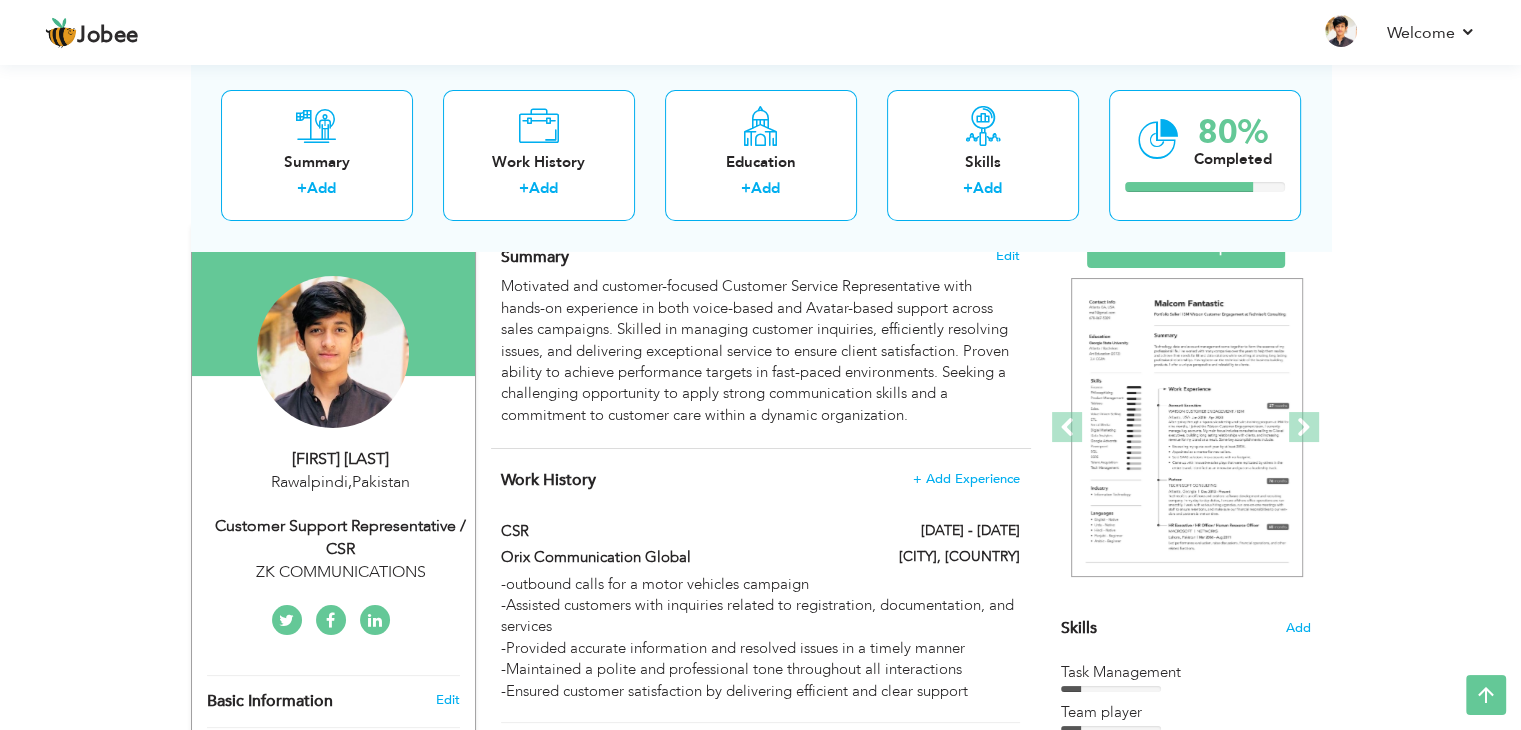 click on "ZK COMMUNICATIONS" at bounding box center [341, 572] 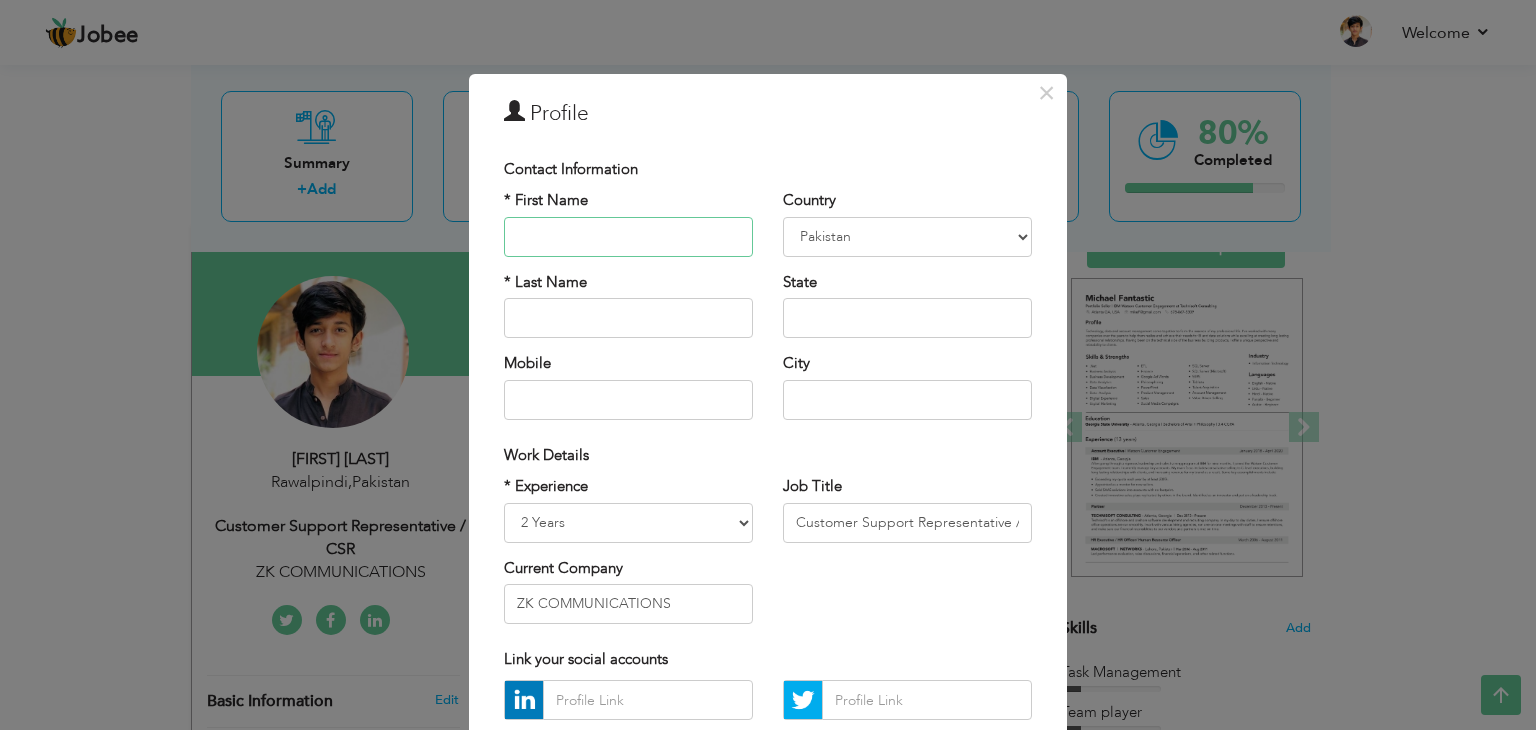 scroll, scrollTop: 76, scrollLeft: 0, axis: vertical 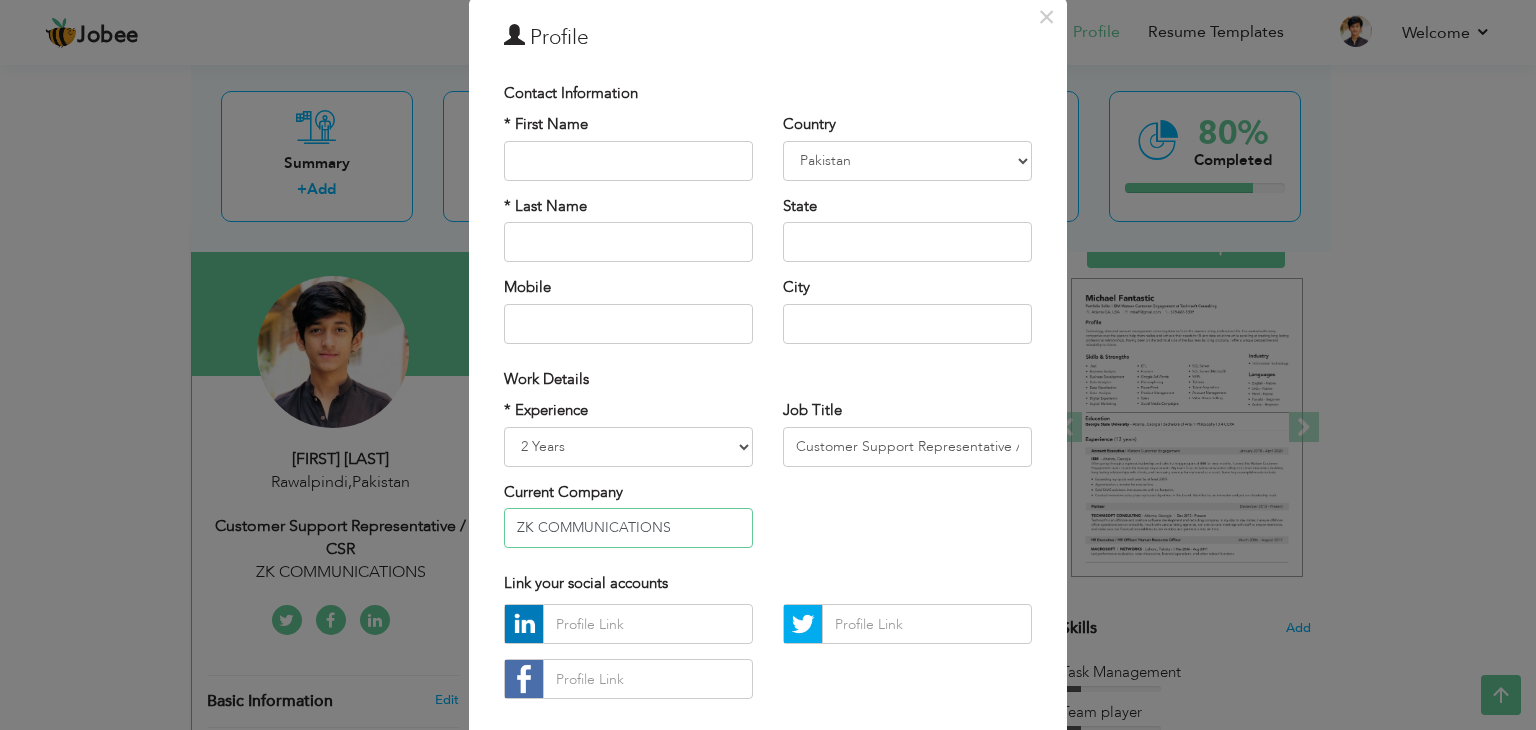 drag, startPoint x: 676, startPoint y: 529, endPoint x: 320, endPoint y: 563, distance: 357.6199 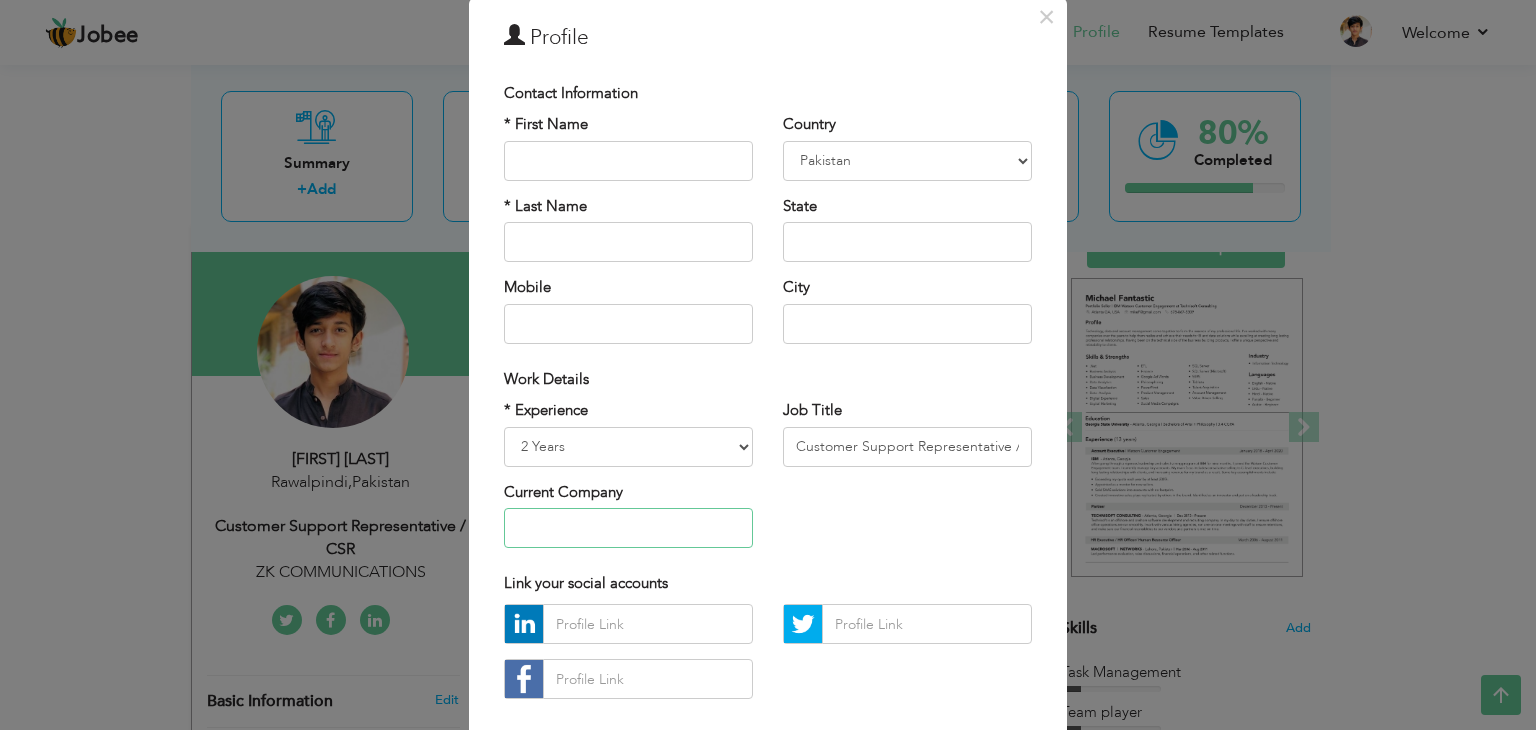 type 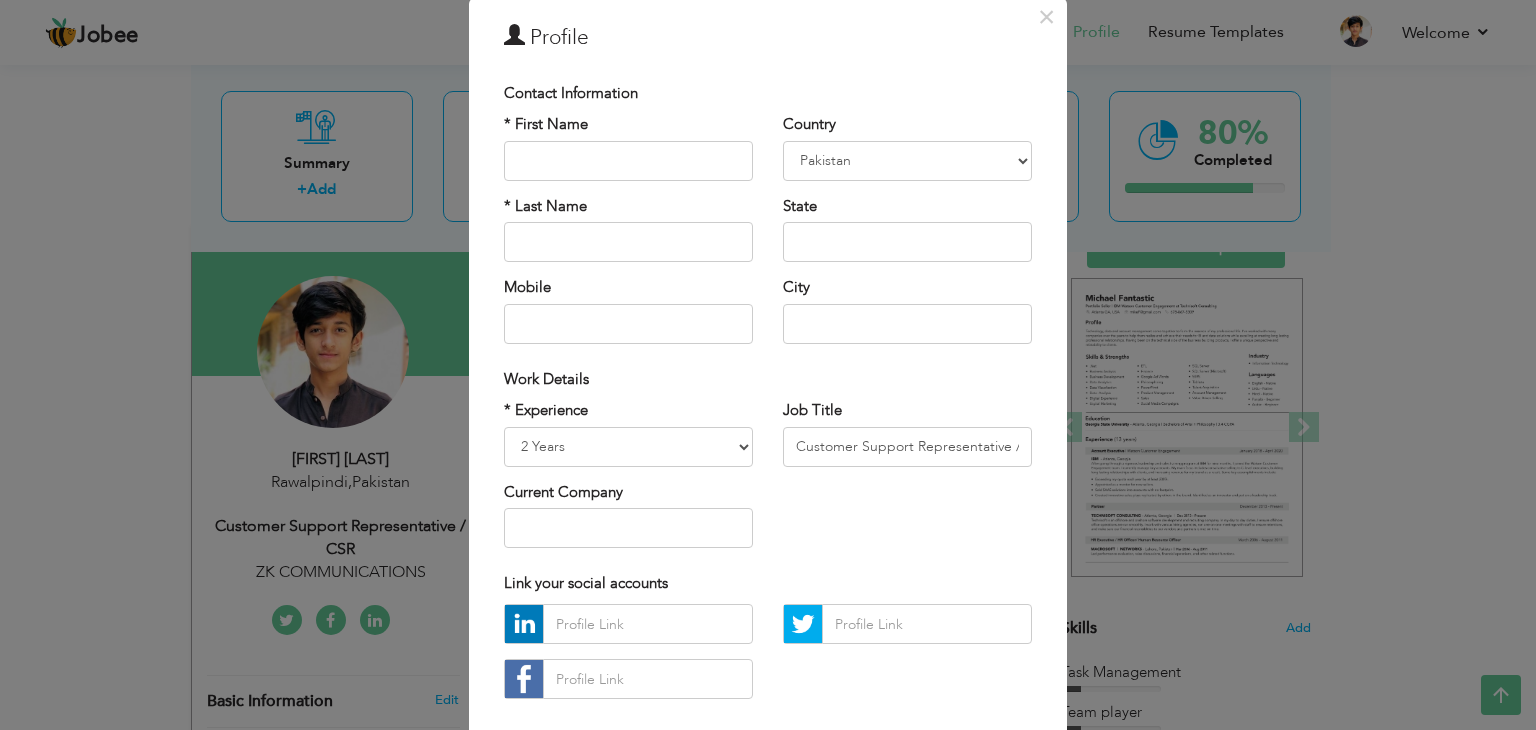 click on "Link your social accounts" at bounding box center [768, 583] 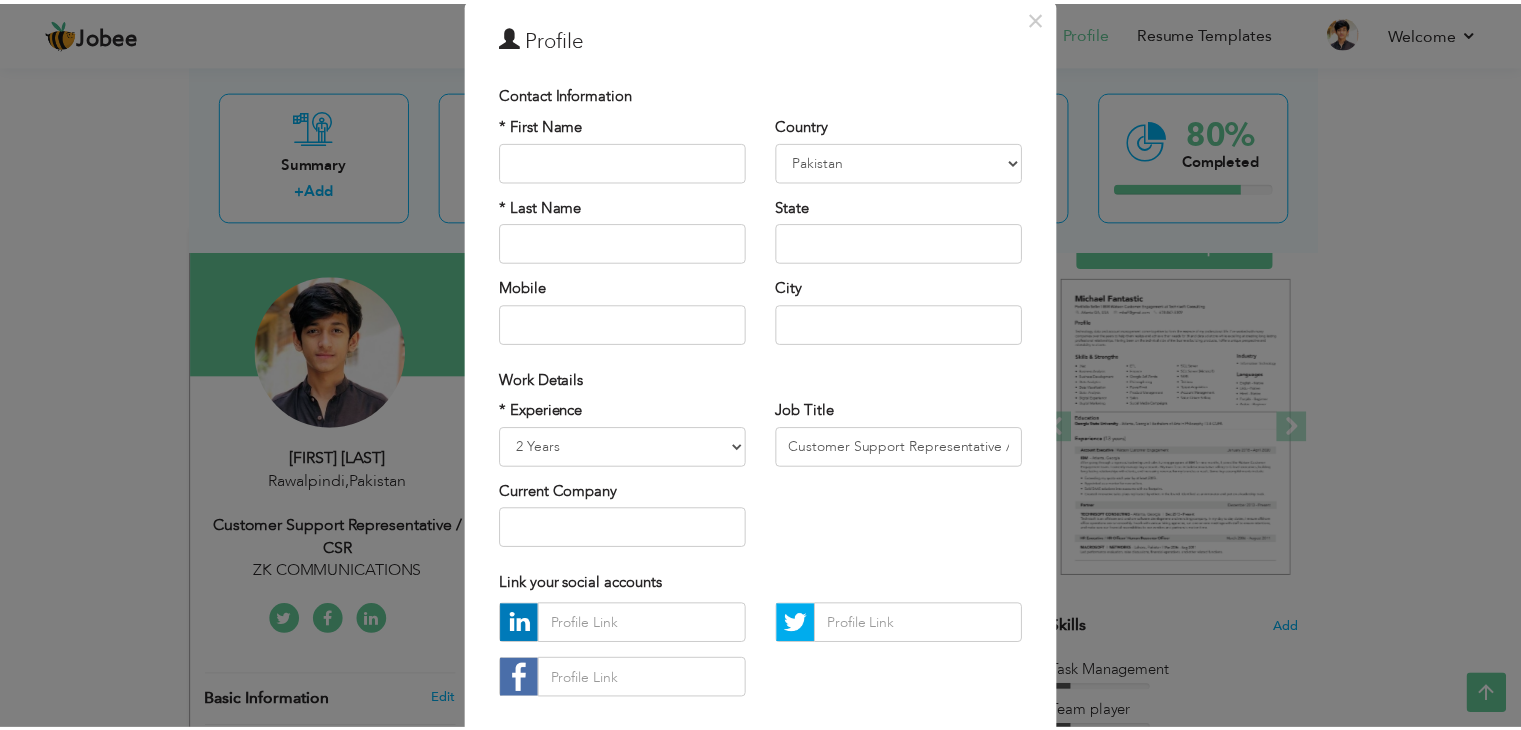 scroll, scrollTop: 181, scrollLeft: 0, axis: vertical 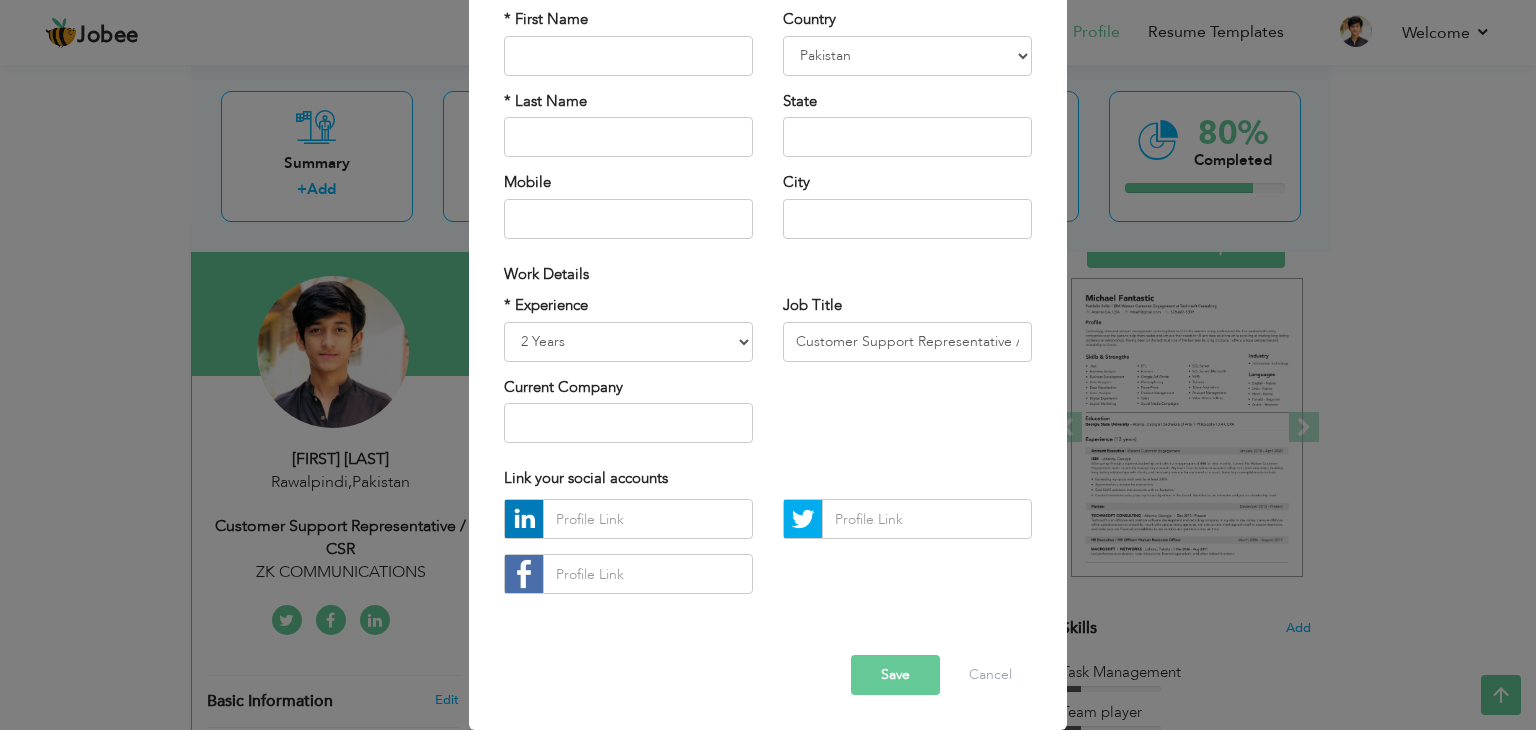 click on "Save" at bounding box center (895, 675) 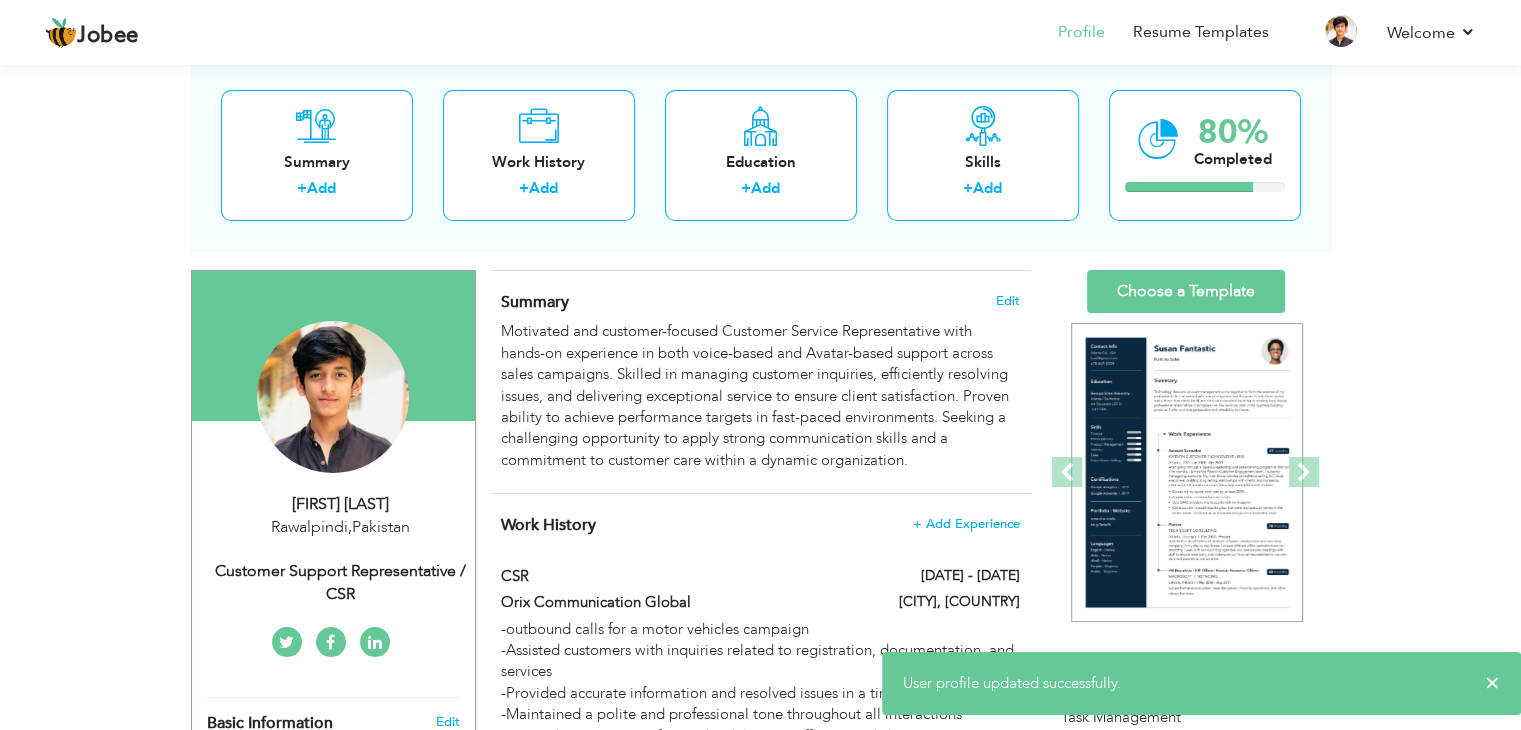 scroll, scrollTop: 0, scrollLeft: 0, axis: both 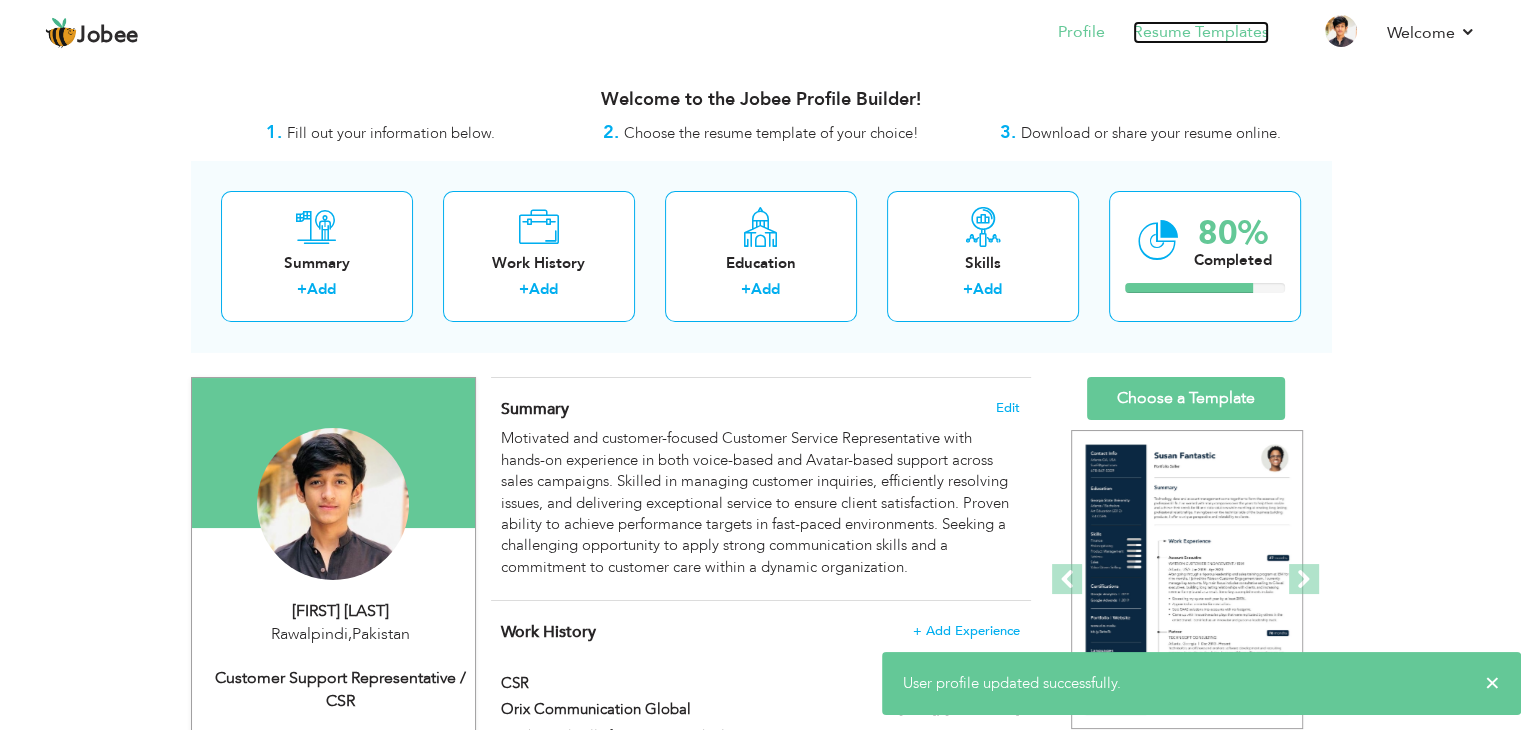 click on "Resume Templates" at bounding box center (1201, 32) 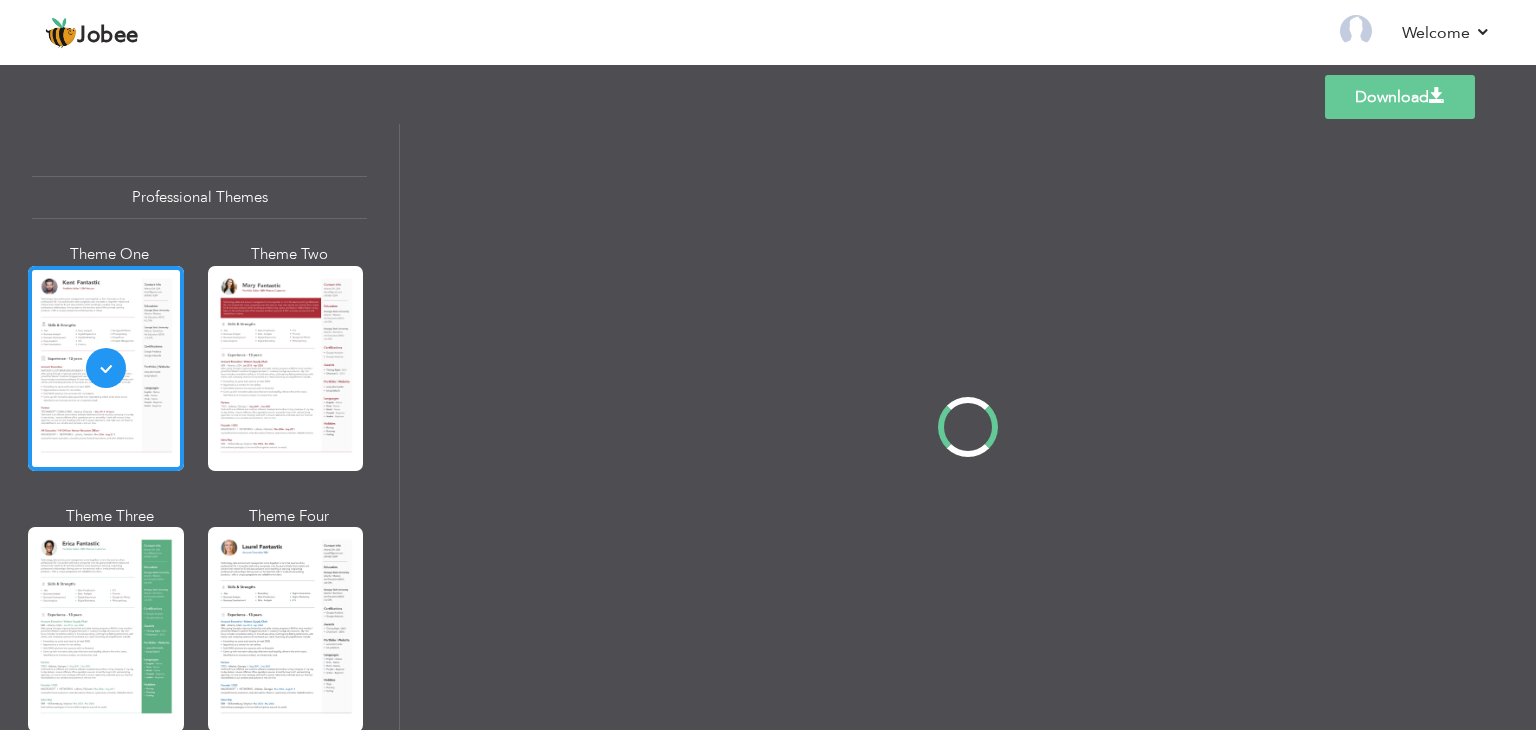 scroll, scrollTop: 0, scrollLeft: 0, axis: both 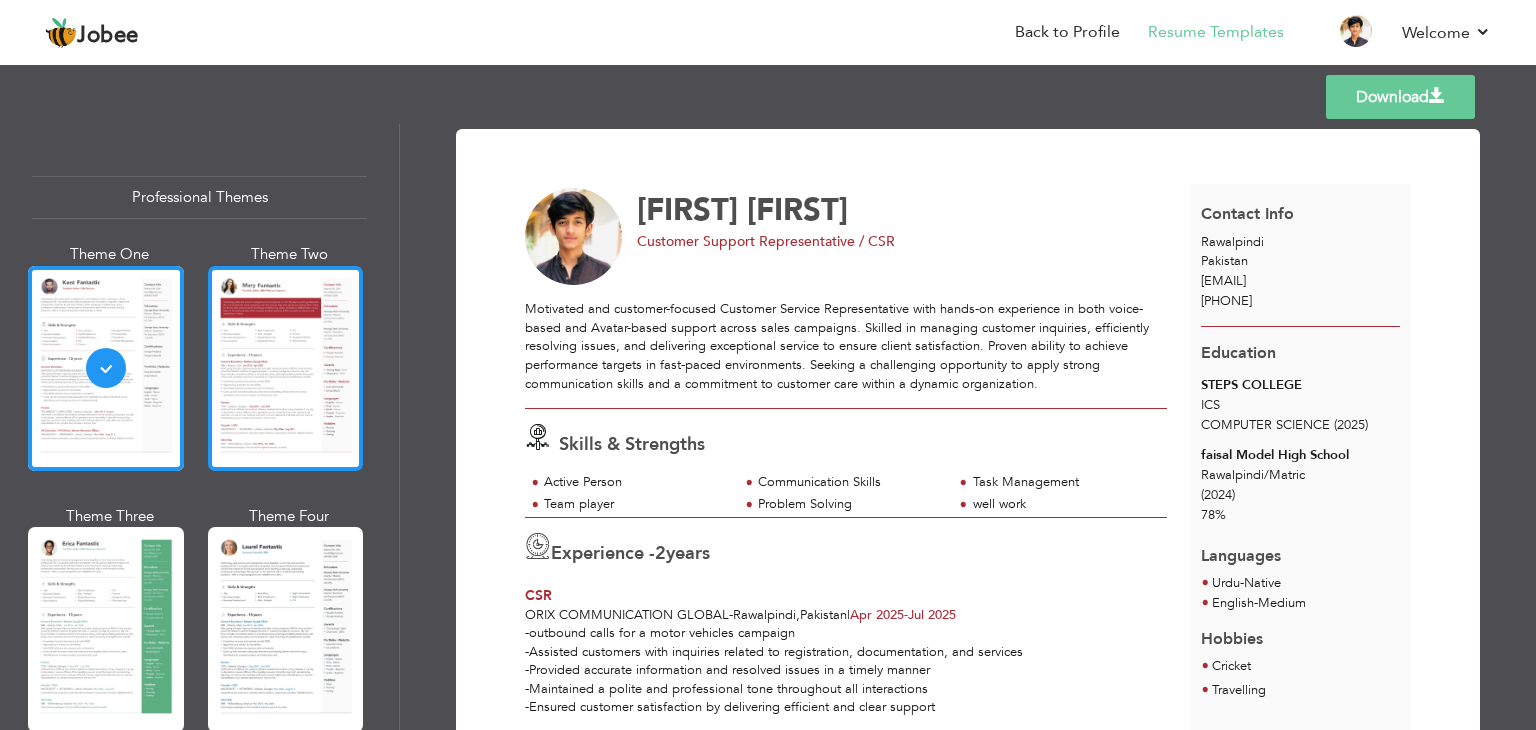 click at bounding box center [286, 368] 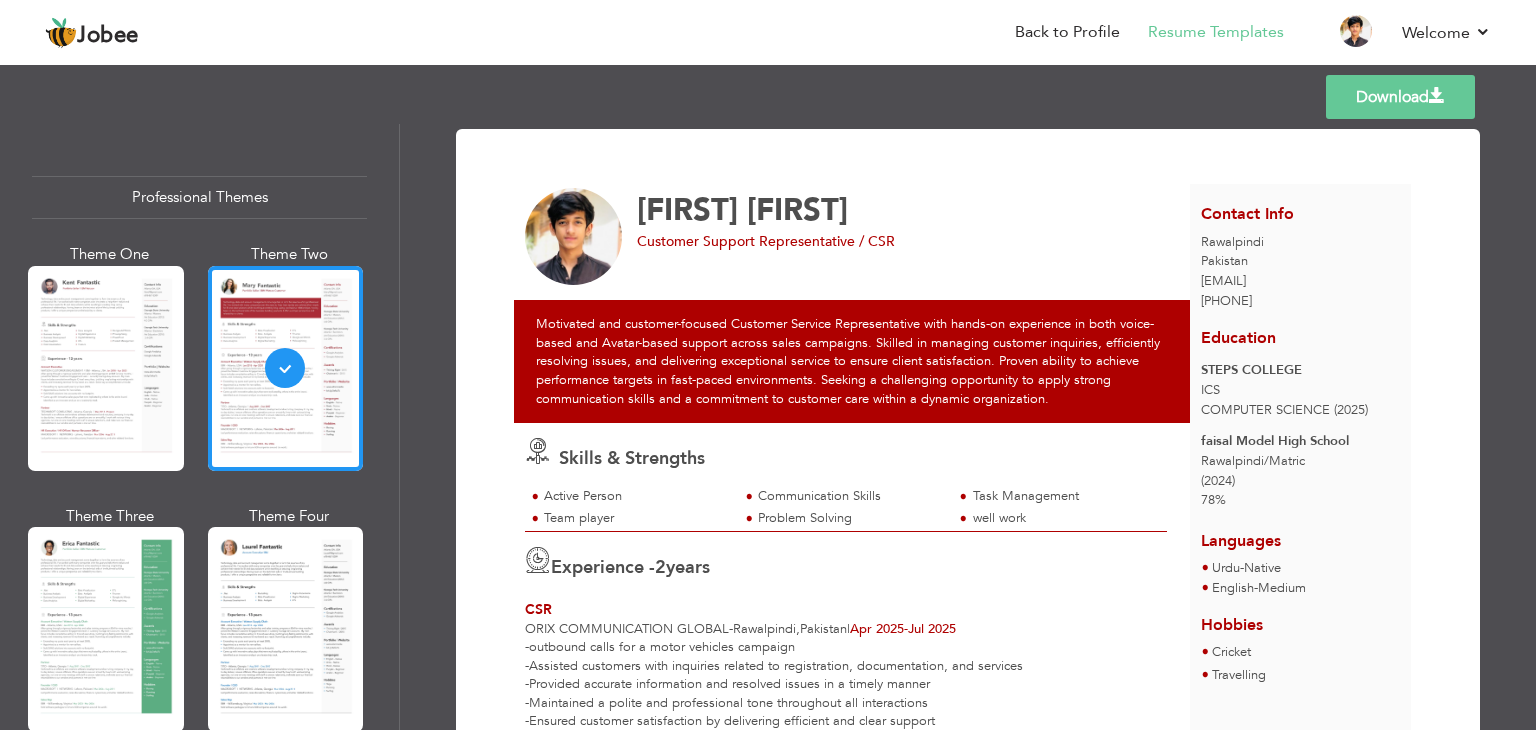scroll, scrollTop: 64, scrollLeft: 0, axis: vertical 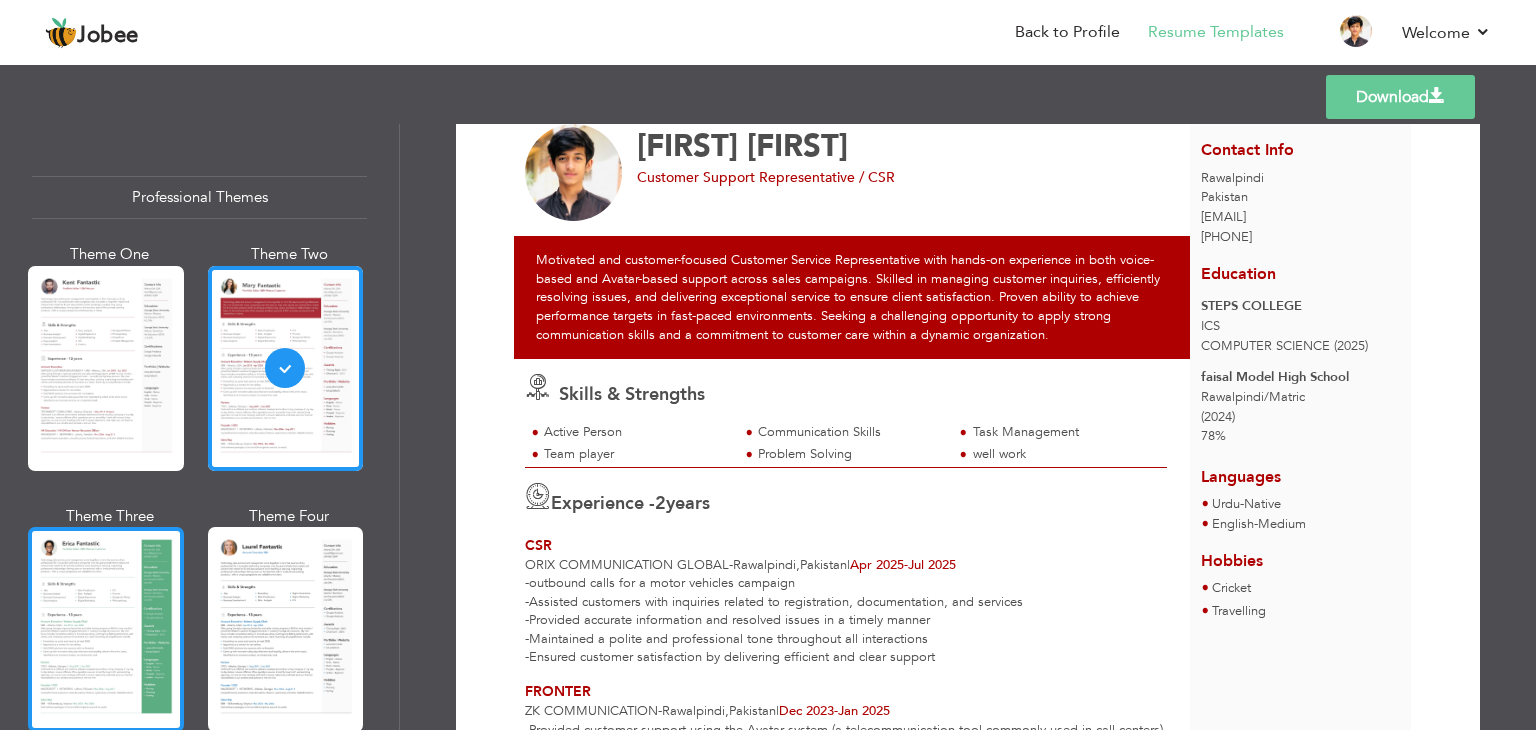 click at bounding box center [106, 629] 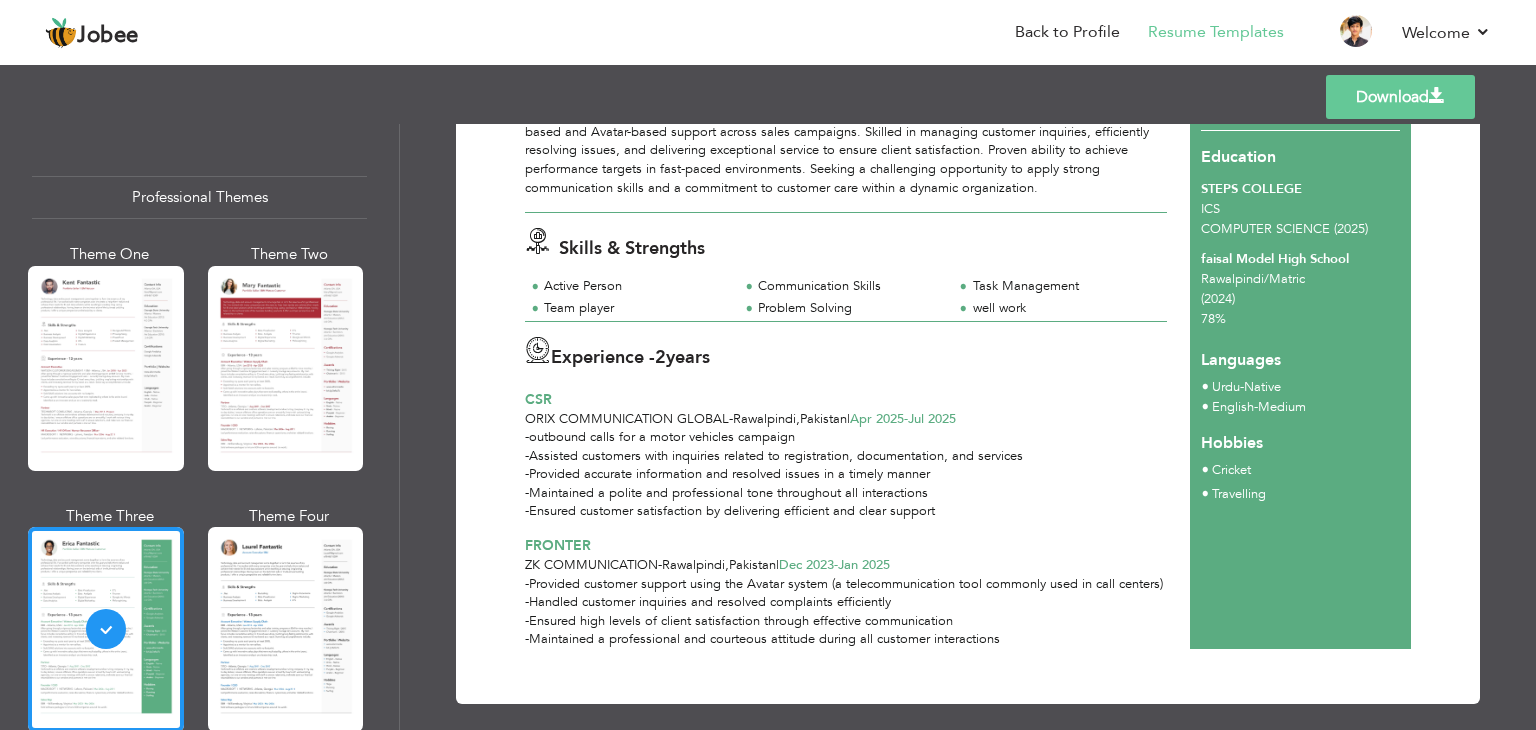 scroll, scrollTop: 0, scrollLeft: 0, axis: both 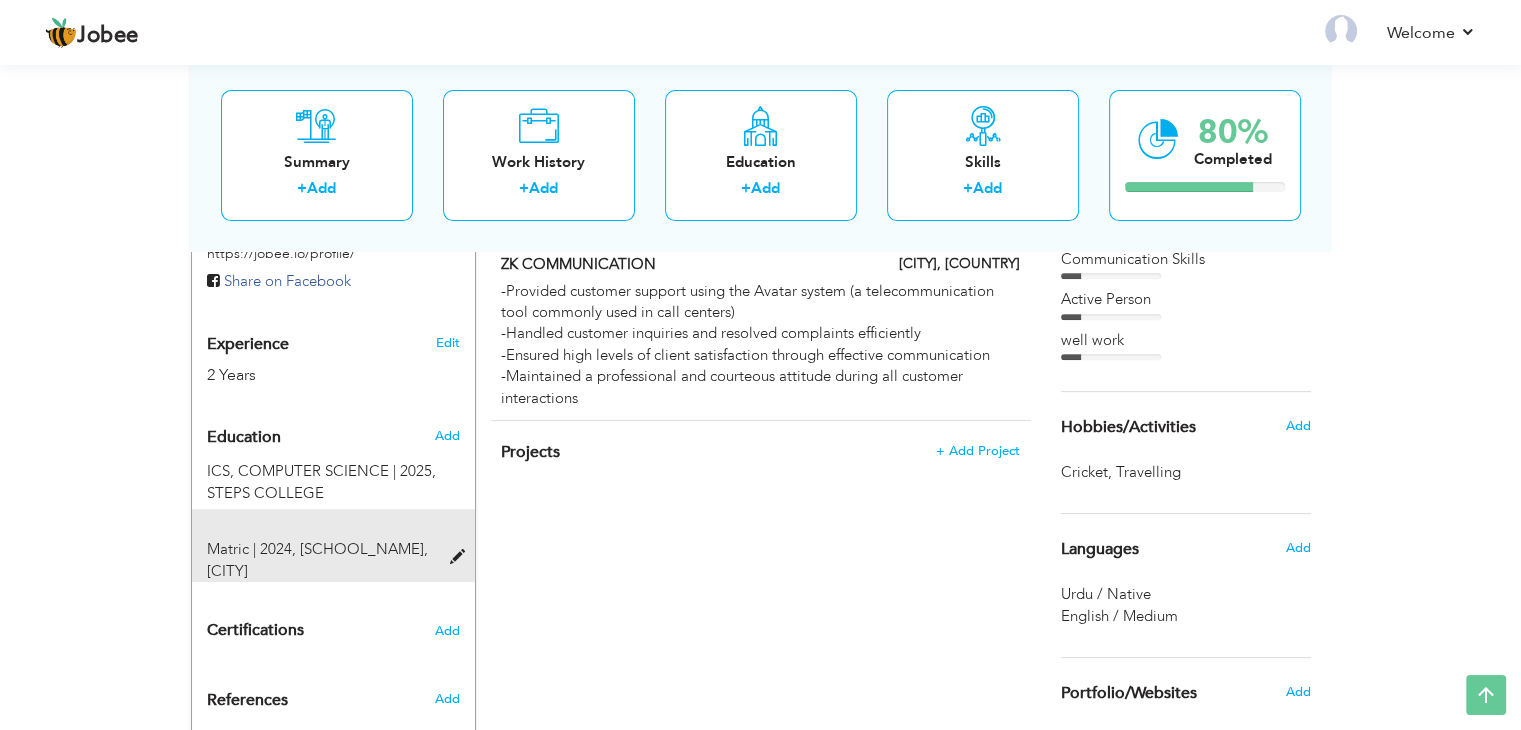 click at bounding box center [461, 557] 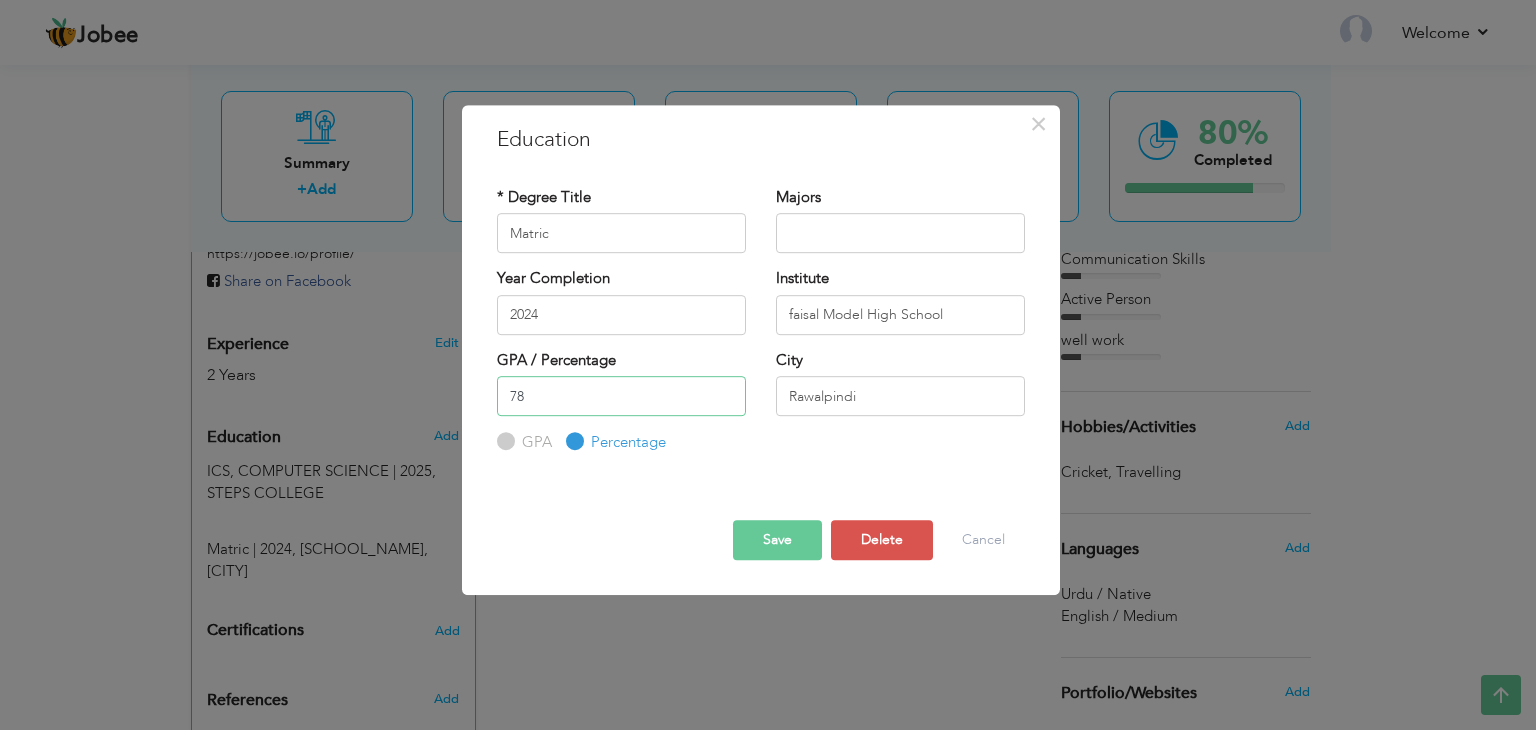 click on "78" at bounding box center [621, 396] 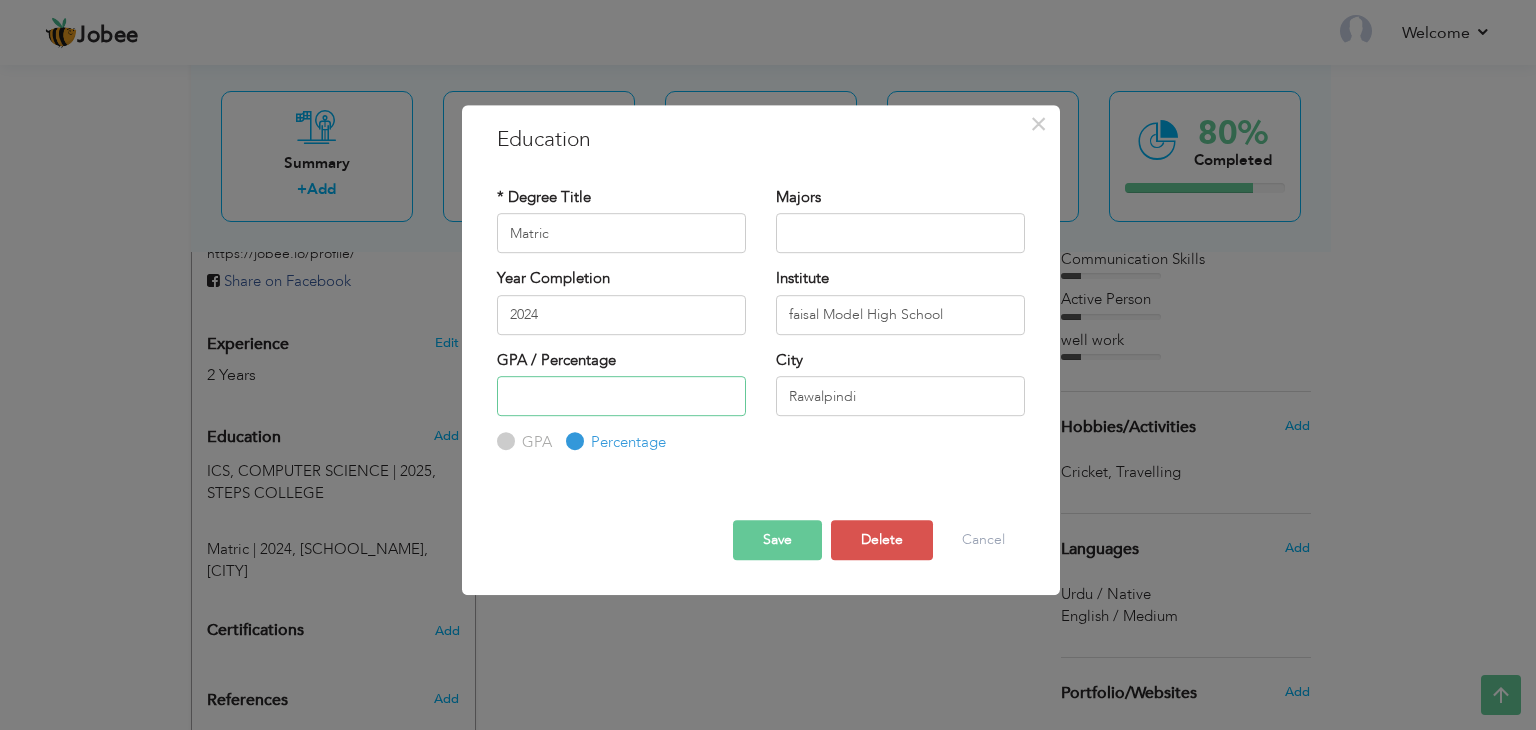 type 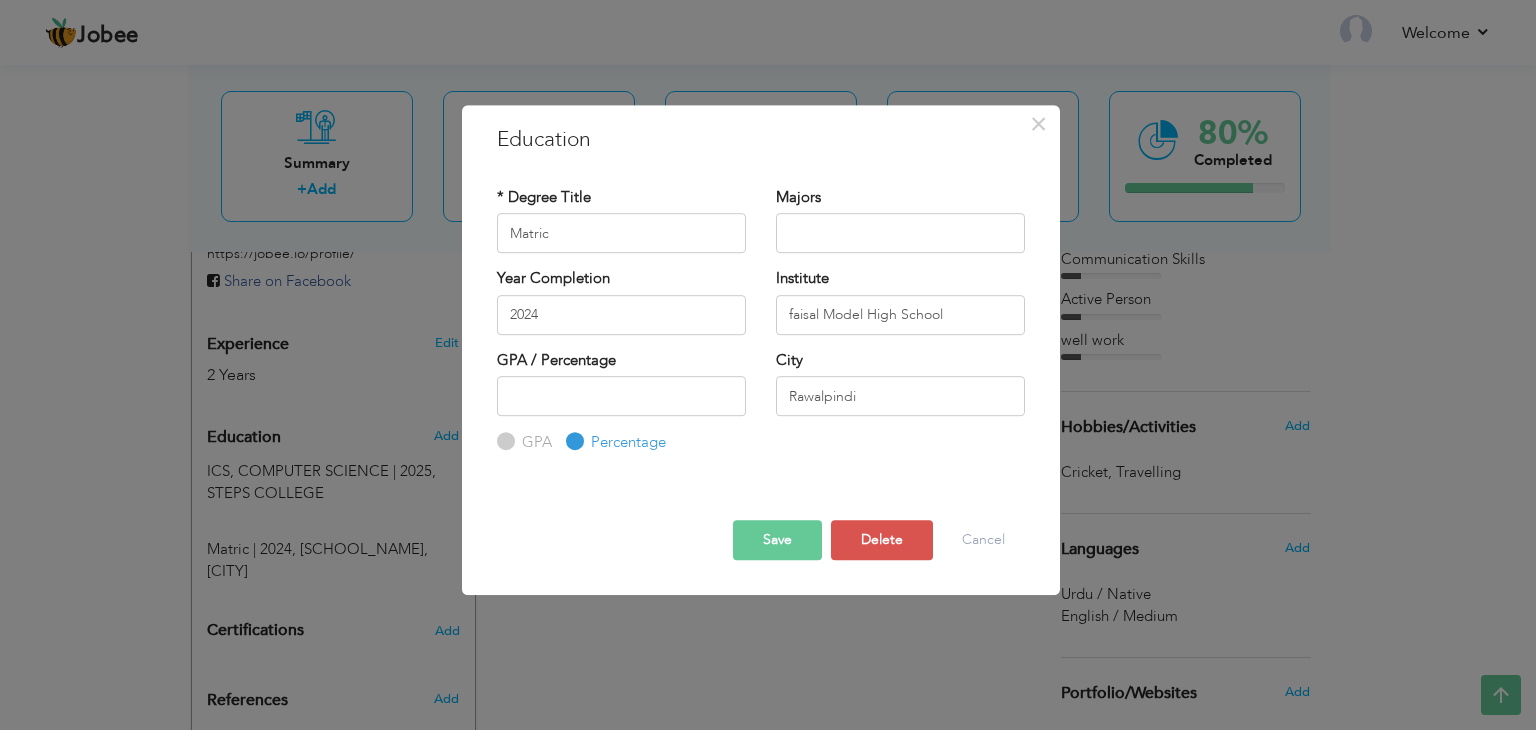 click on "Save" at bounding box center [777, 540] 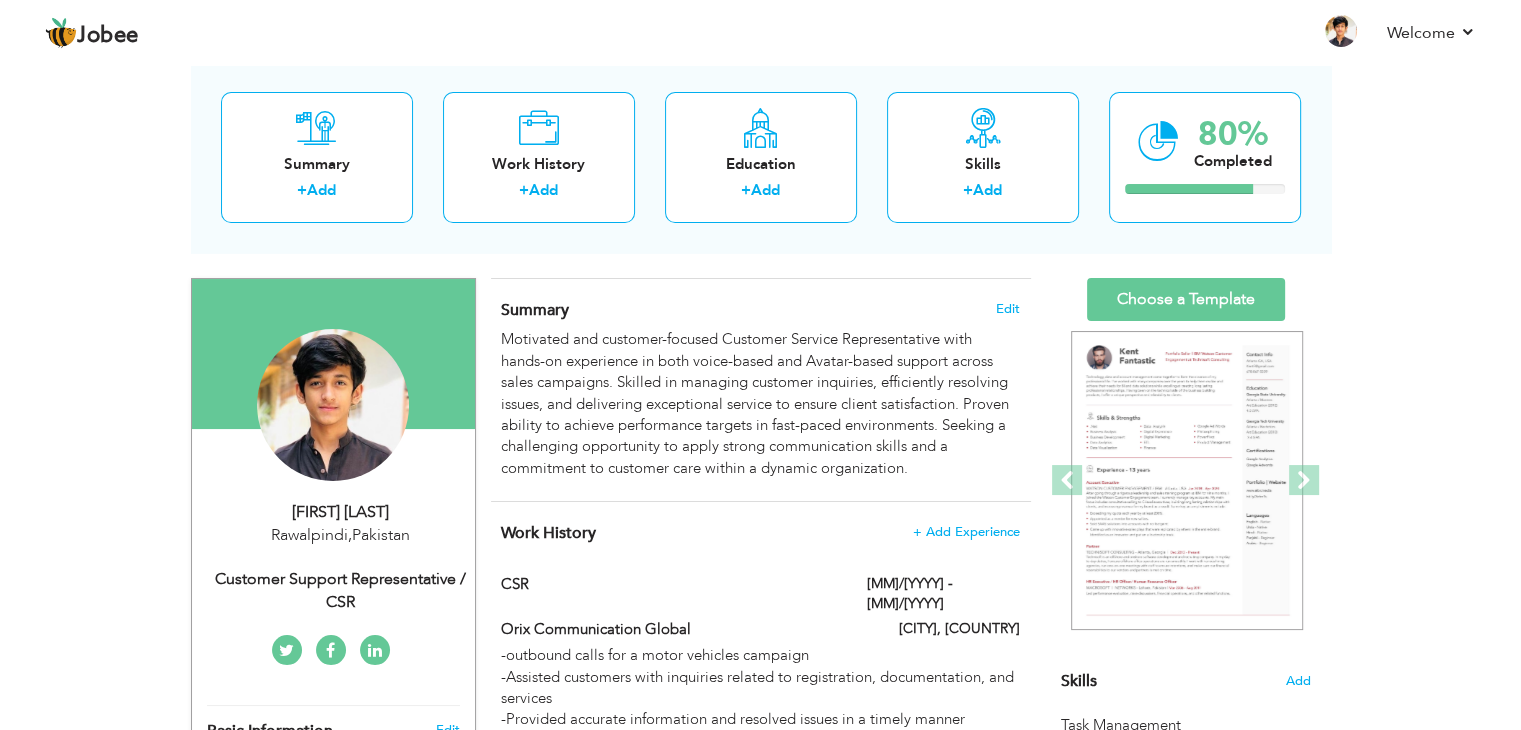 scroll, scrollTop: 100, scrollLeft: 0, axis: vertical 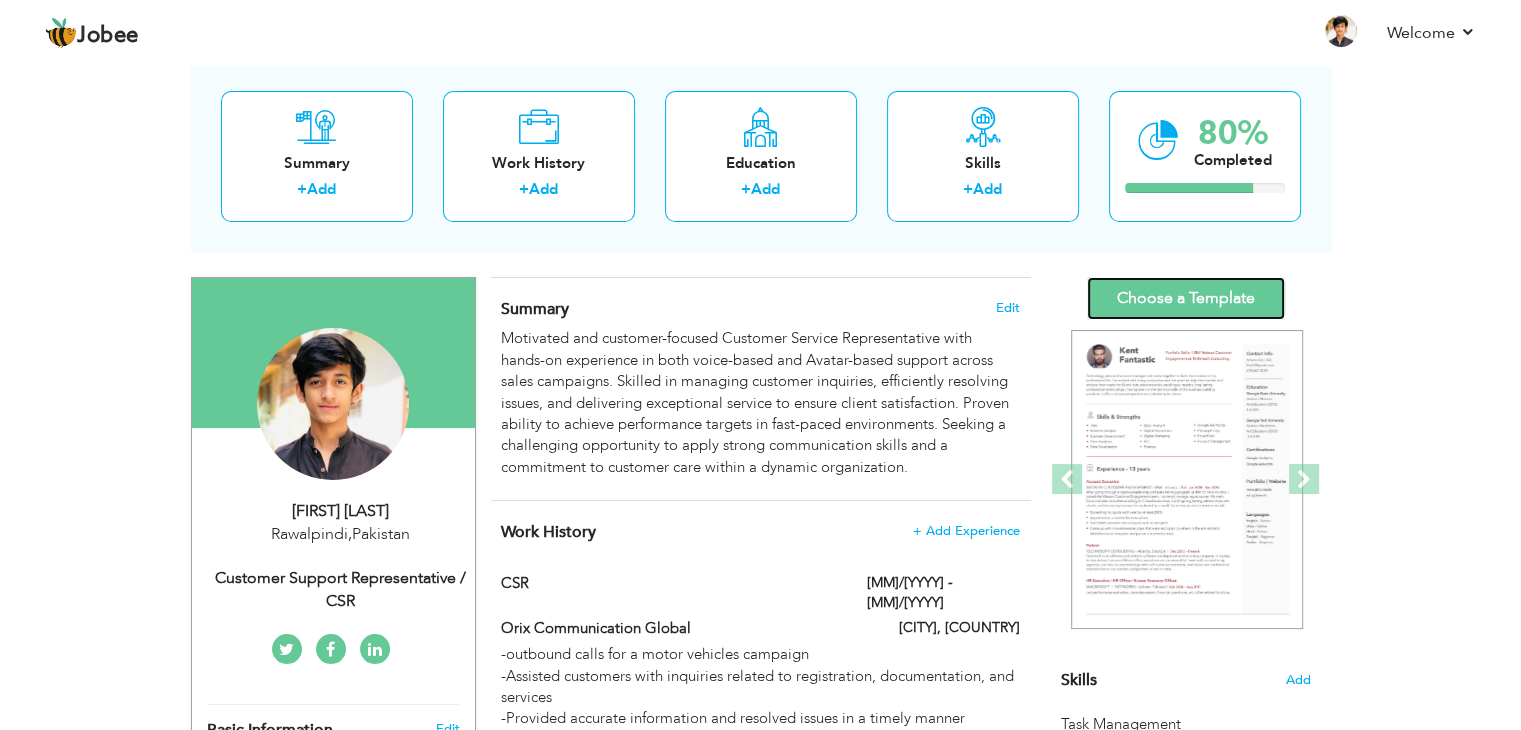 click on "Choose a Template" at bounding box center (1186, 298) 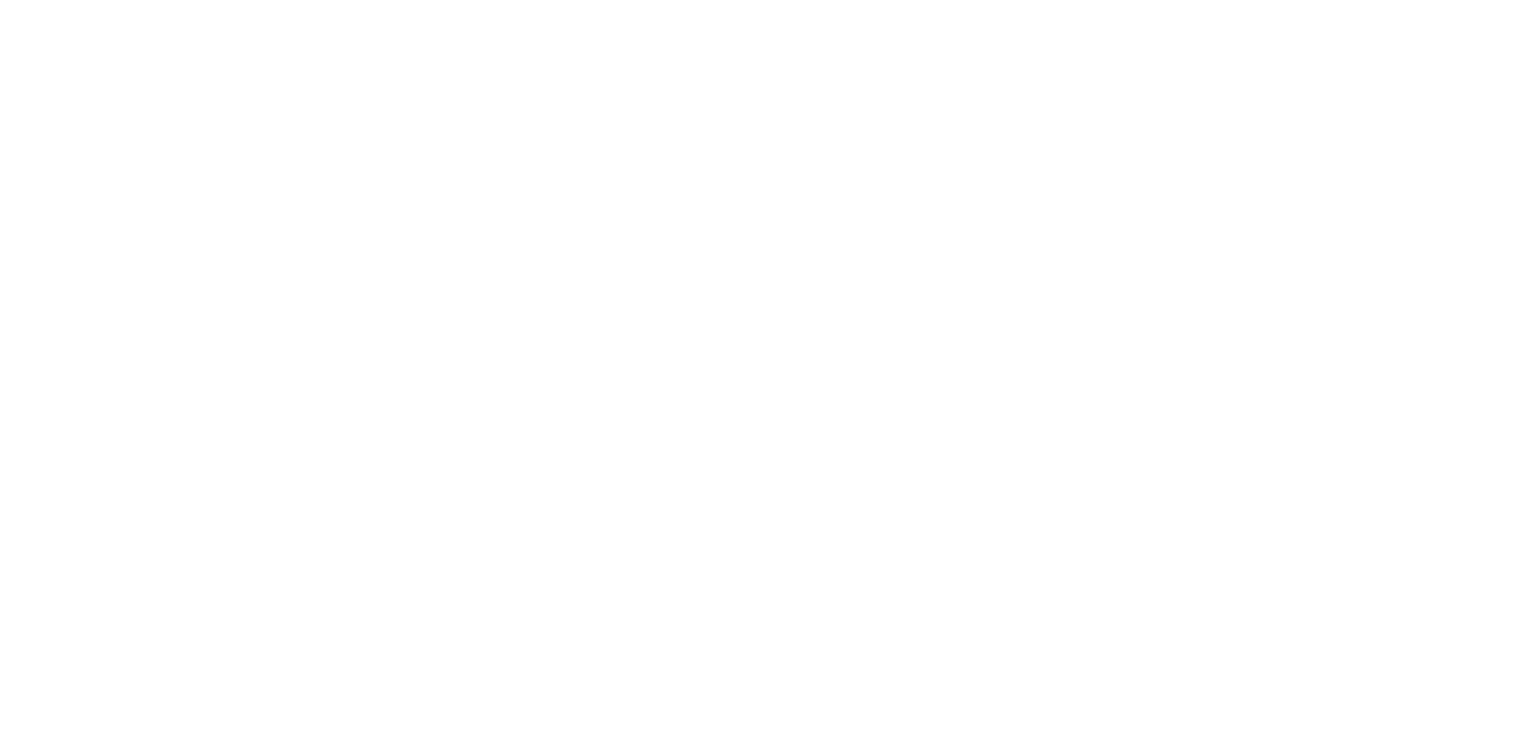 scroll, scrollTop: 0, scrollLeft: 0, axis: both 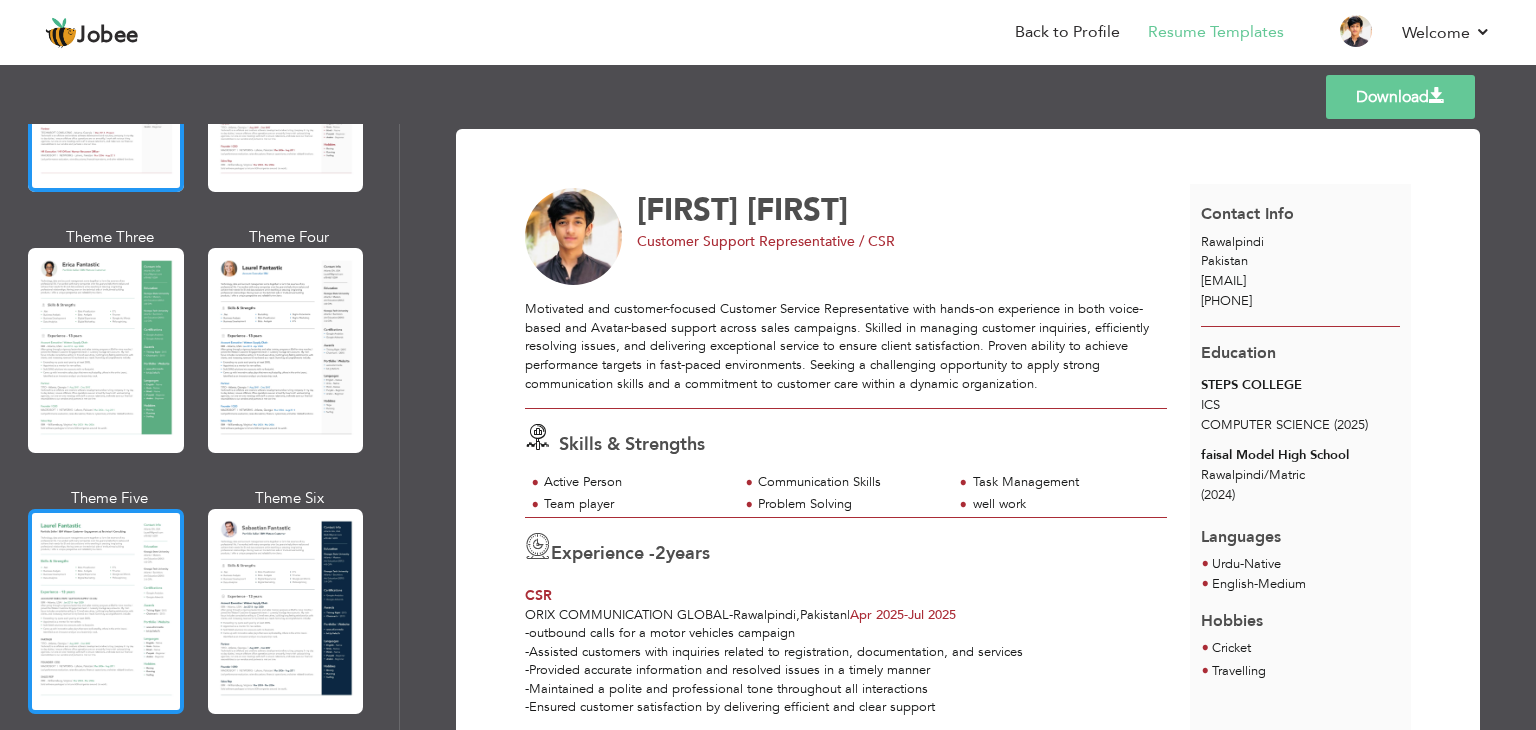 click at bounding box center [106, 611] 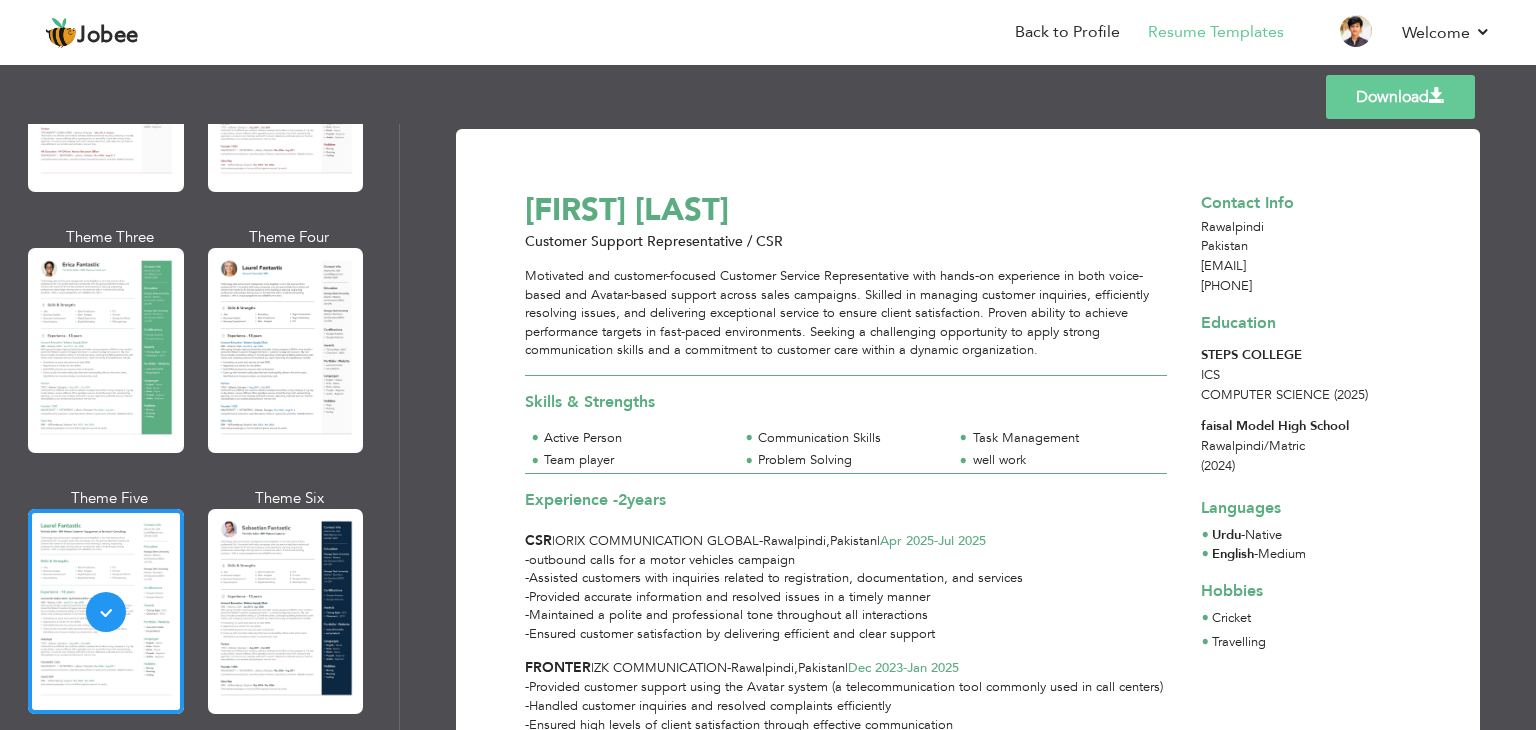 click at bounding box center [286, 611] 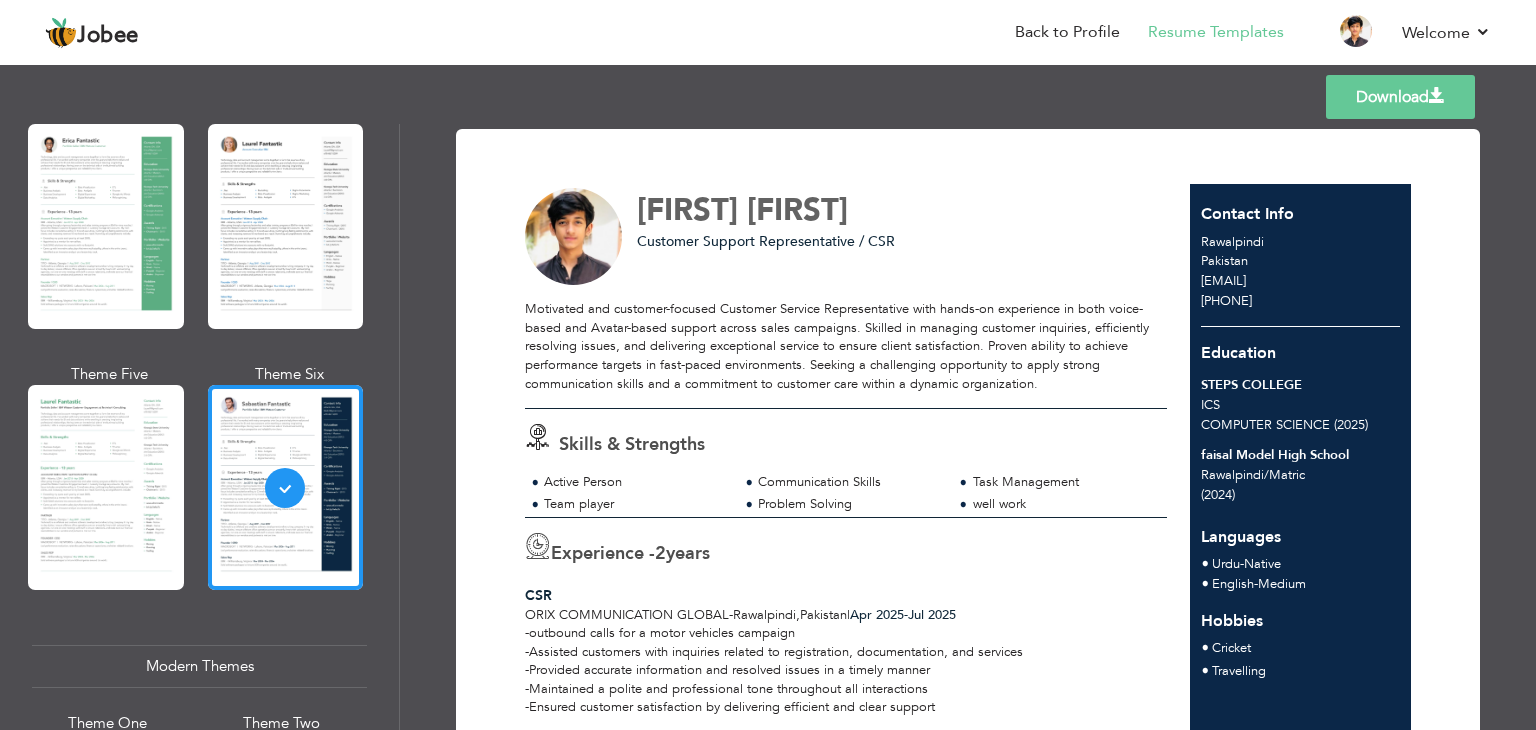 scroll, scrollTop: 420, scrollLeft: 0, axis: vertical 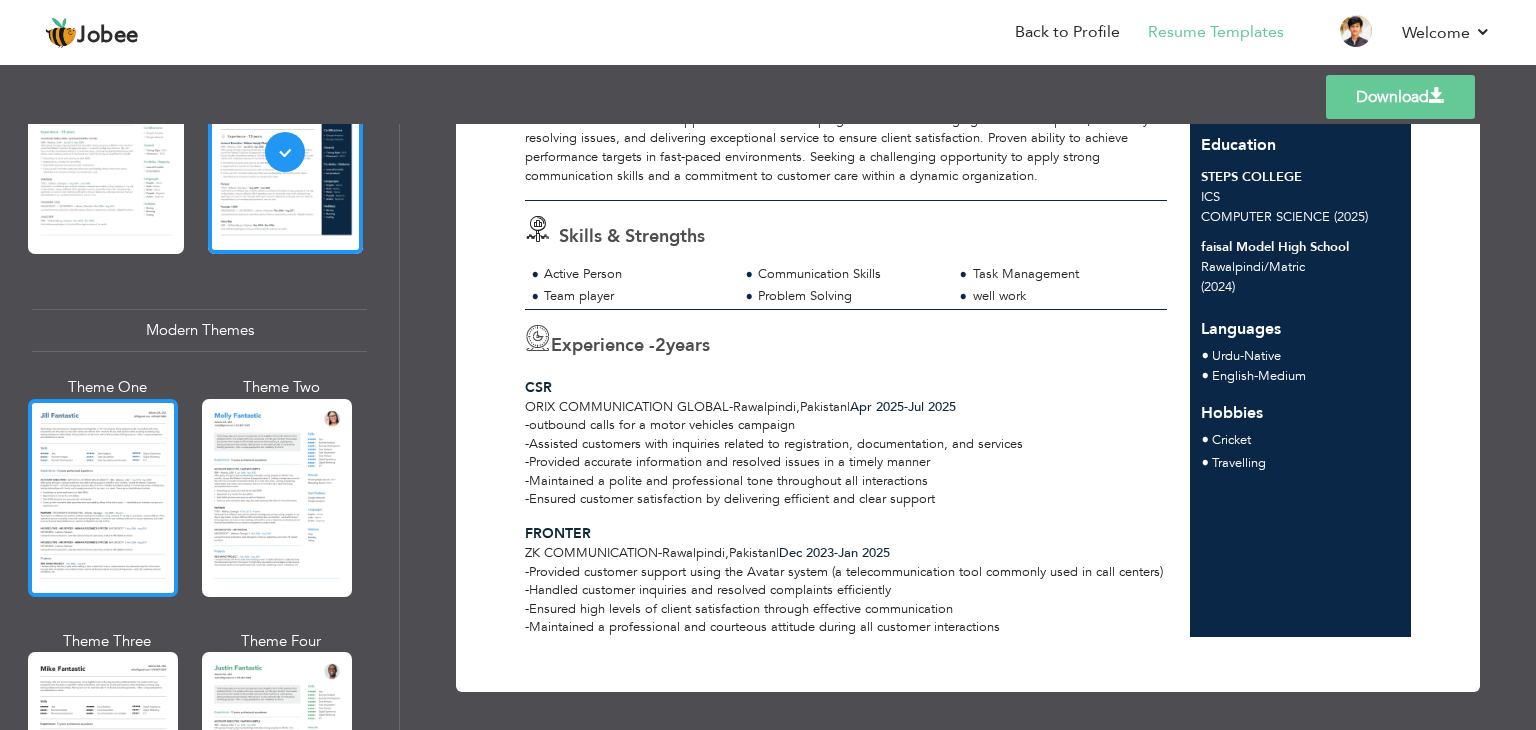 click at bounding box center (103, 498) 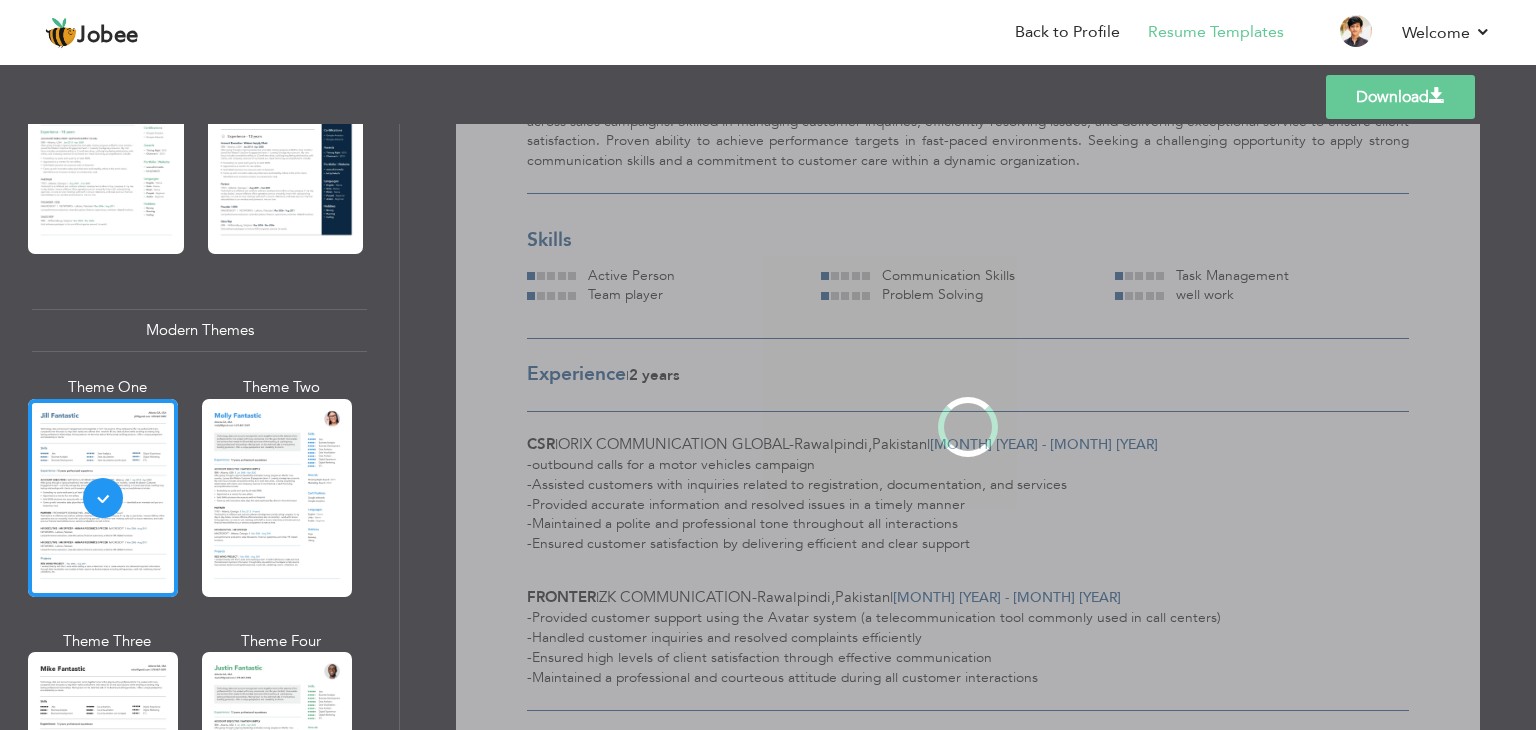 scroll, scrollTop: 0, scrollLeft: 0, axis: both 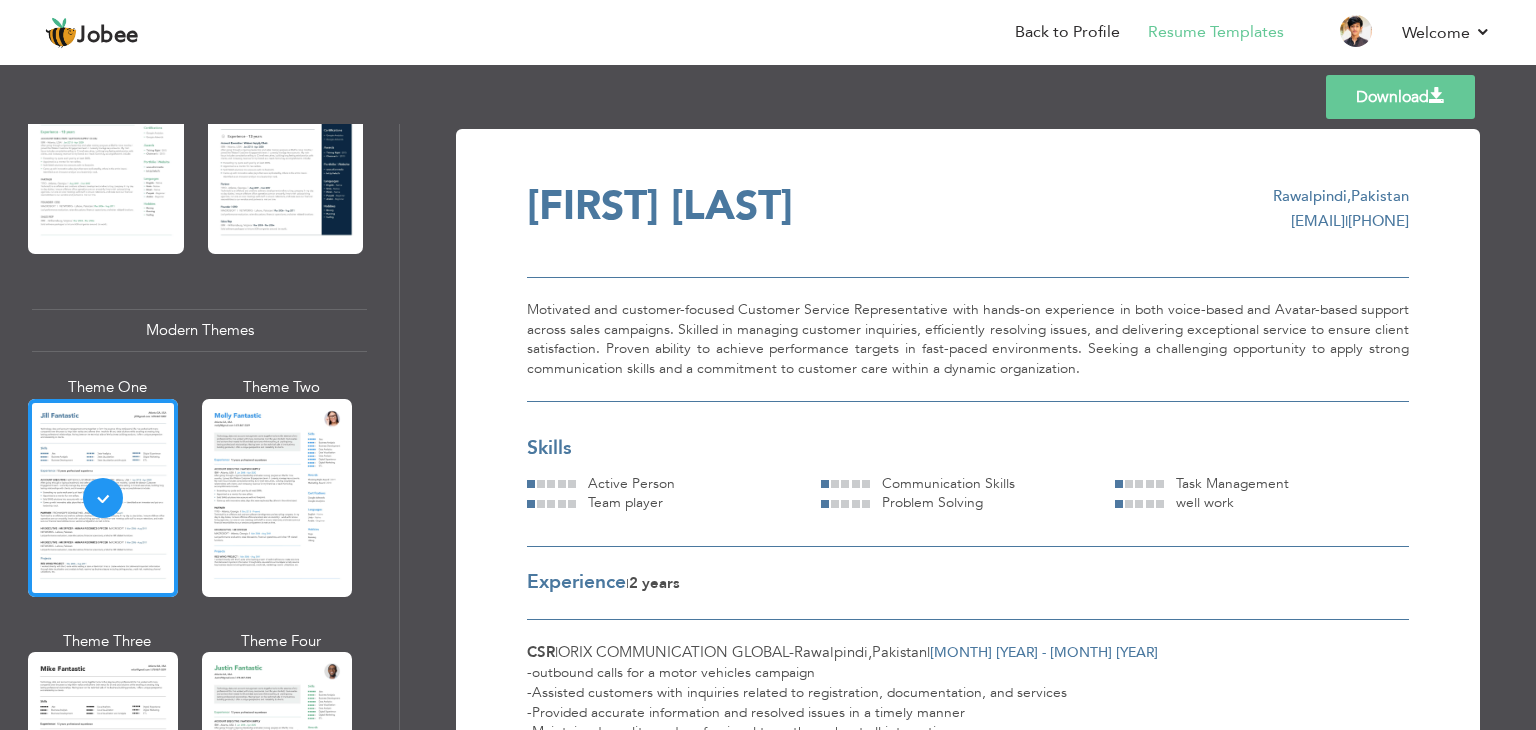 click at bounding box center (277, 498) 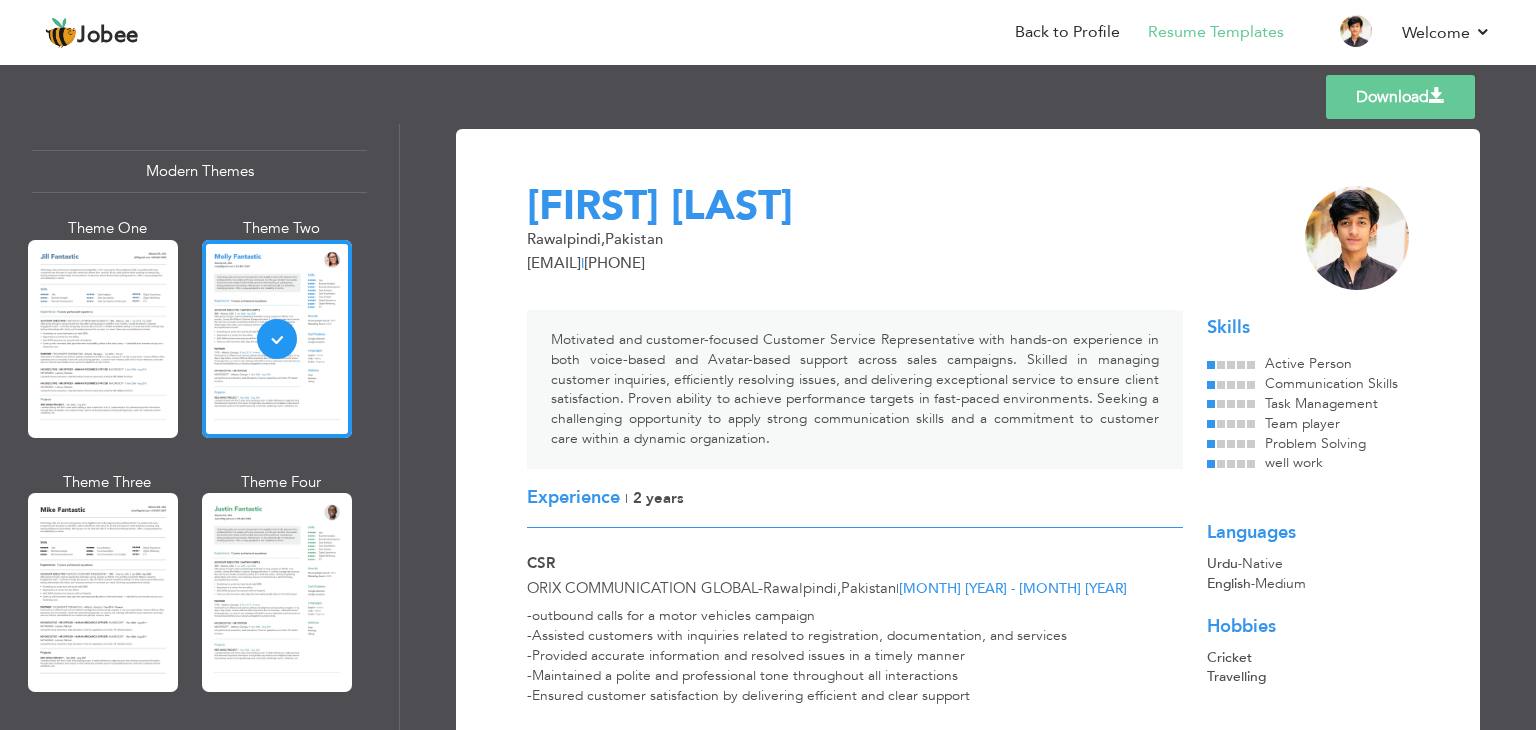 scroll, scrollTop: 899, scrollLeft: 0, axis: vertical 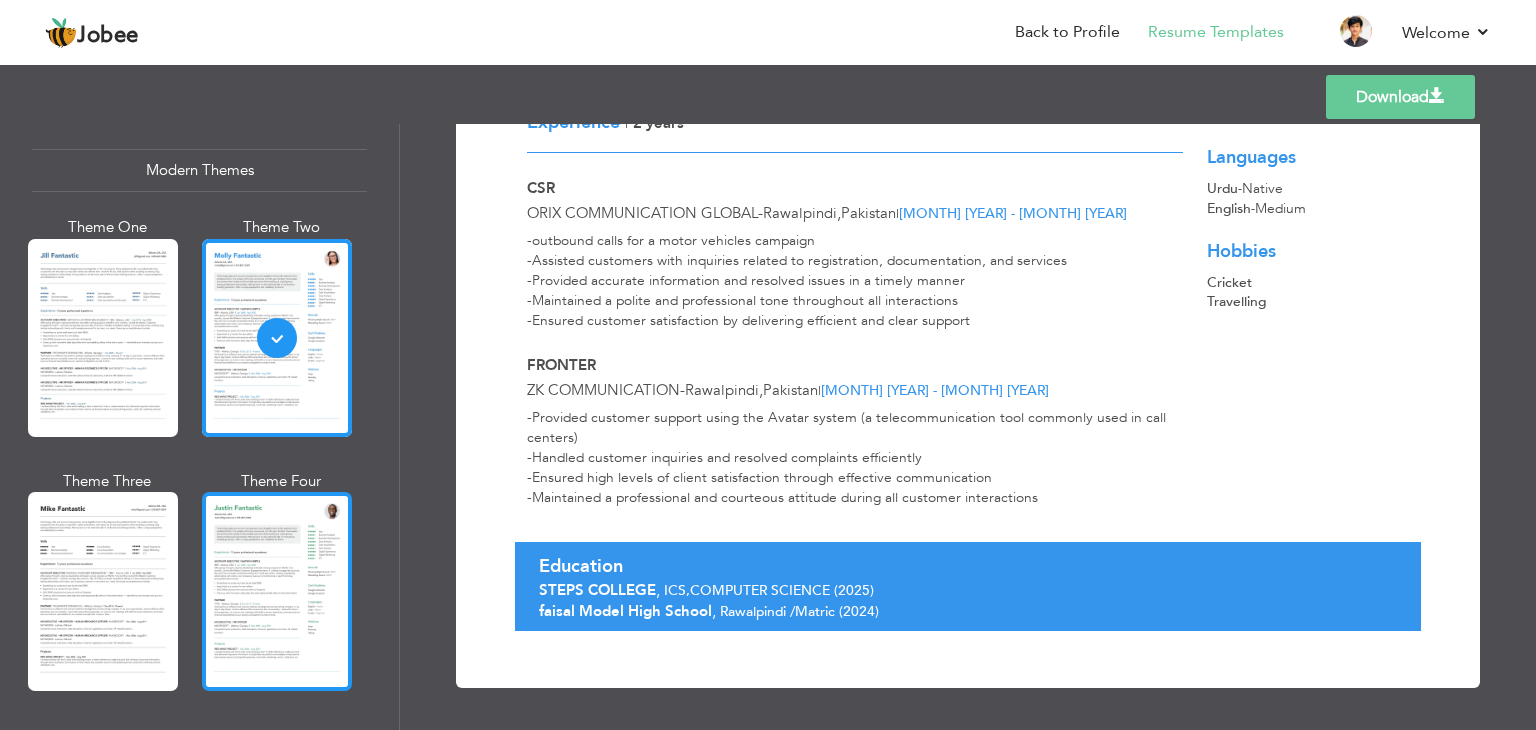 click at bounding box center [277, 591] 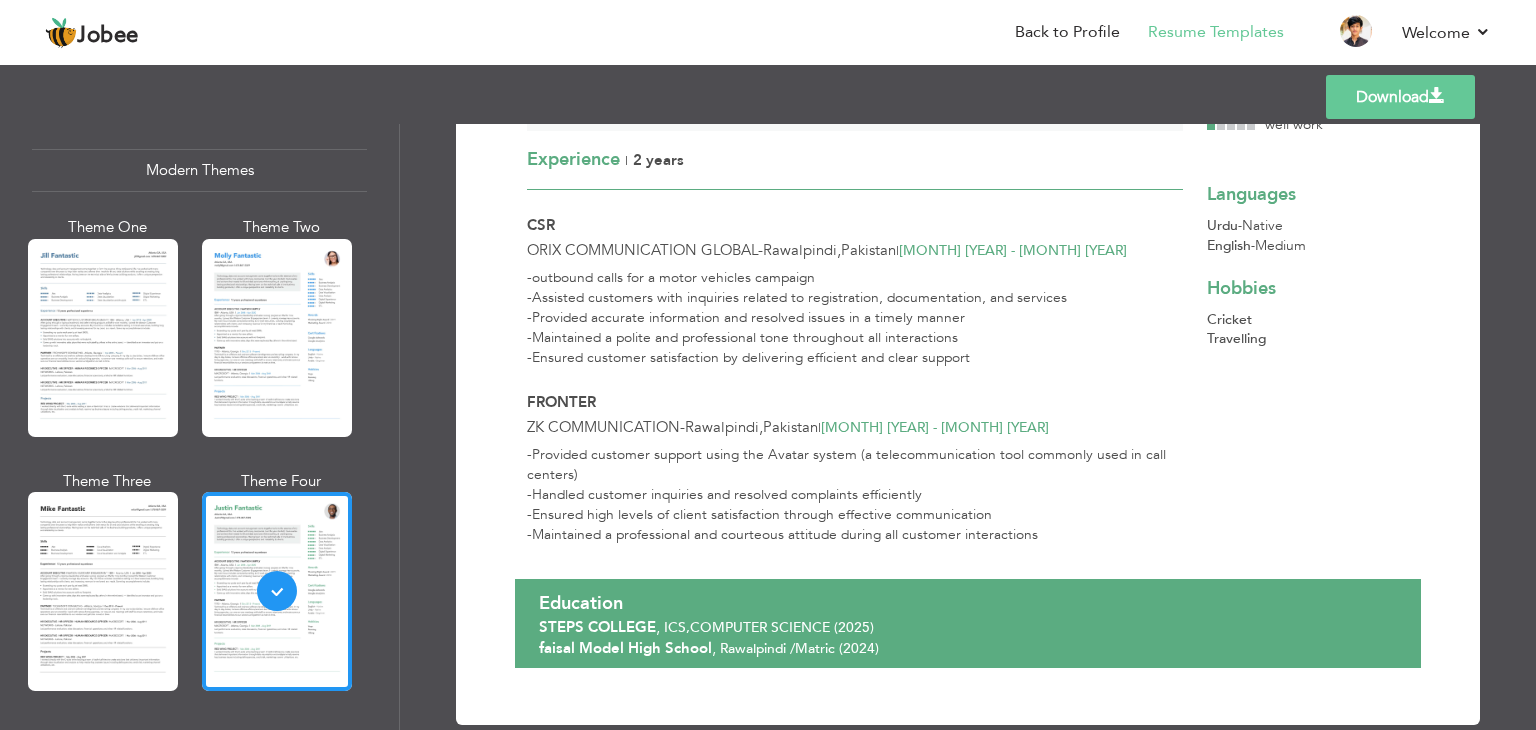 scroll, scrollTop: 340, scrollLeft: 0, axis: vertical 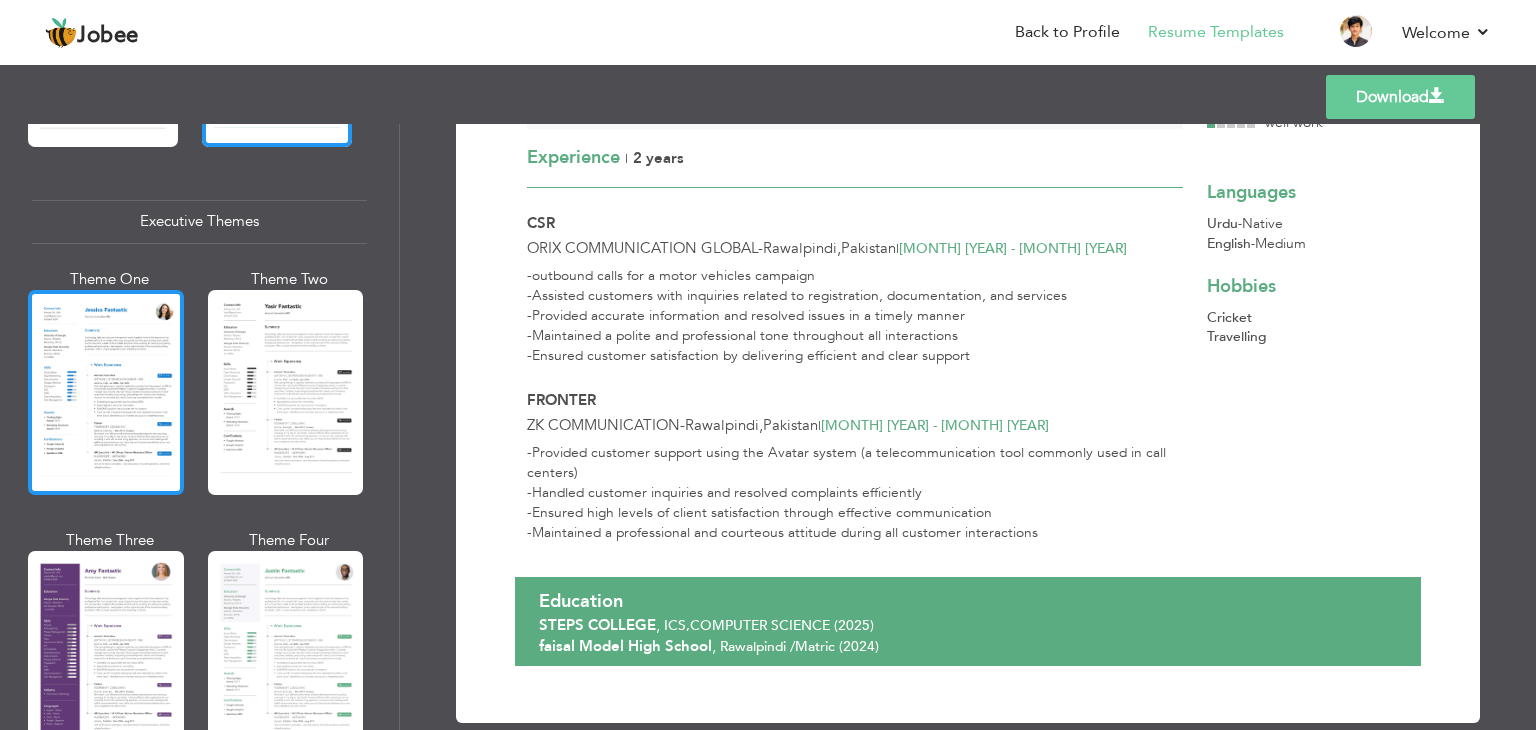 click at bounding box center [106, 392] 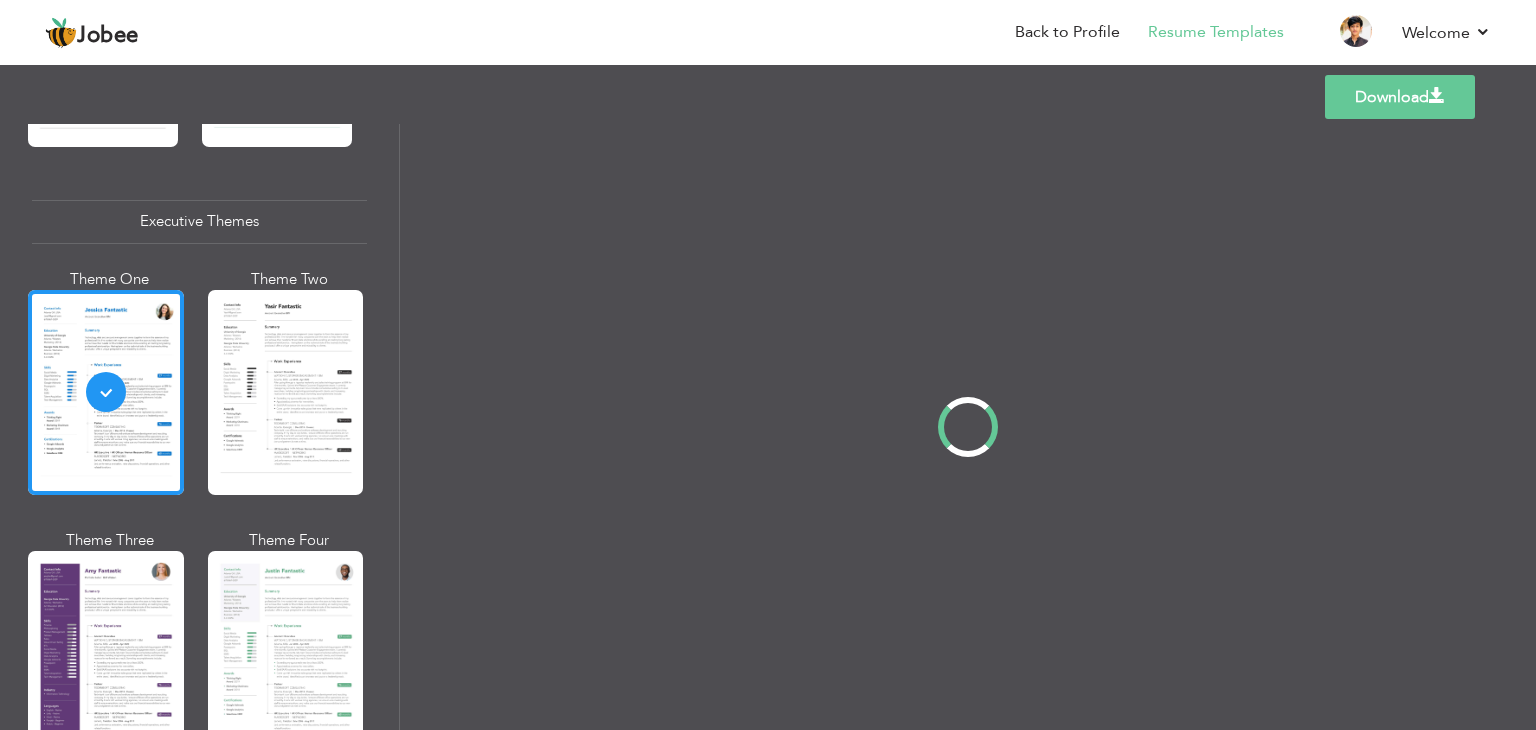 scroll, scrollTop: 0, scrollLeft: 0, axis: both 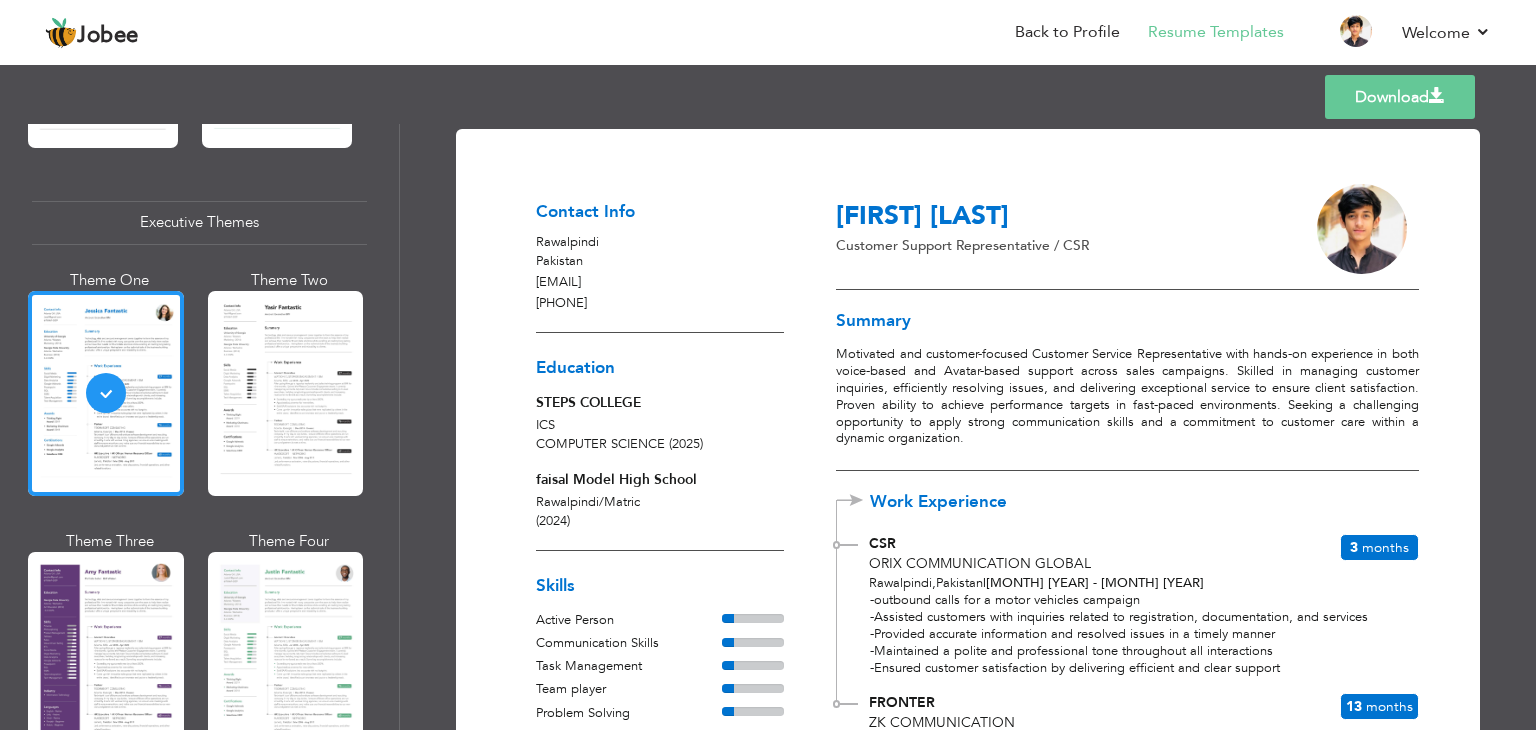 click on "Download" at bounding box center (1400, 97) 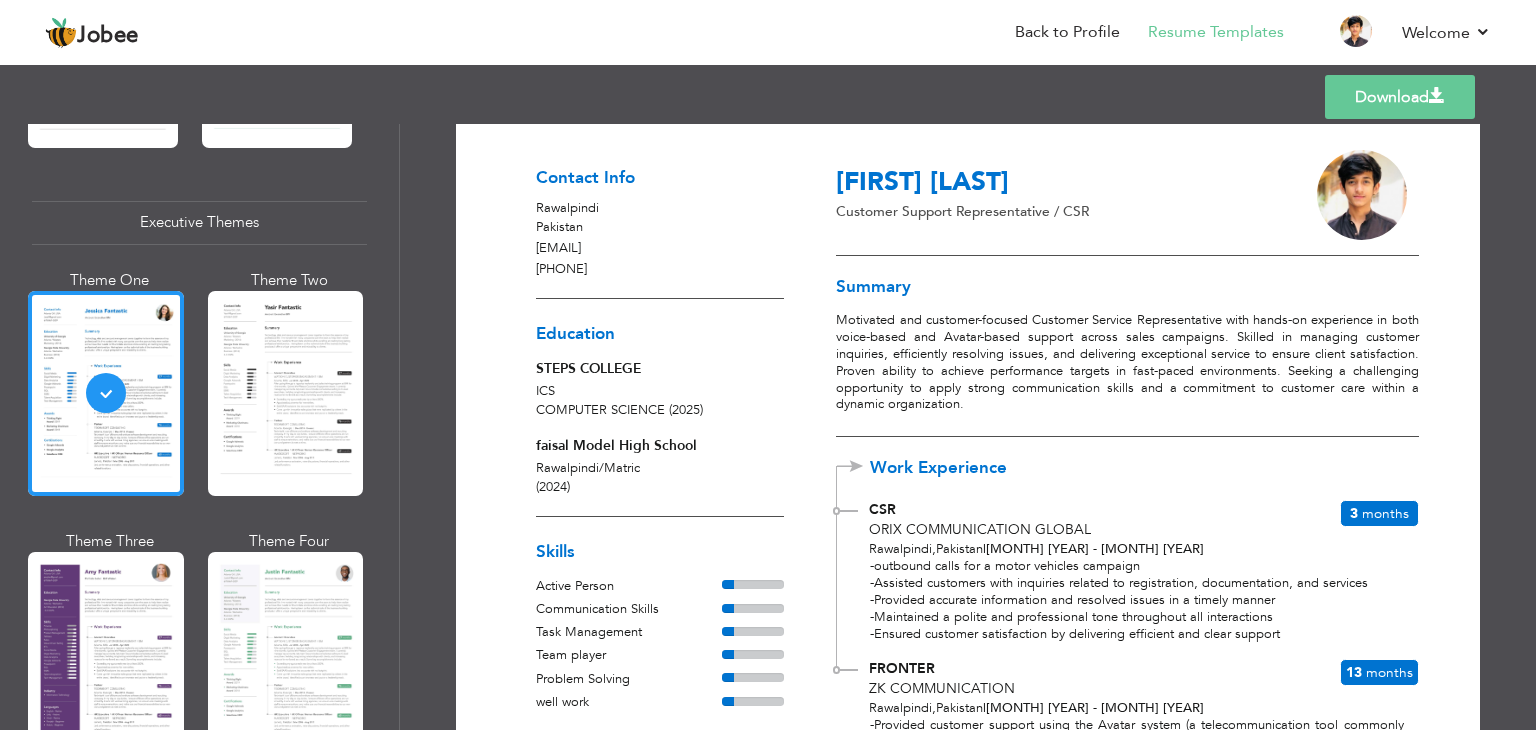 scroll, scrollTop: 0, scrollLeft: 0, axis: both 